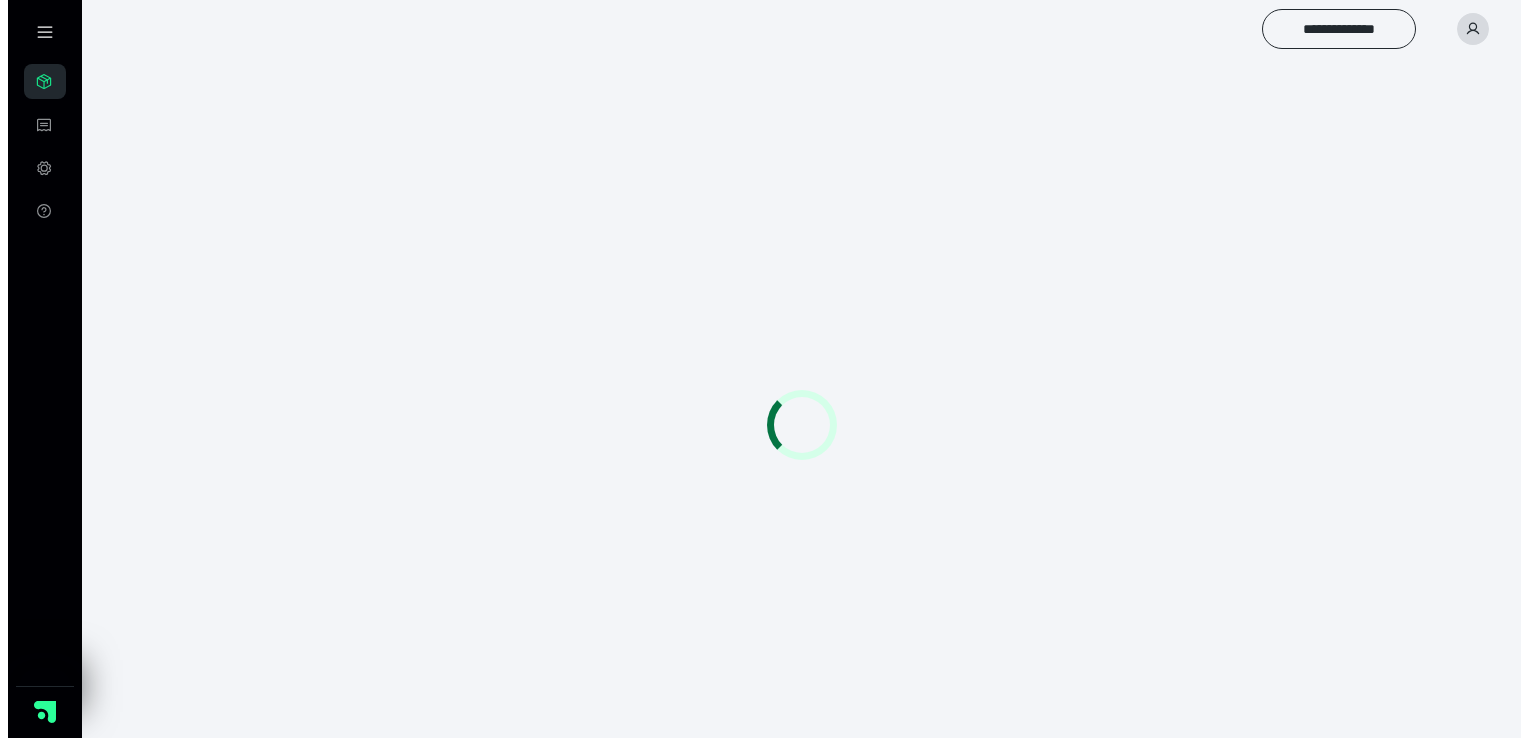 scroll, scrollTop: 0, scrollLeft: 0, axis: both 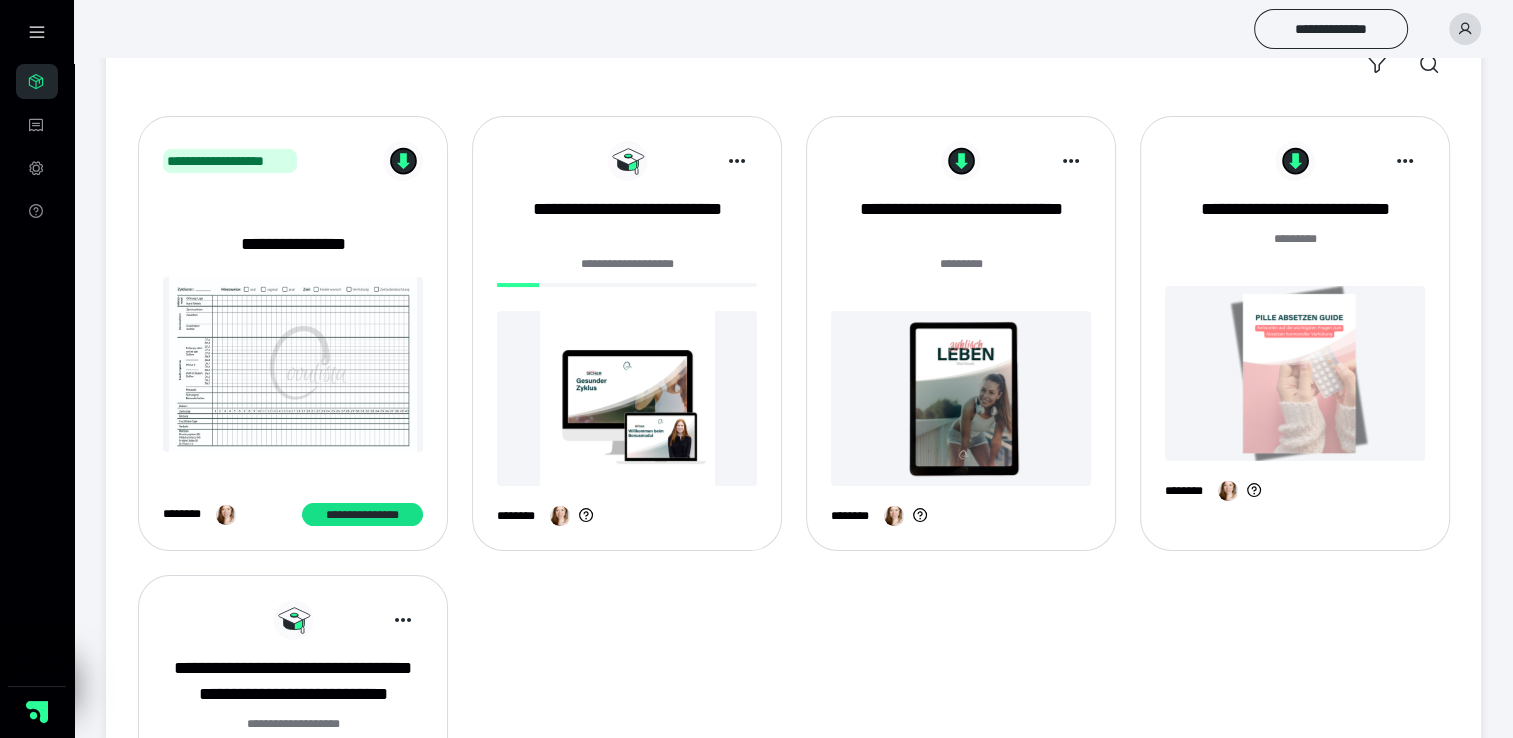 click at bounding box center [627, 398] 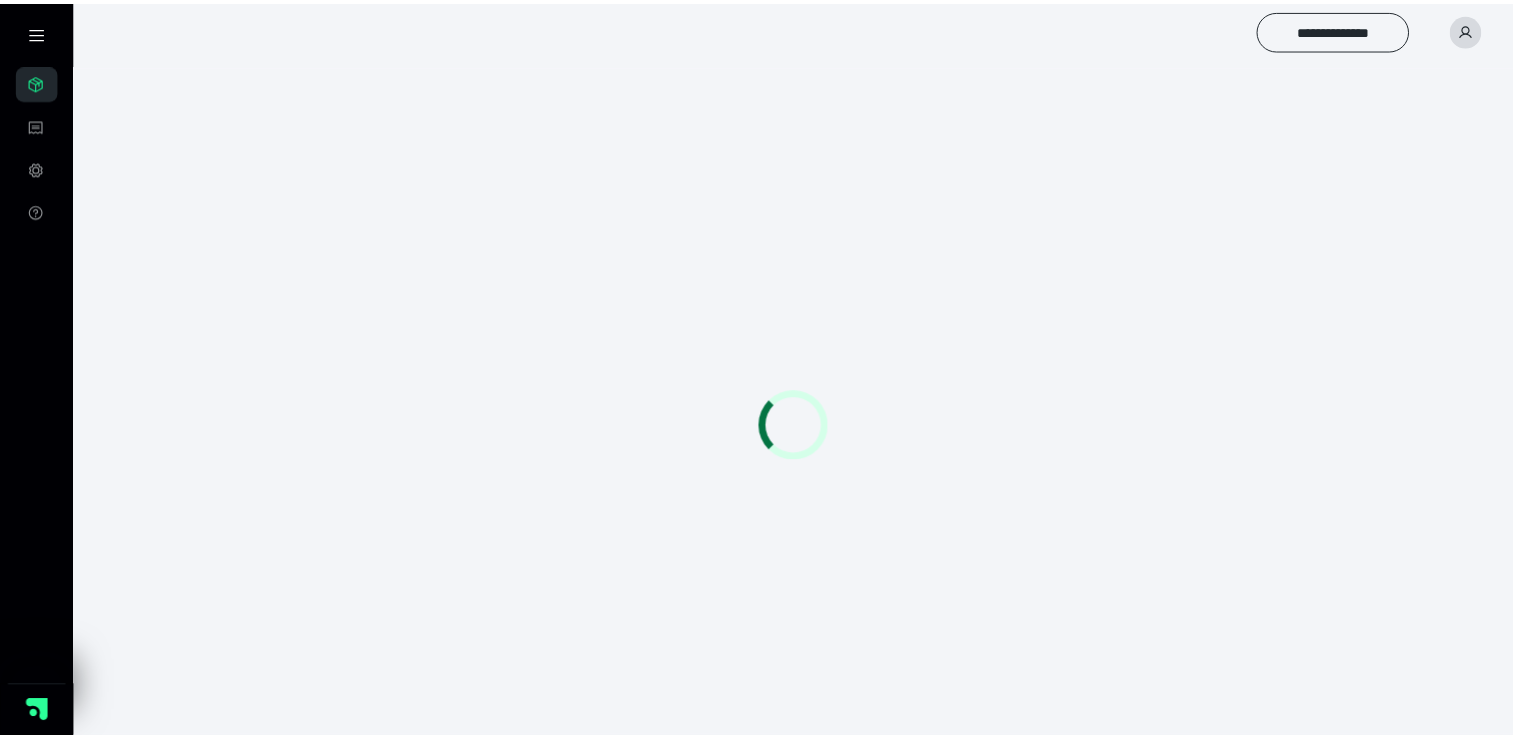 scroll, scrollTop: 0, scrollLeft: 0, axis: both 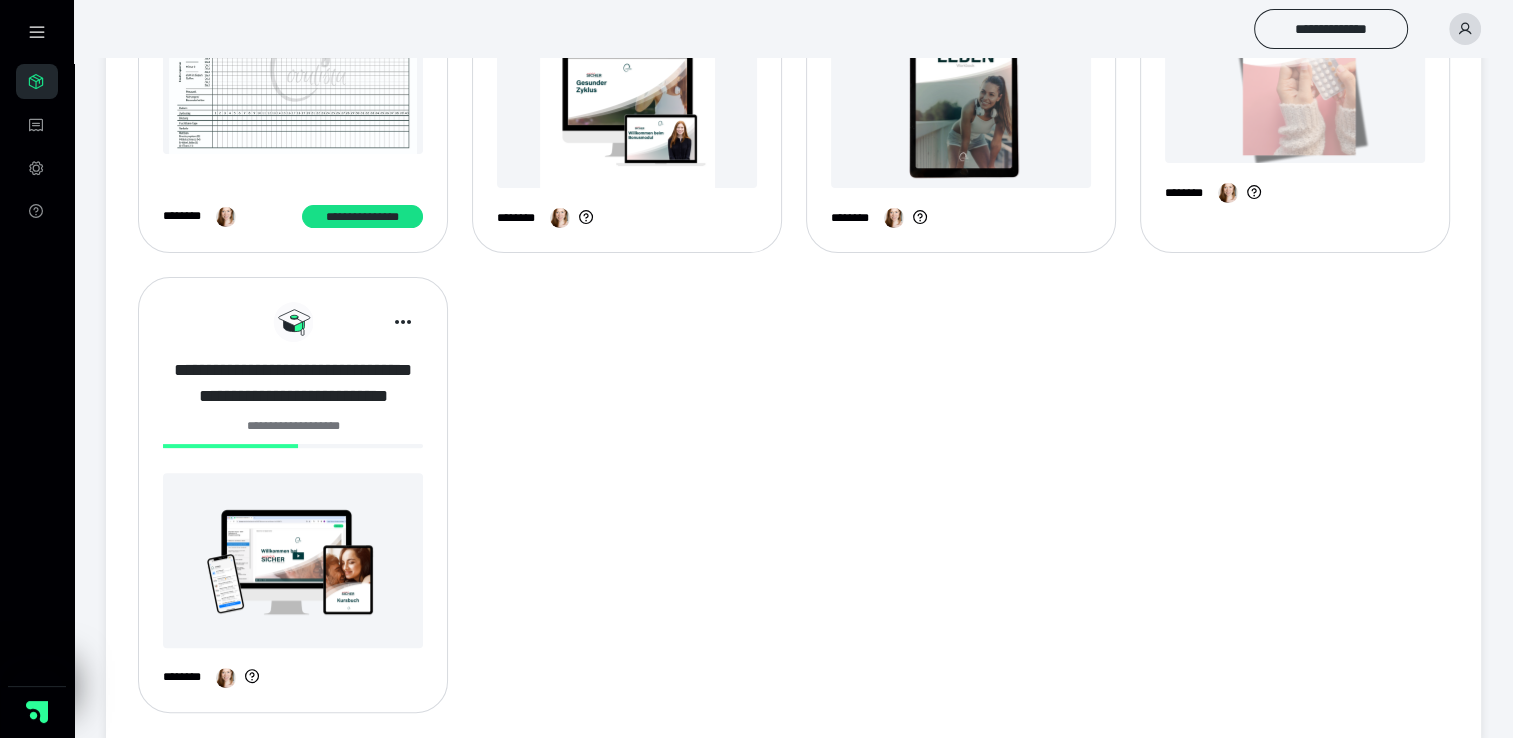 click on "**********" at bounding box center (293, 383) 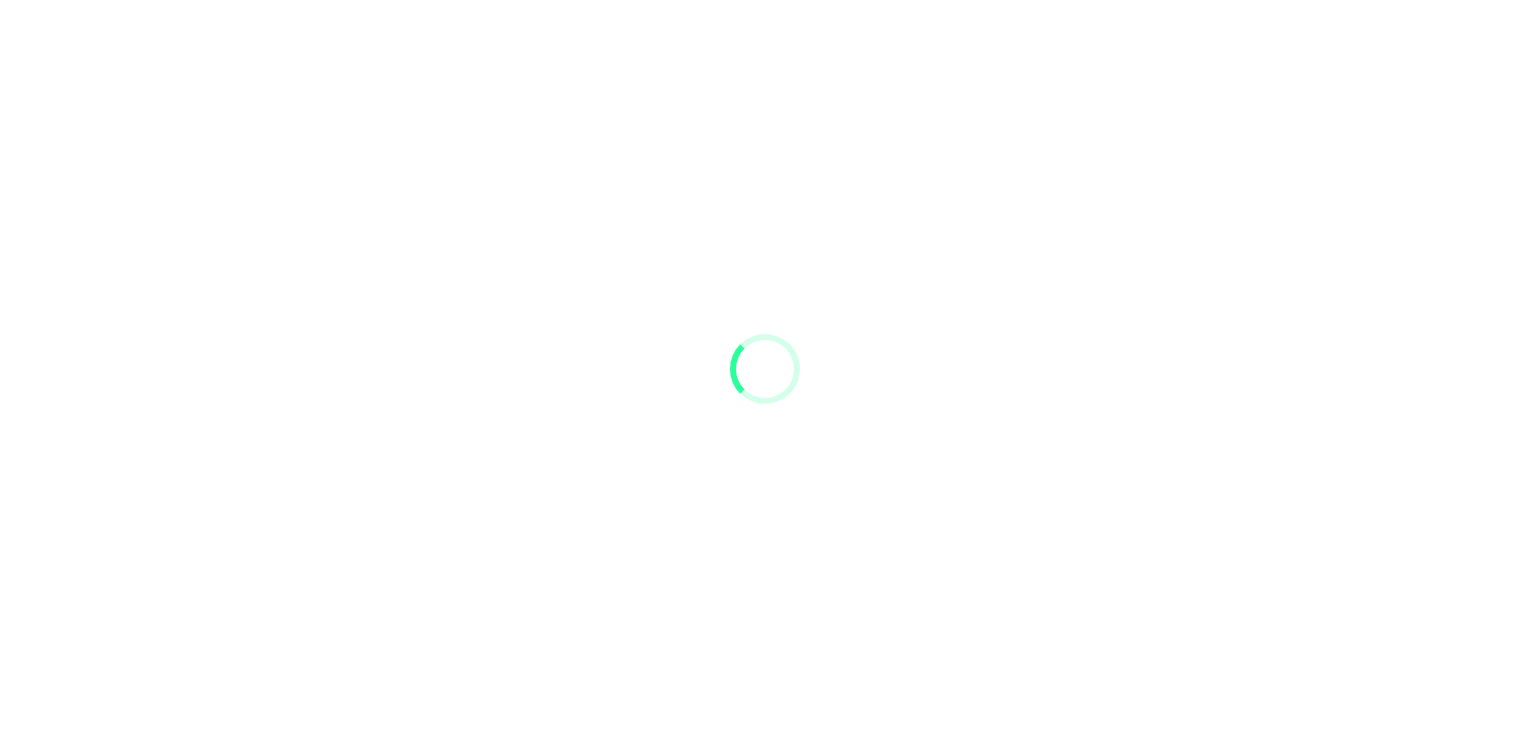 scroll, scrollTop: 0, scrollLeft: 0, axis: both 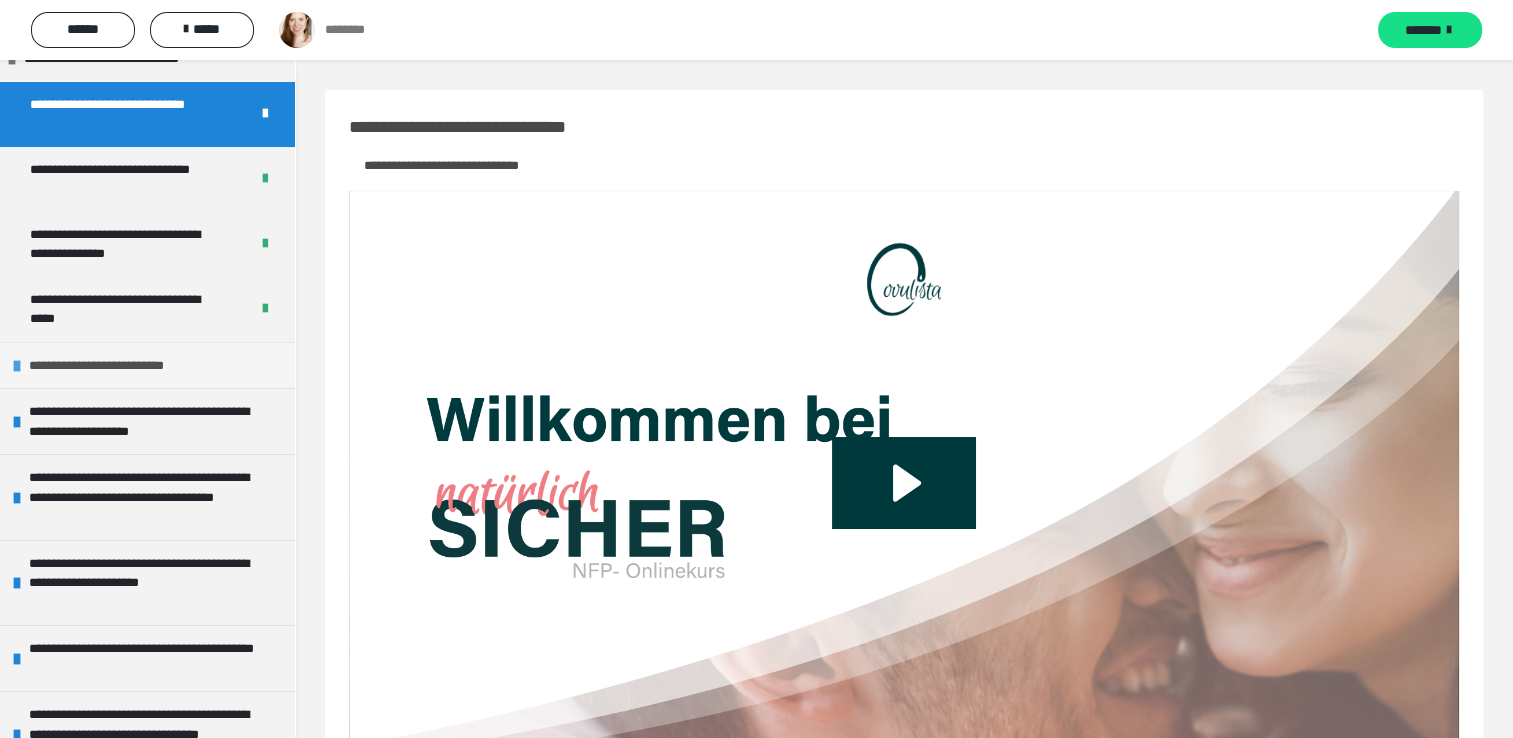 click on "**********" at bounding box center (112, 366) 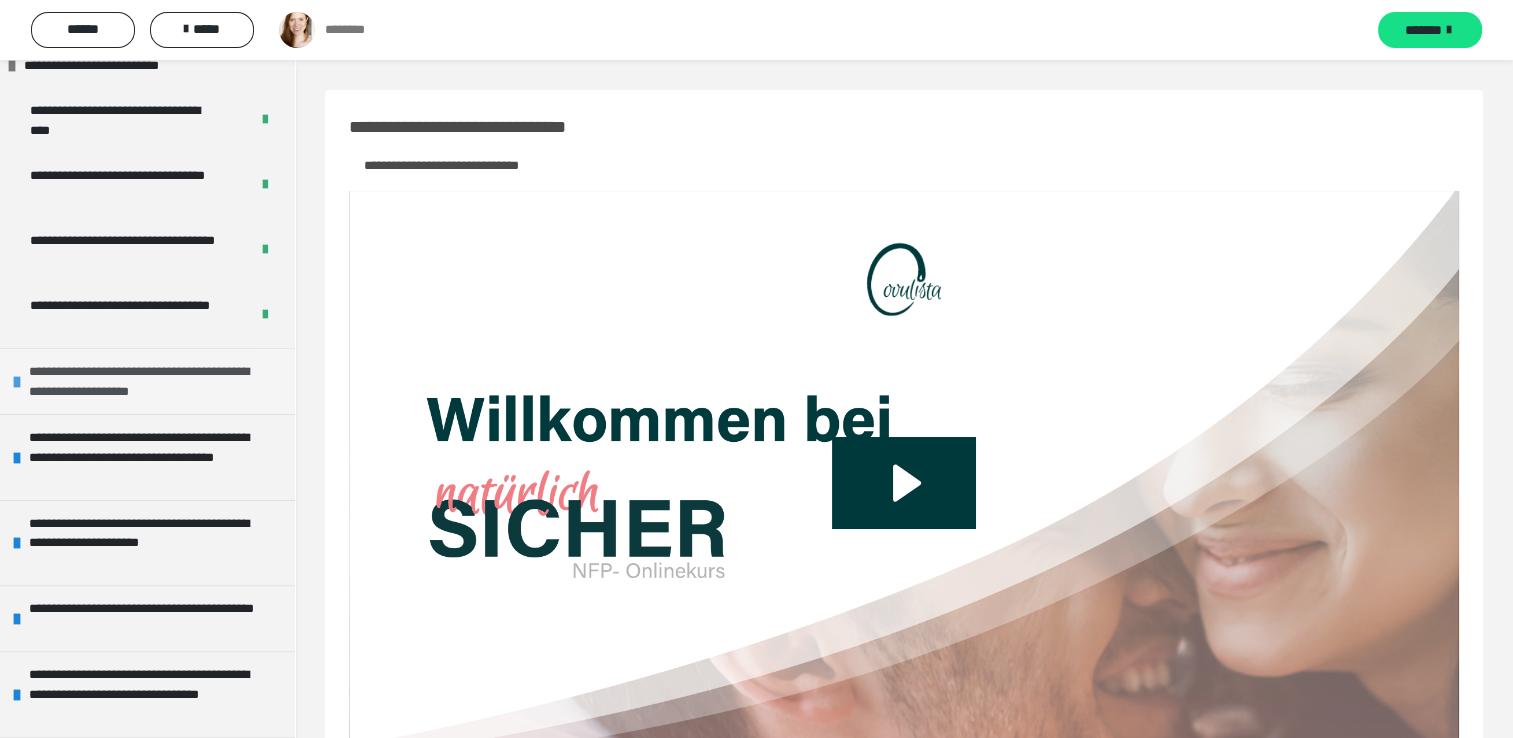 click at bounding box center (17, 382) 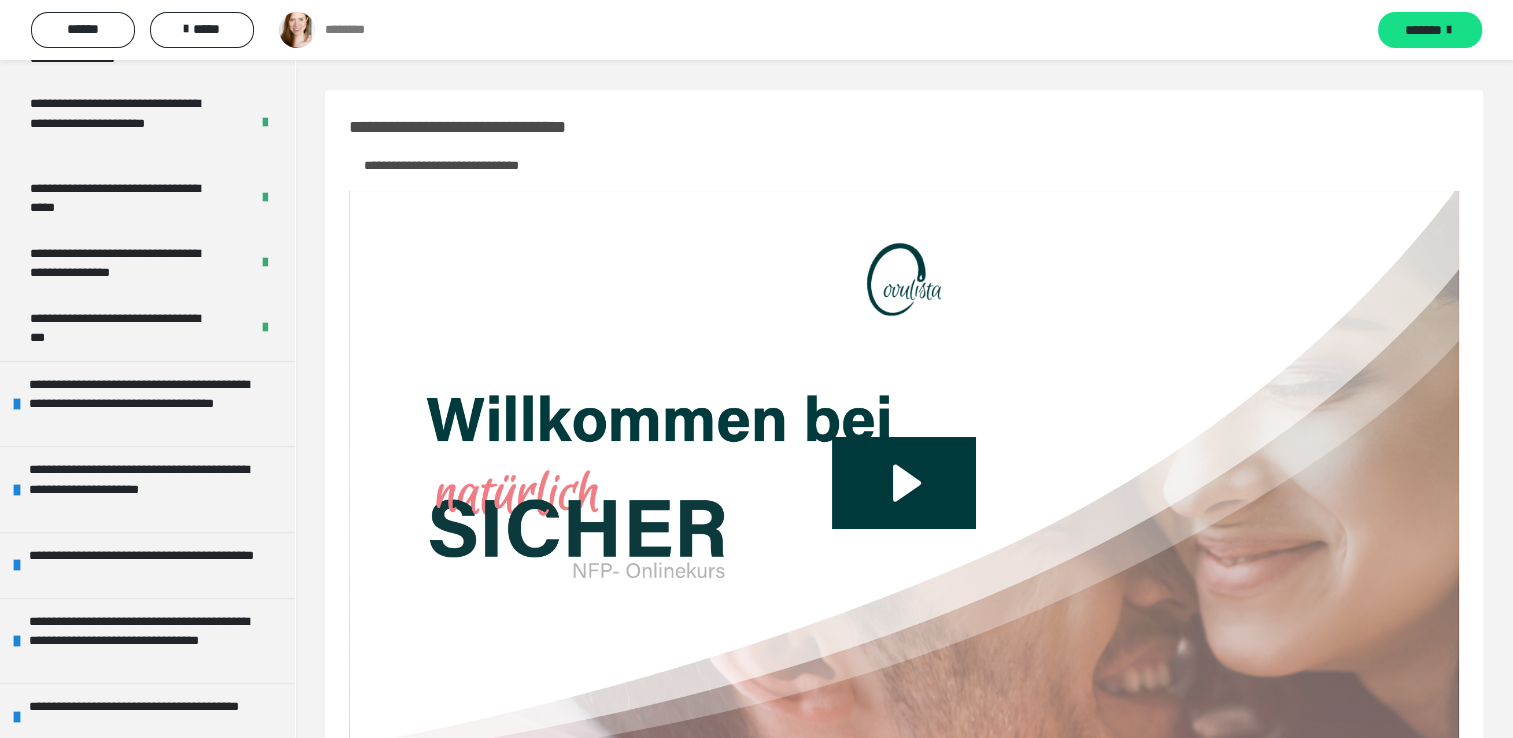 scroll, scrollTop: 900, scrollLeft: 0, axis: vertical 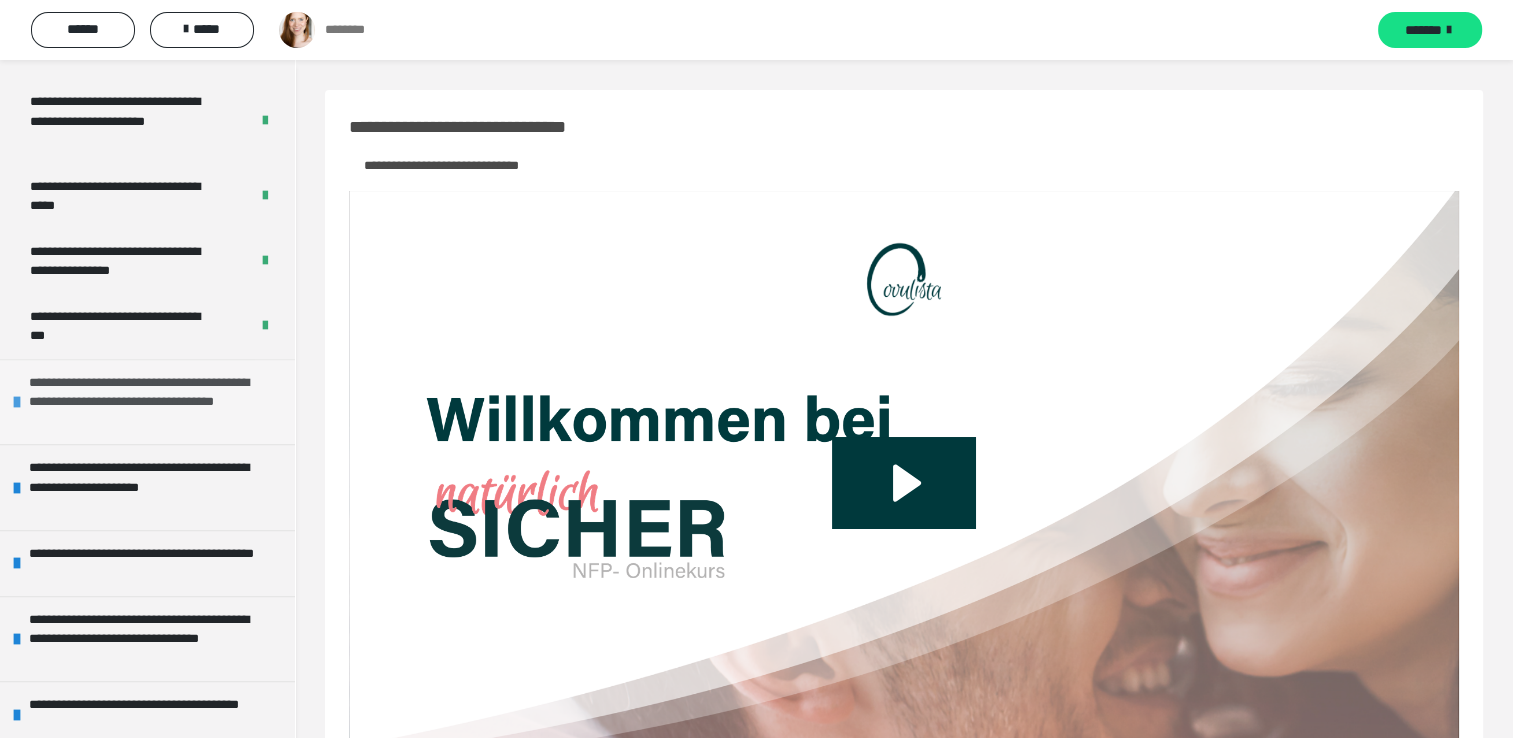 click at bounding box center [17, 402] 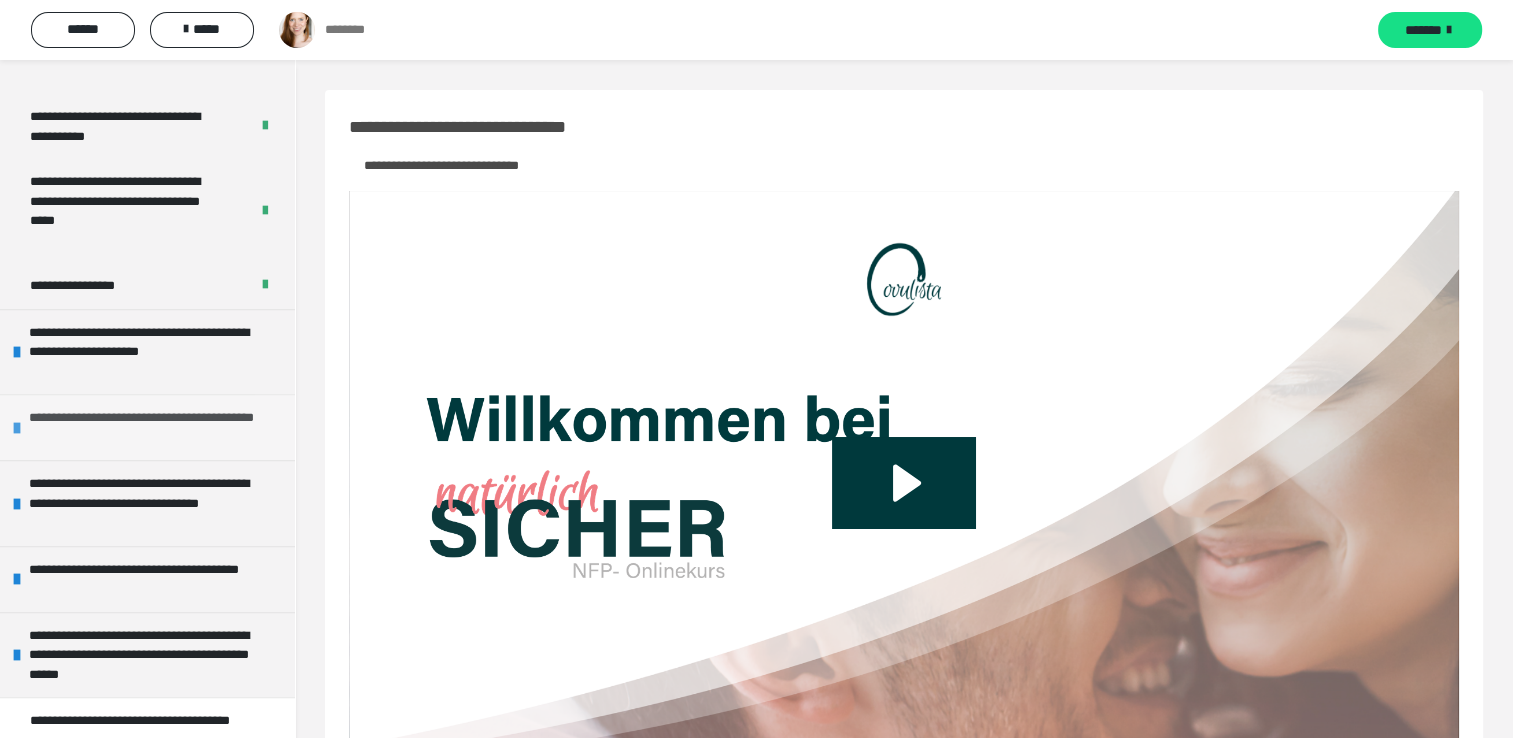 scroll, scrollTop: 1500, scrollLeft: 0, axis: vertical 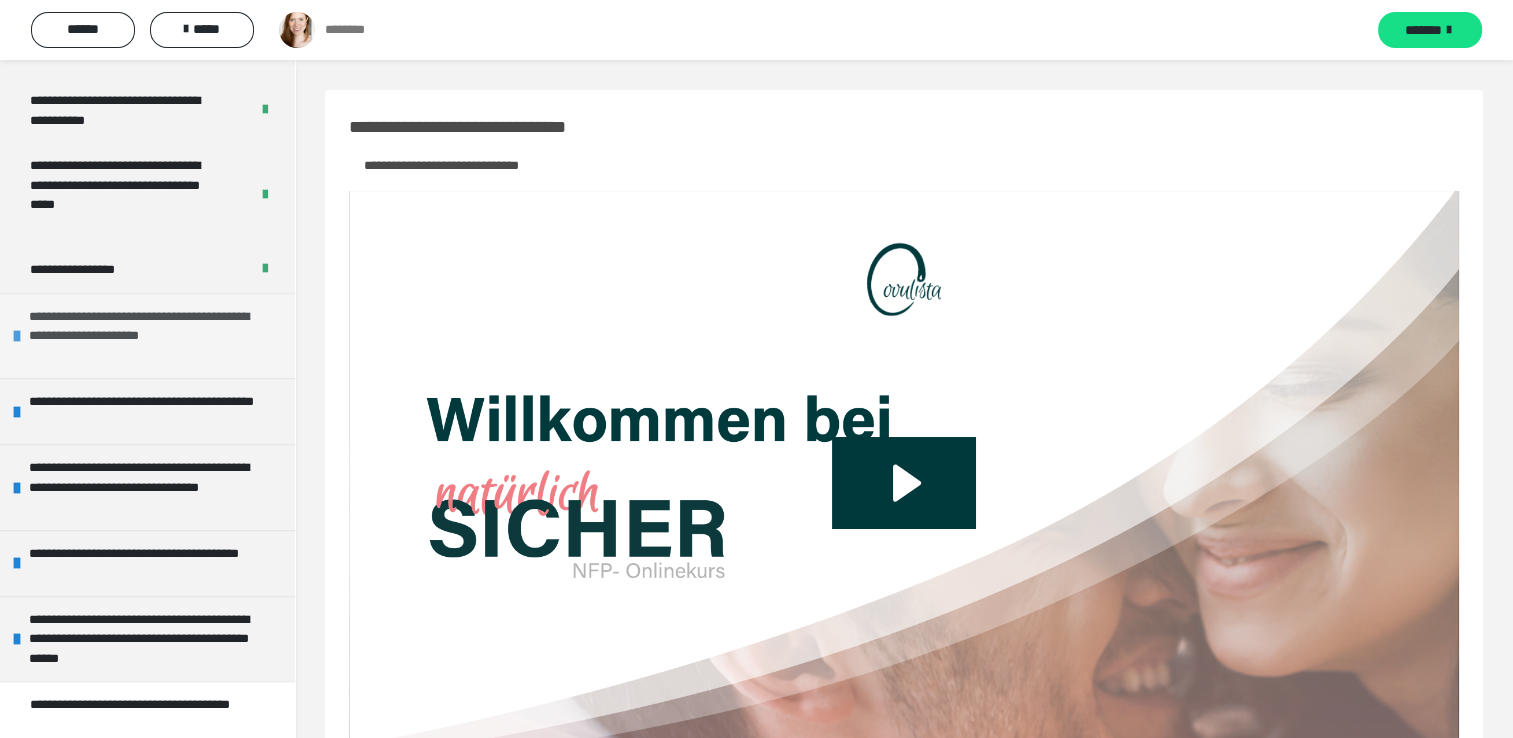 click at bounding box center [17, 336] 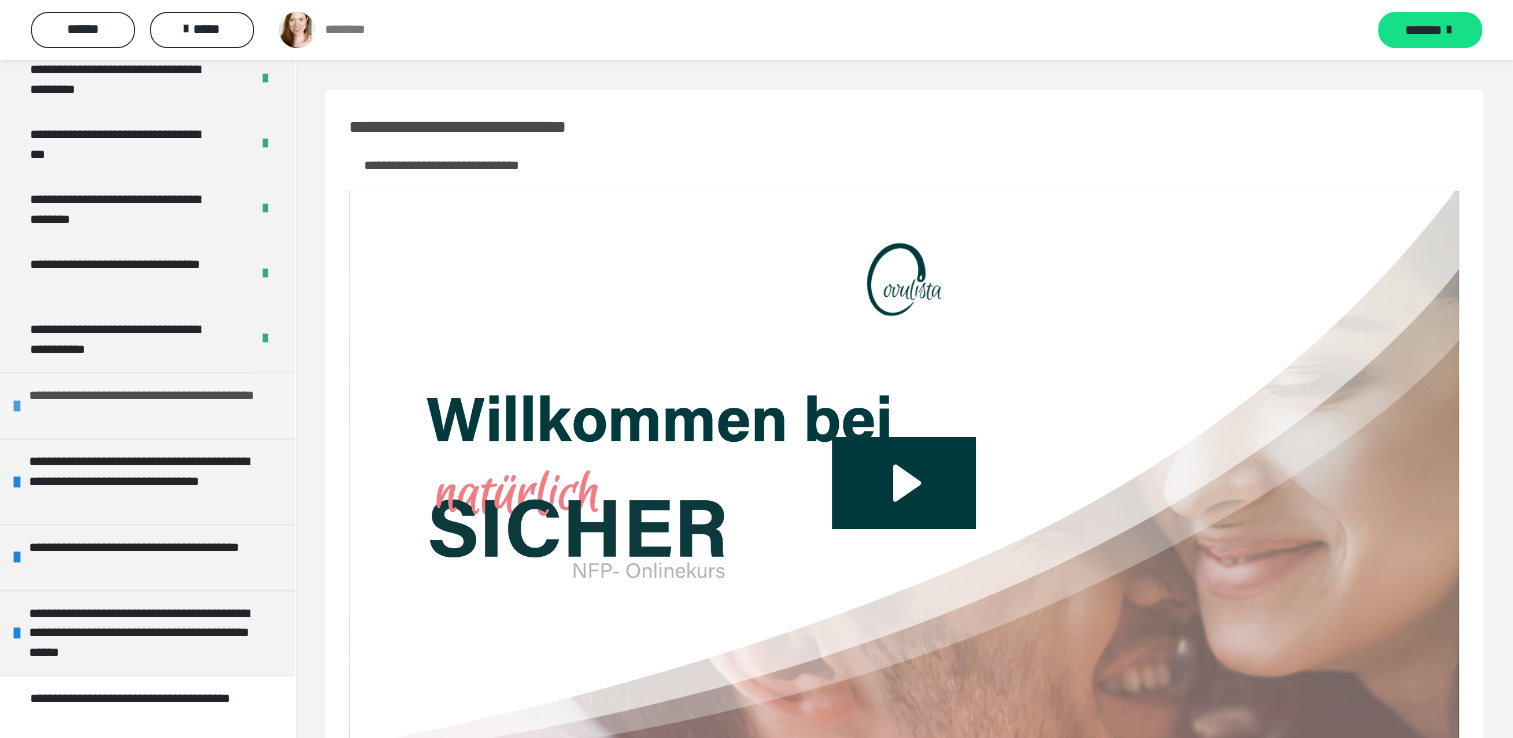 scroll, scrollTop: 1900, scrollLeft: 0, axis: vertical 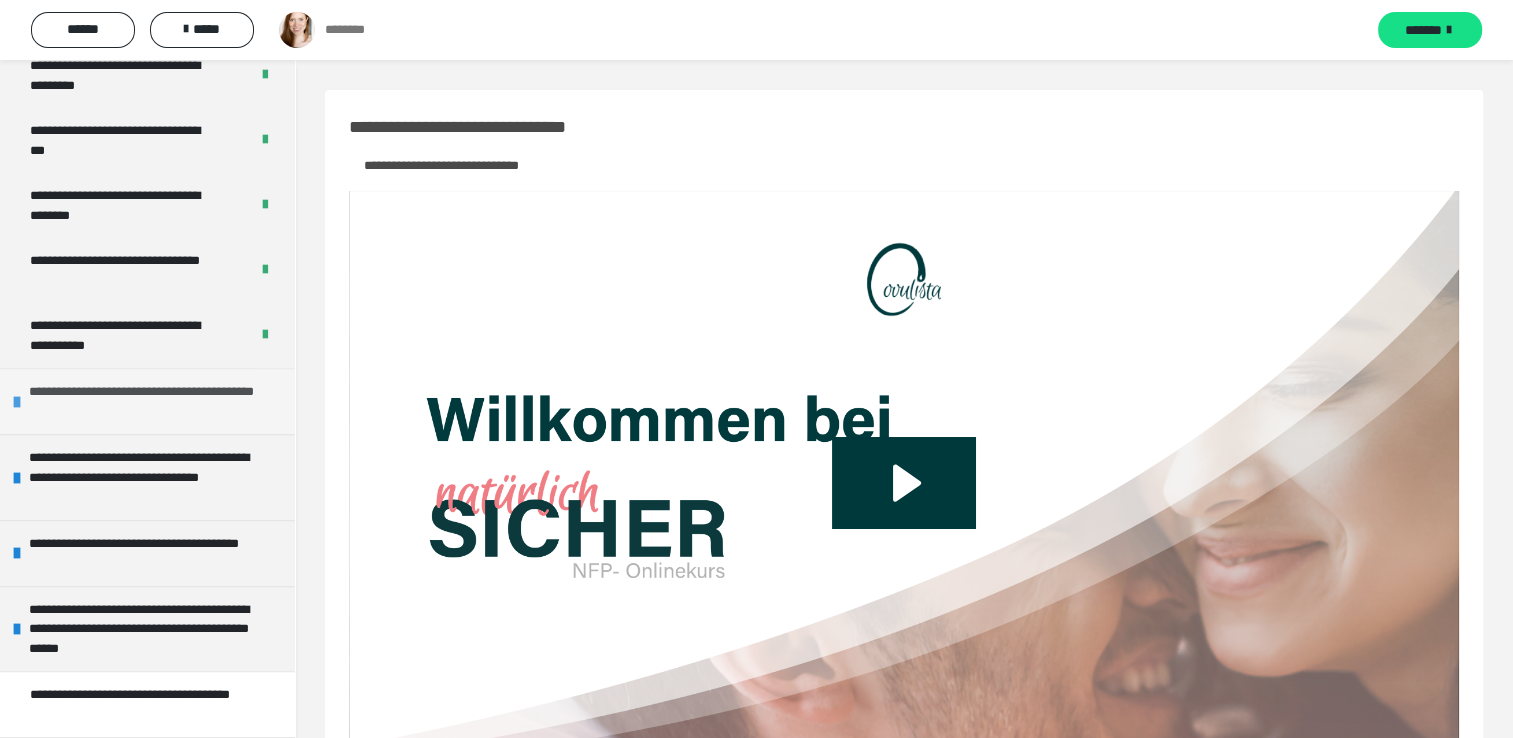 click at bounding box center [17, 402] 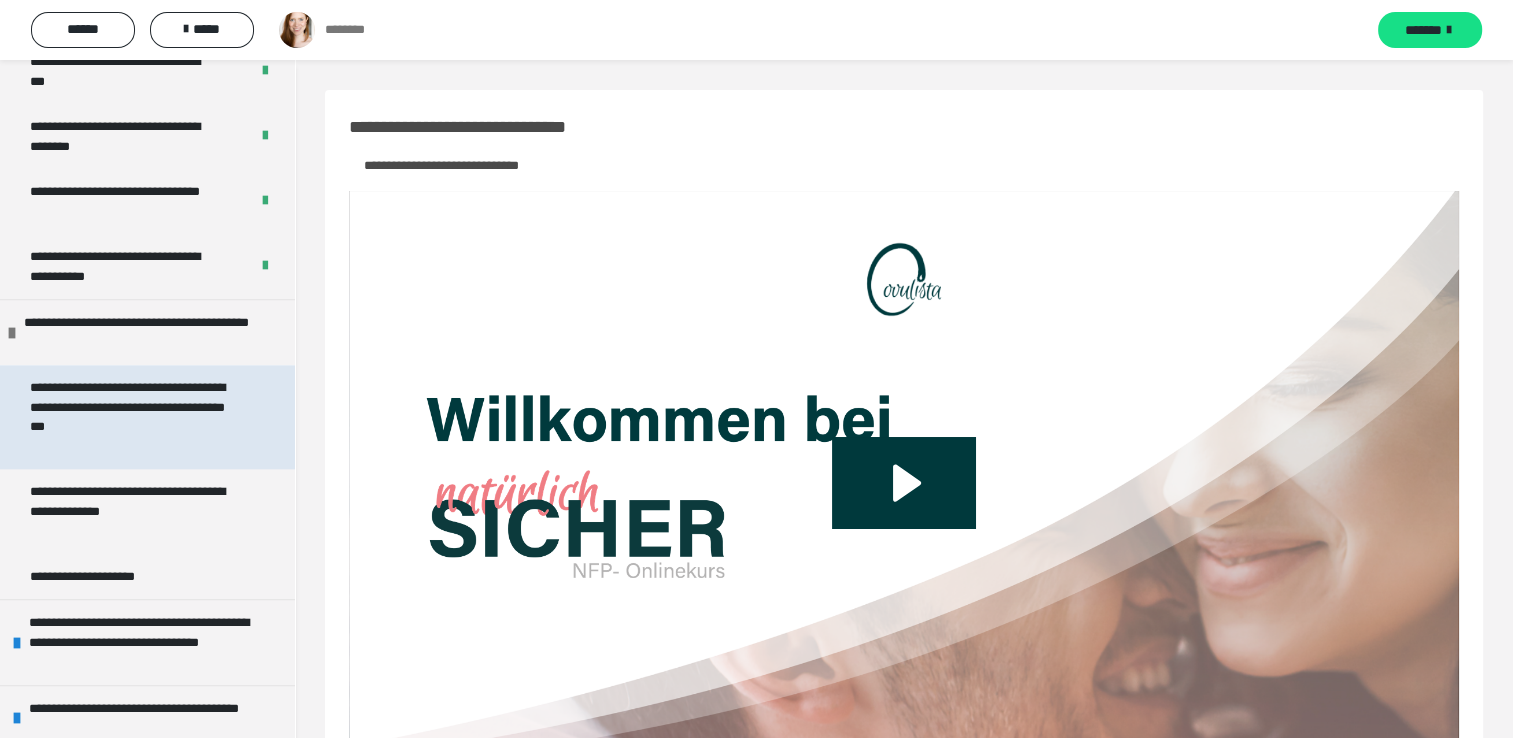 scroll, scrollTop: 2000, scrollLeft: 0, axis: vertical 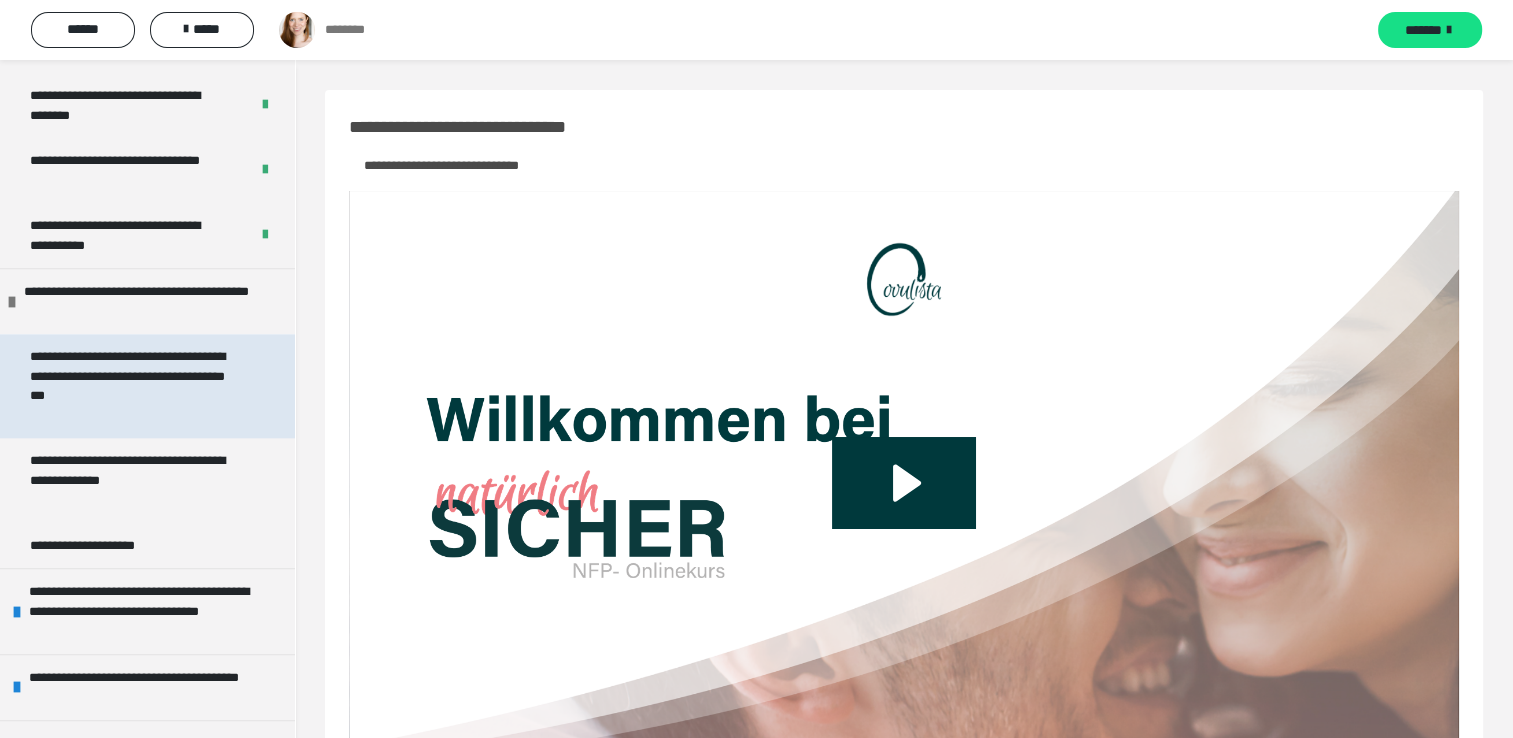 click on "**********" at bounding box center (132, 386) 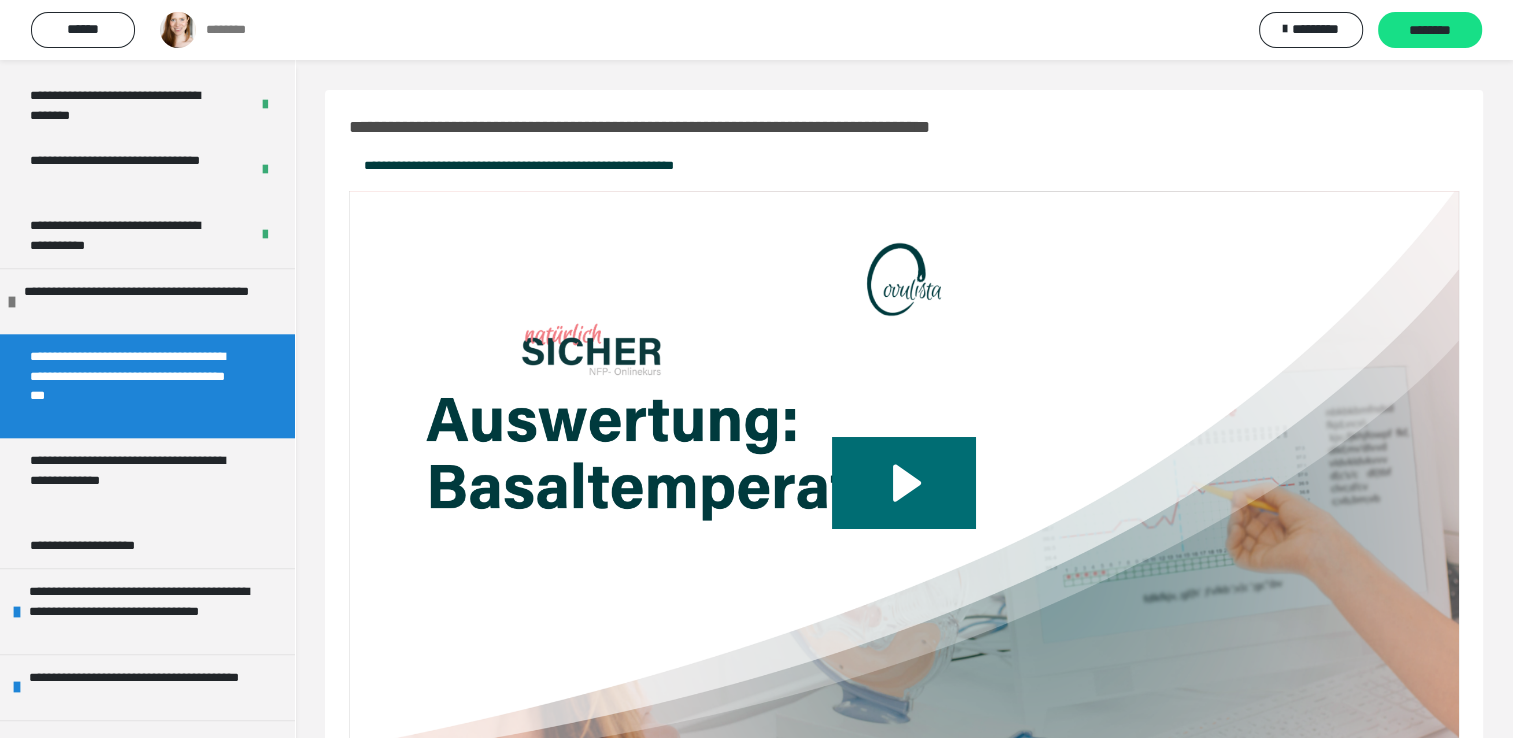 scroll, scrollTop: 100, scrollLeft: 0, axis: vertical 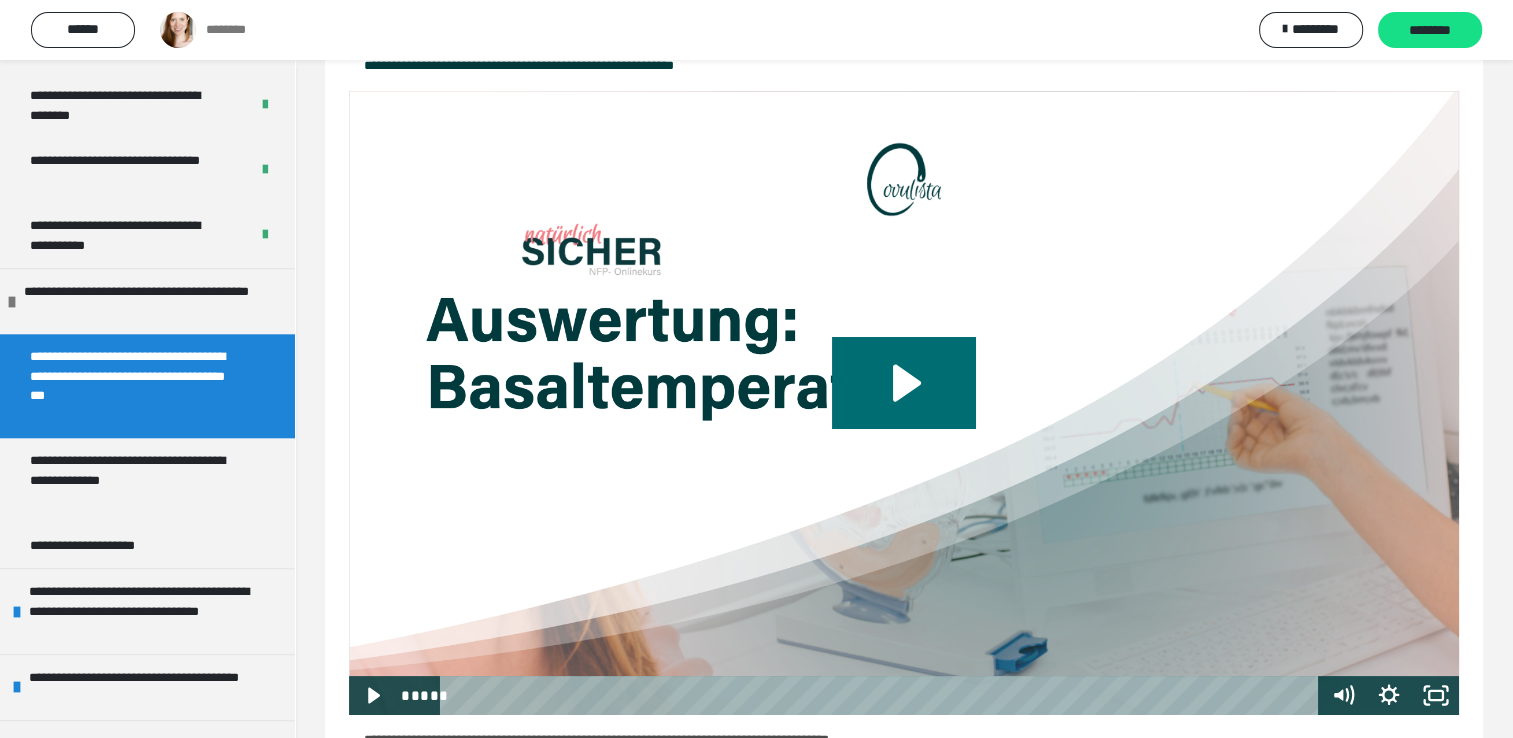 click 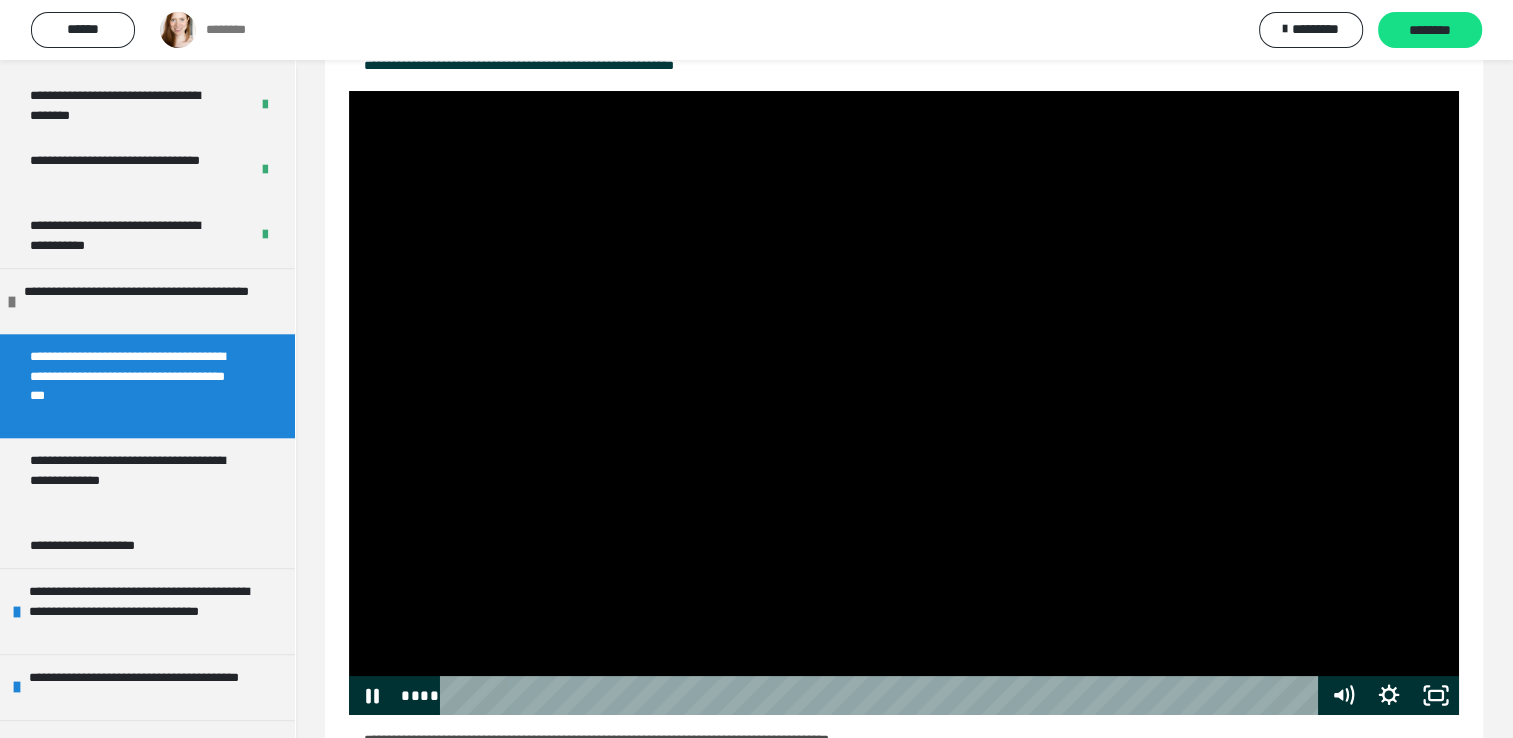 type 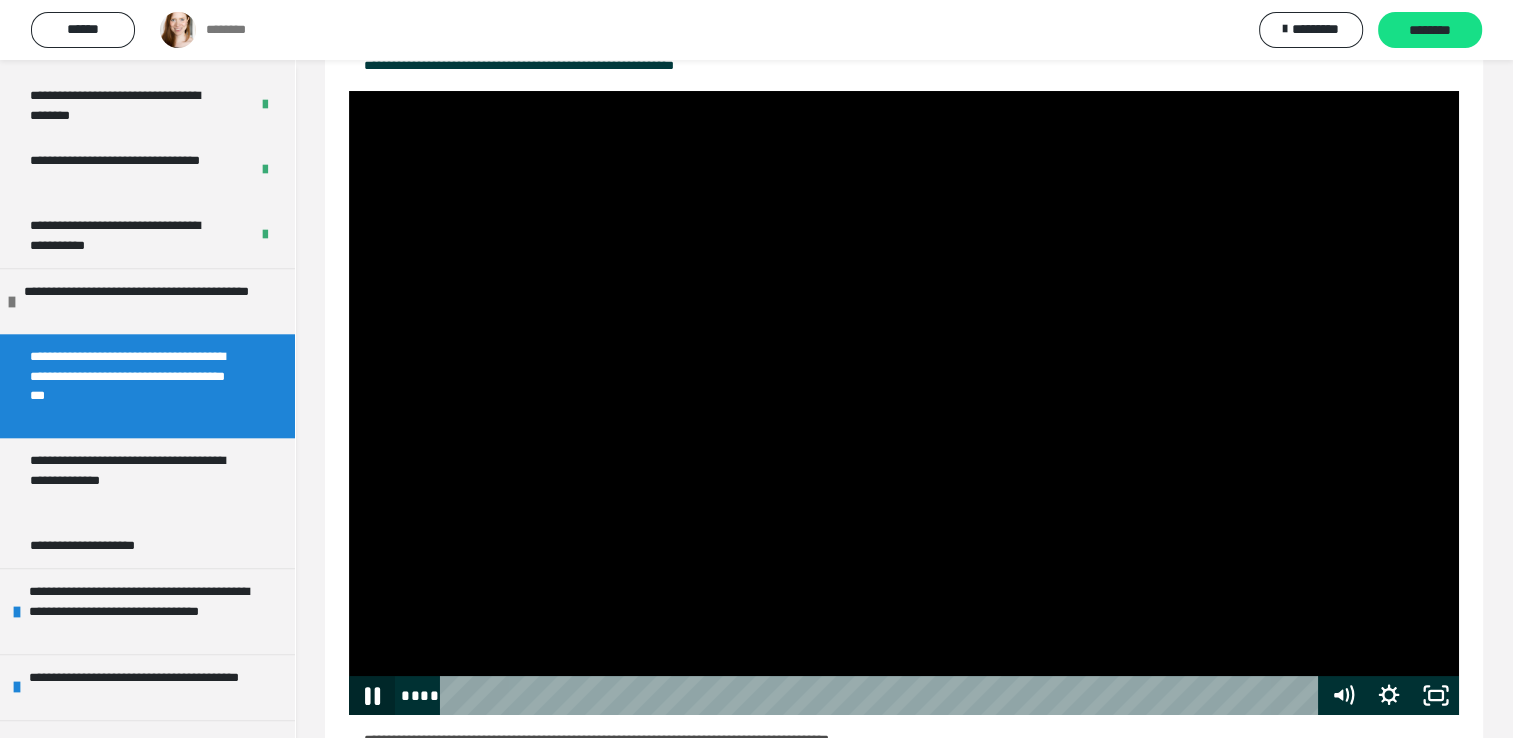 click 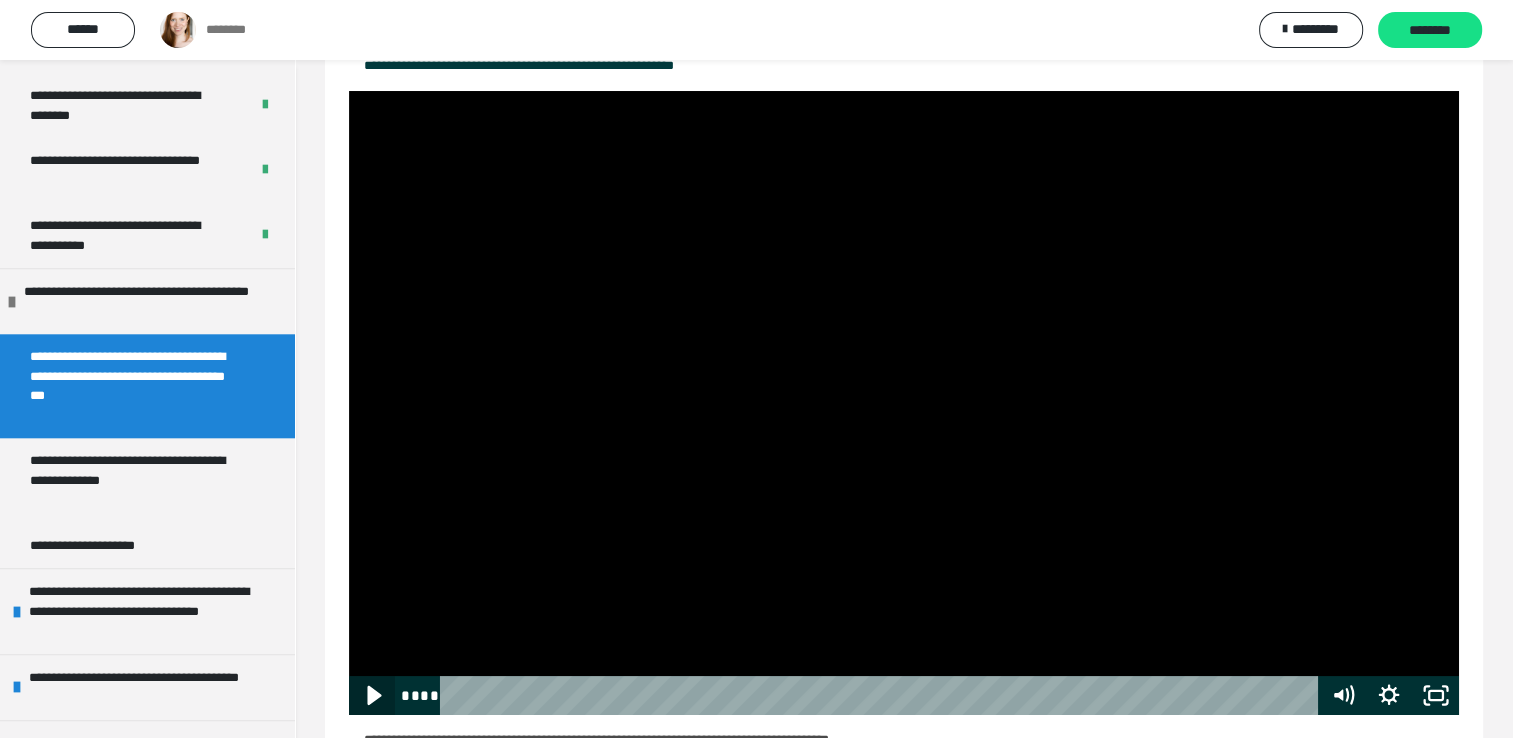 click 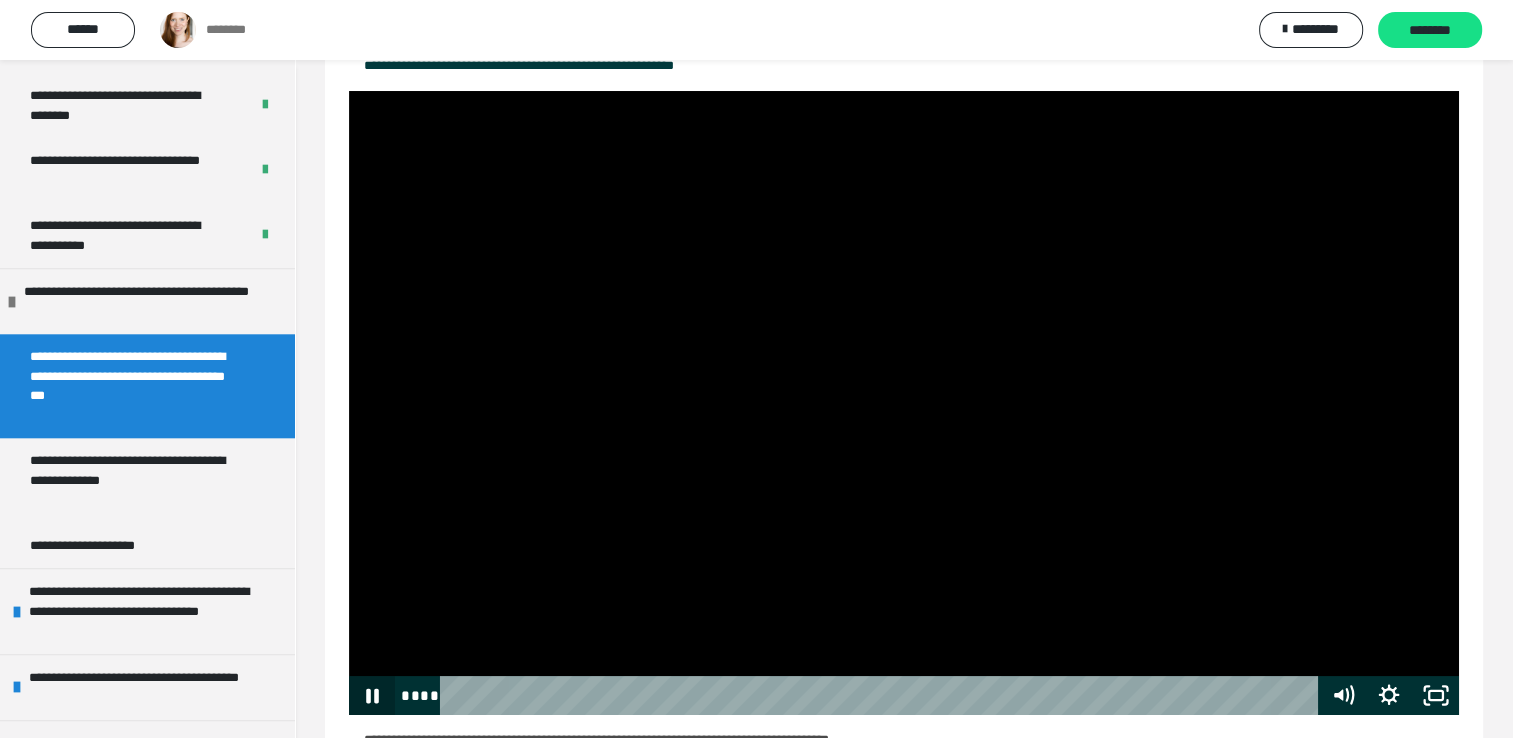 click 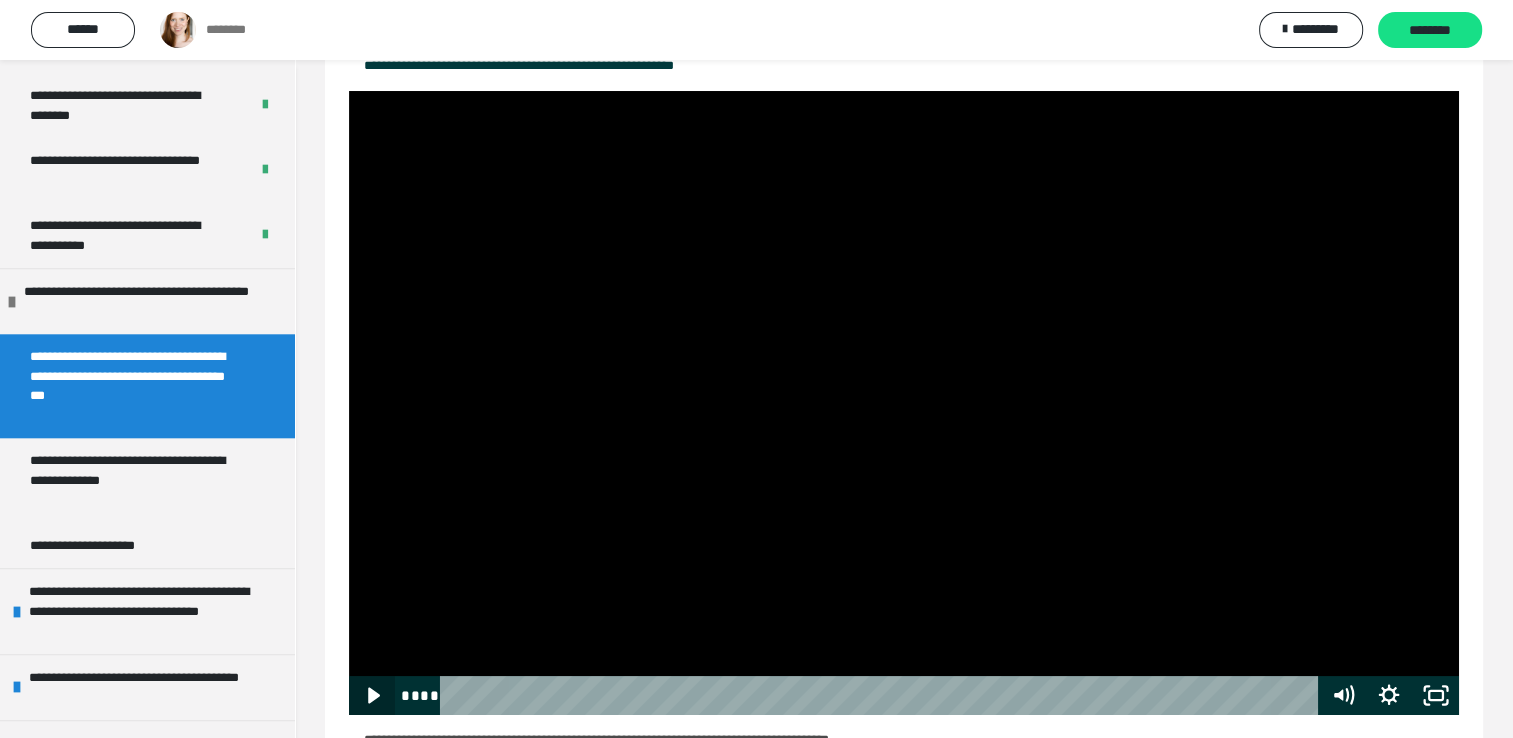 type 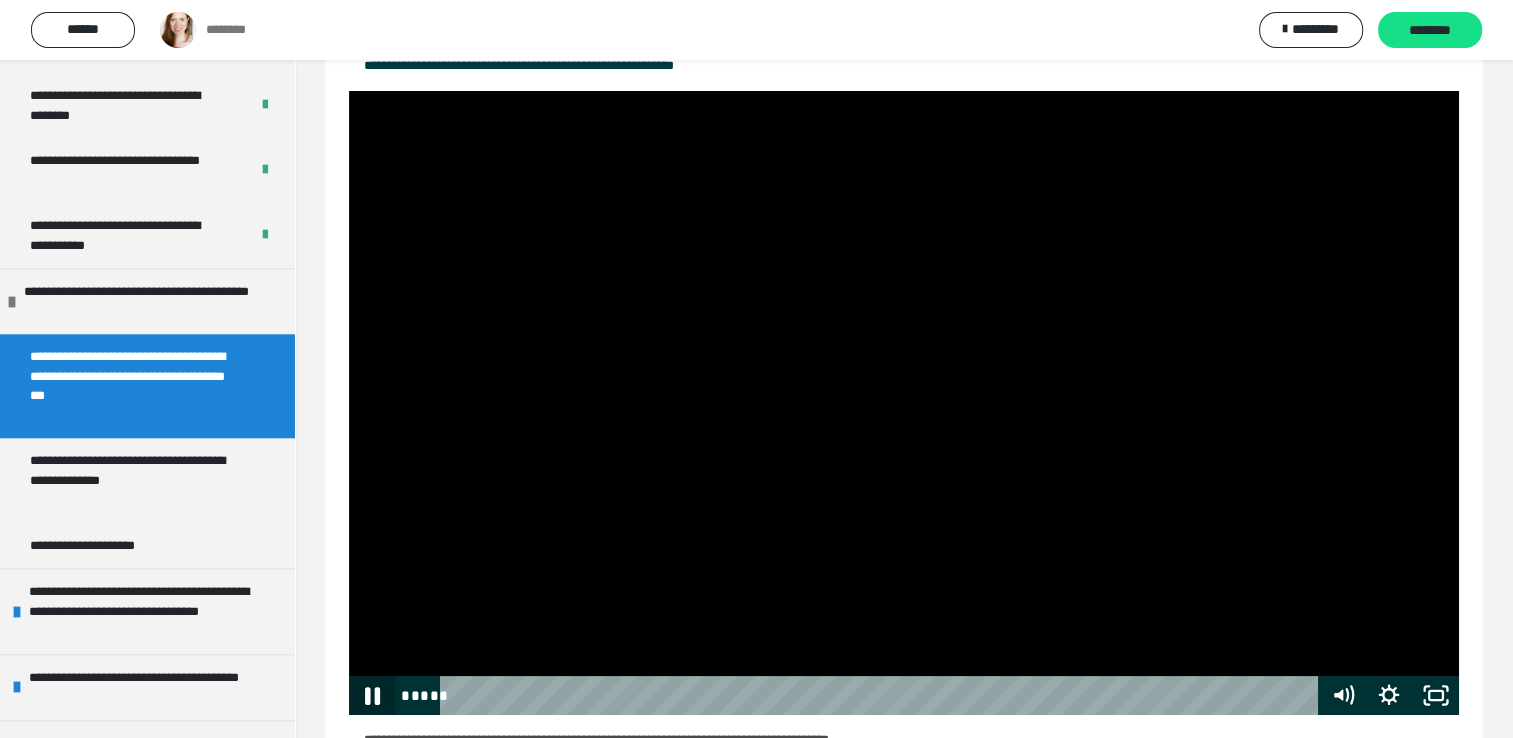 click 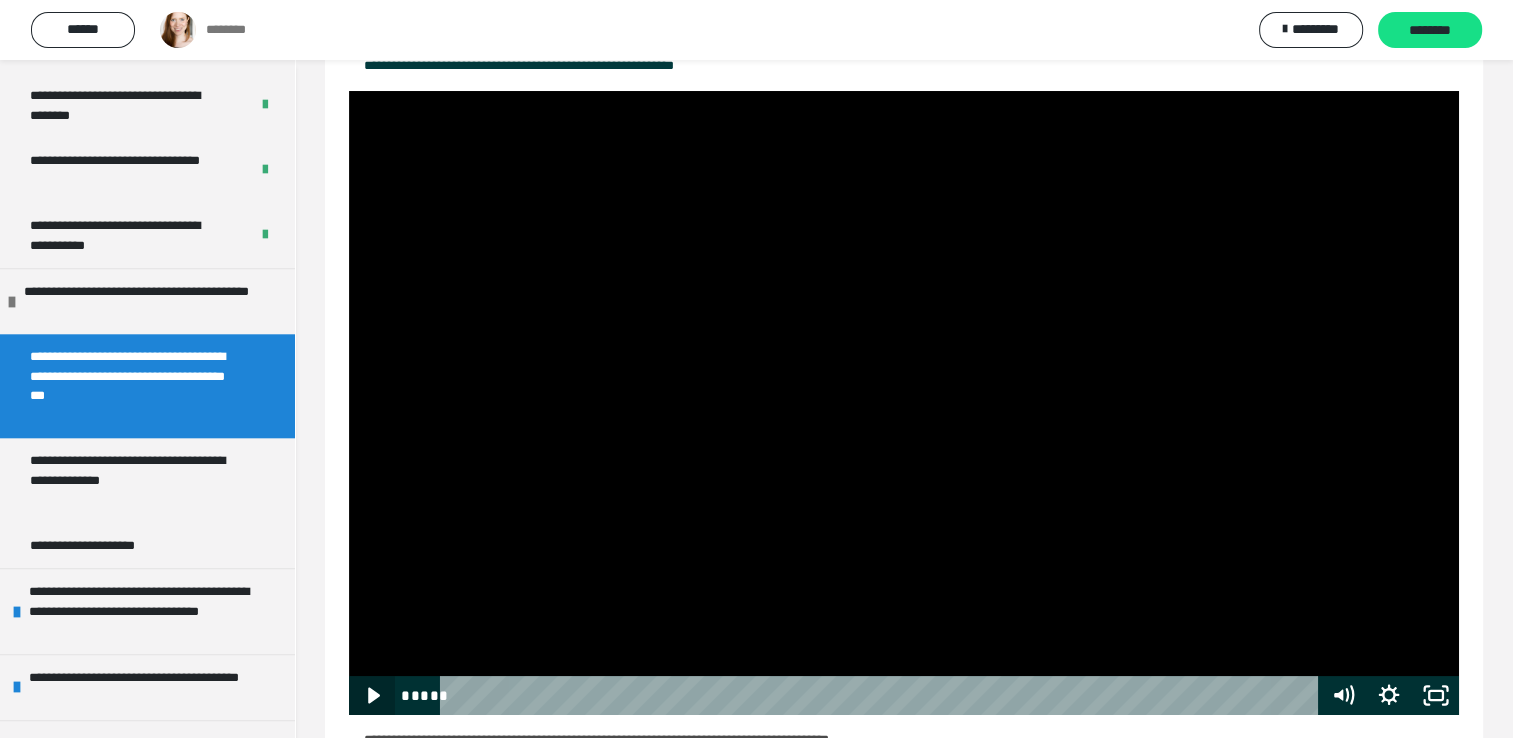 click 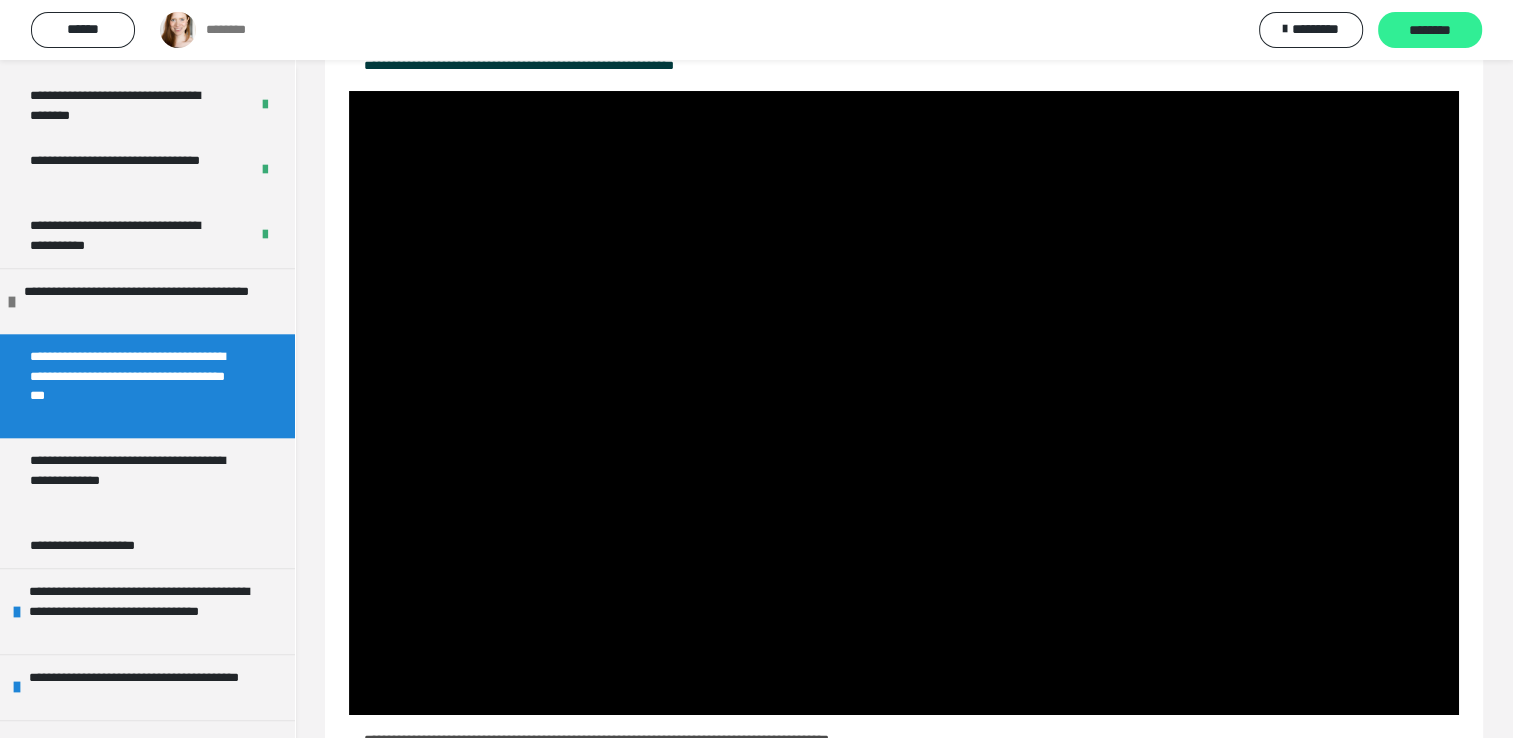 click on "********" at bounding box center [1430, 31] 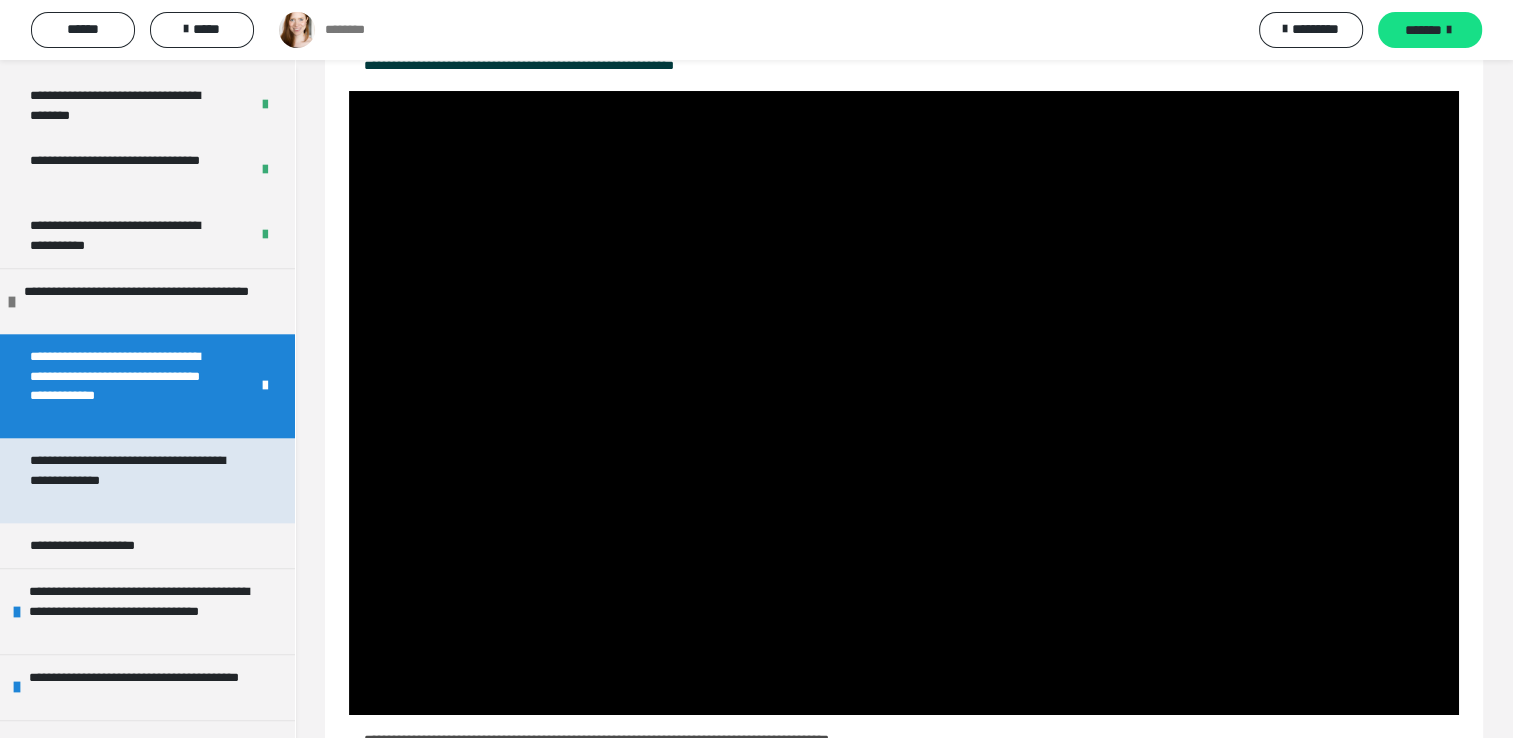 click on "**********" at bounding box center [132, 480] 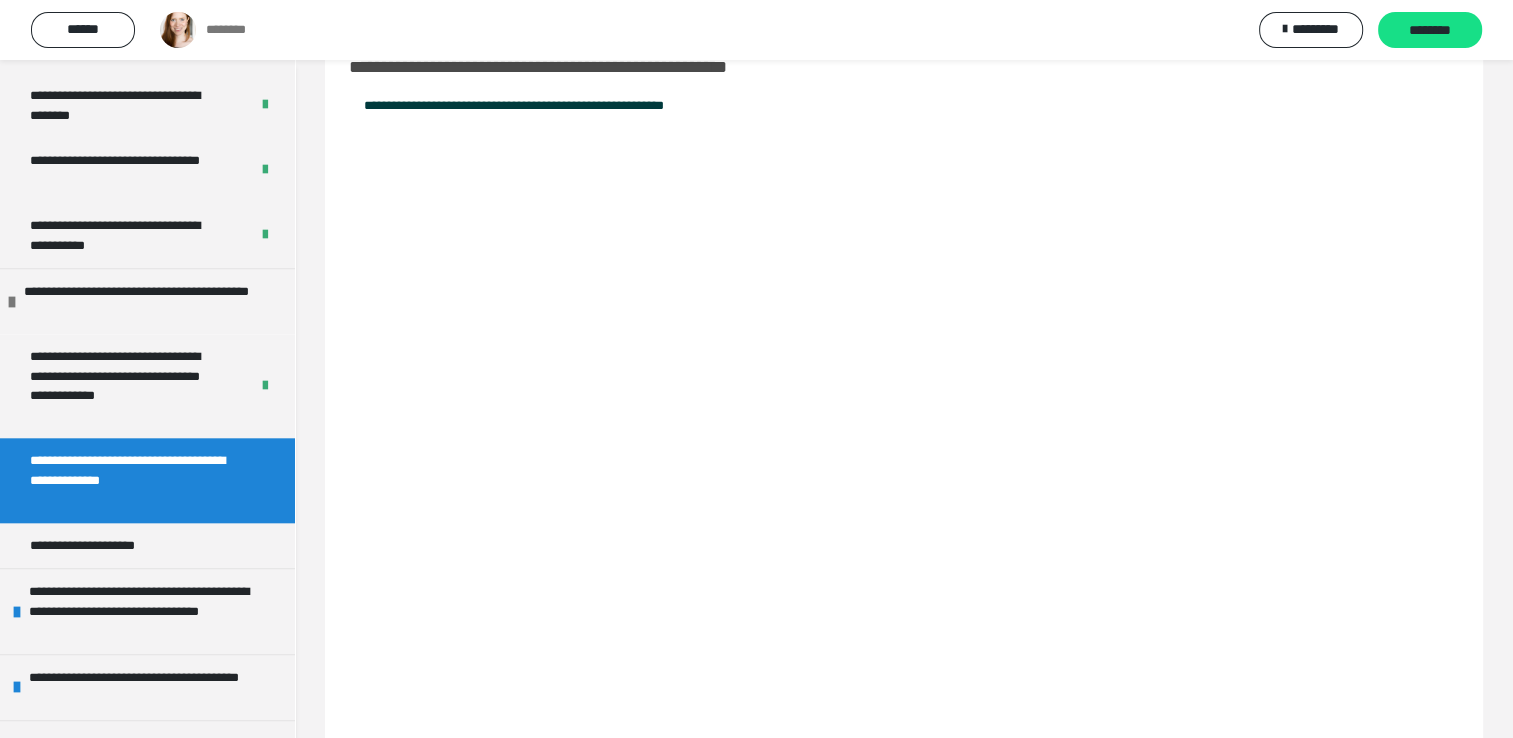 scroll, scrollTop: 100, scrollLeft: 0, axis: vertical 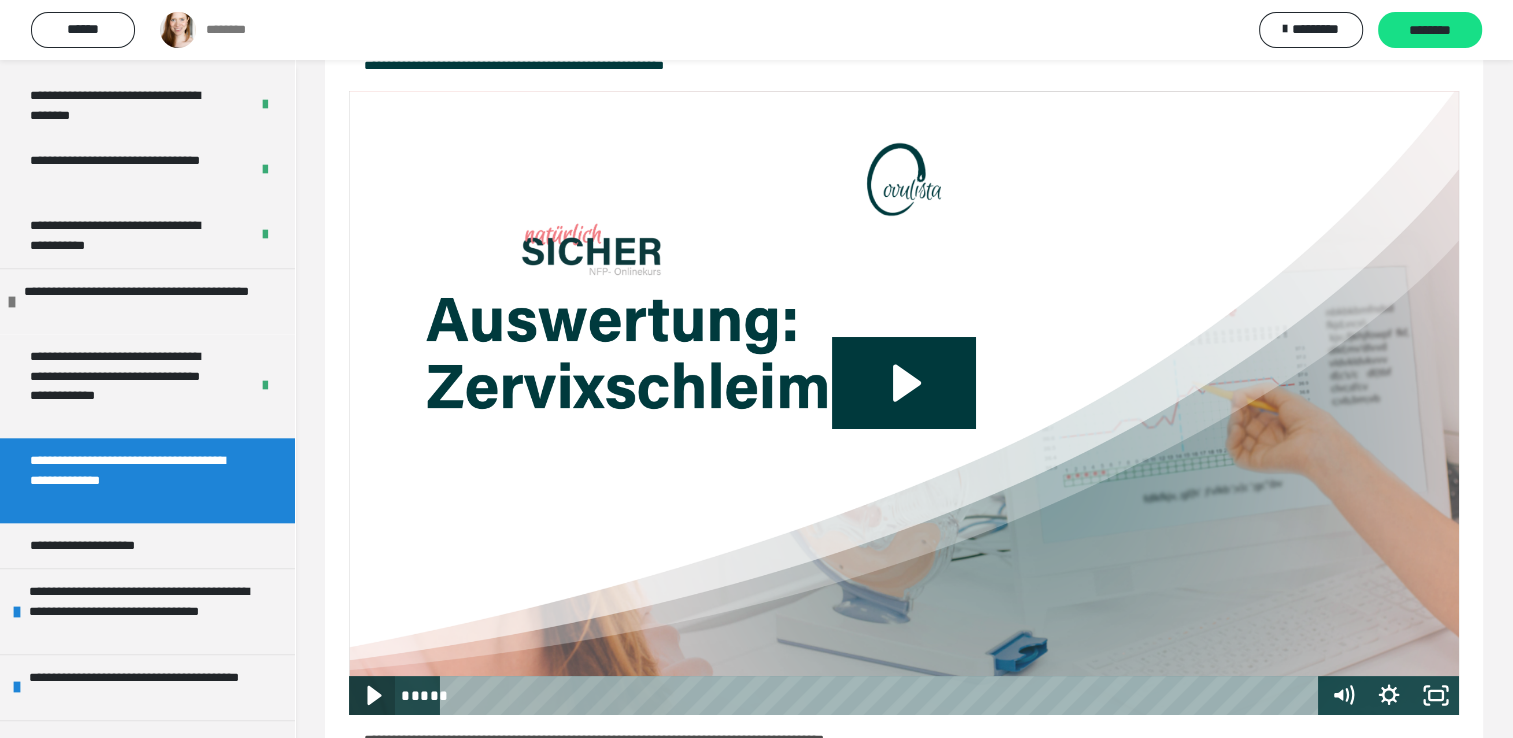 click 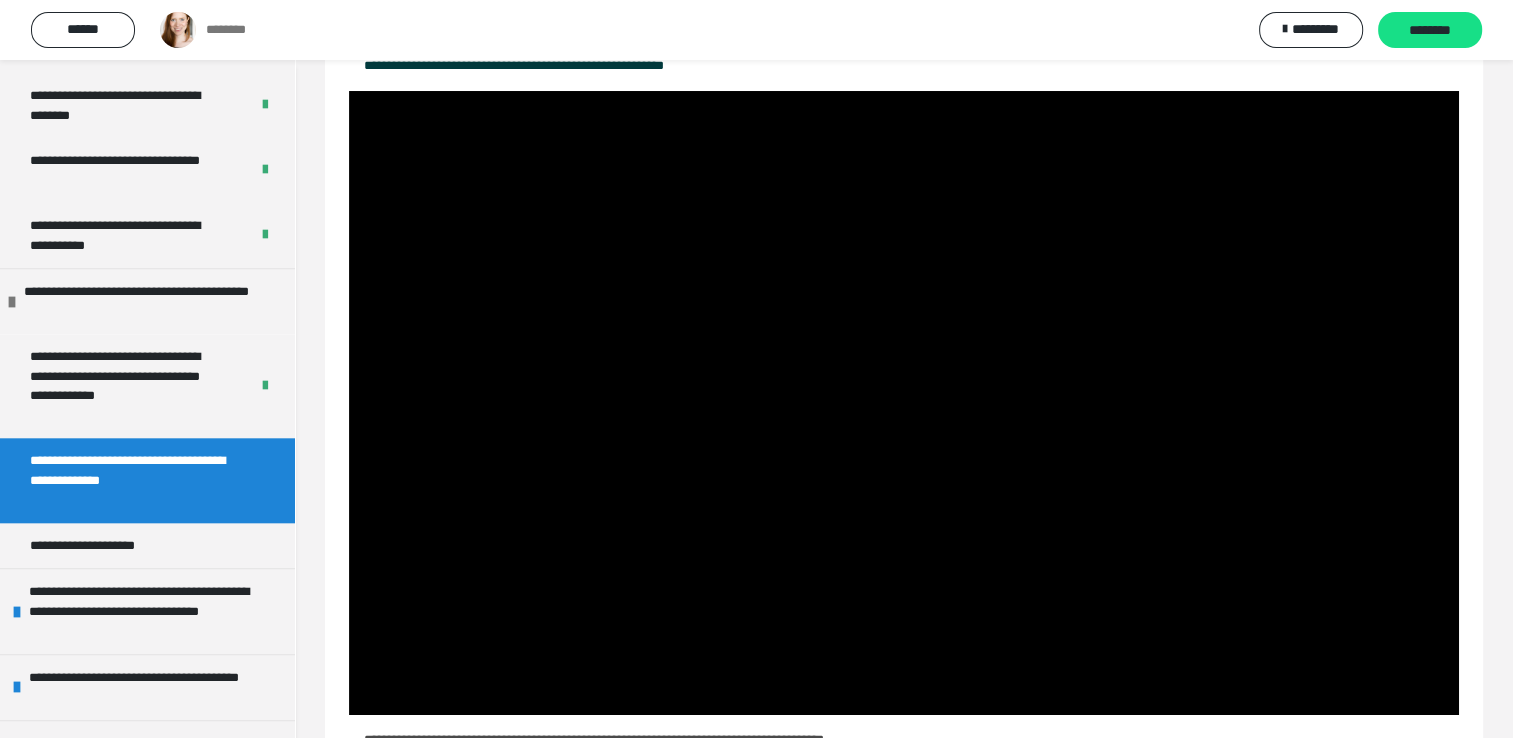 type 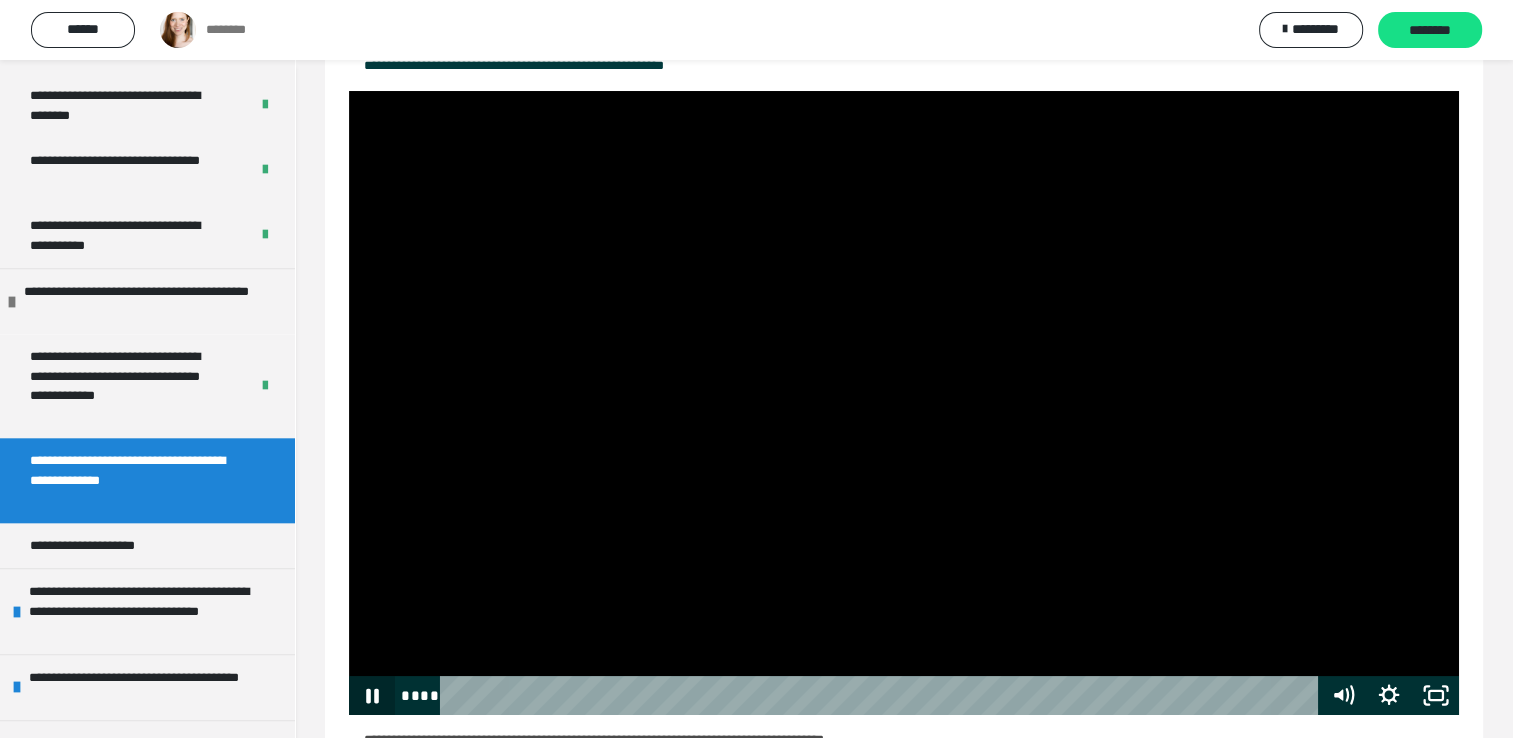 click 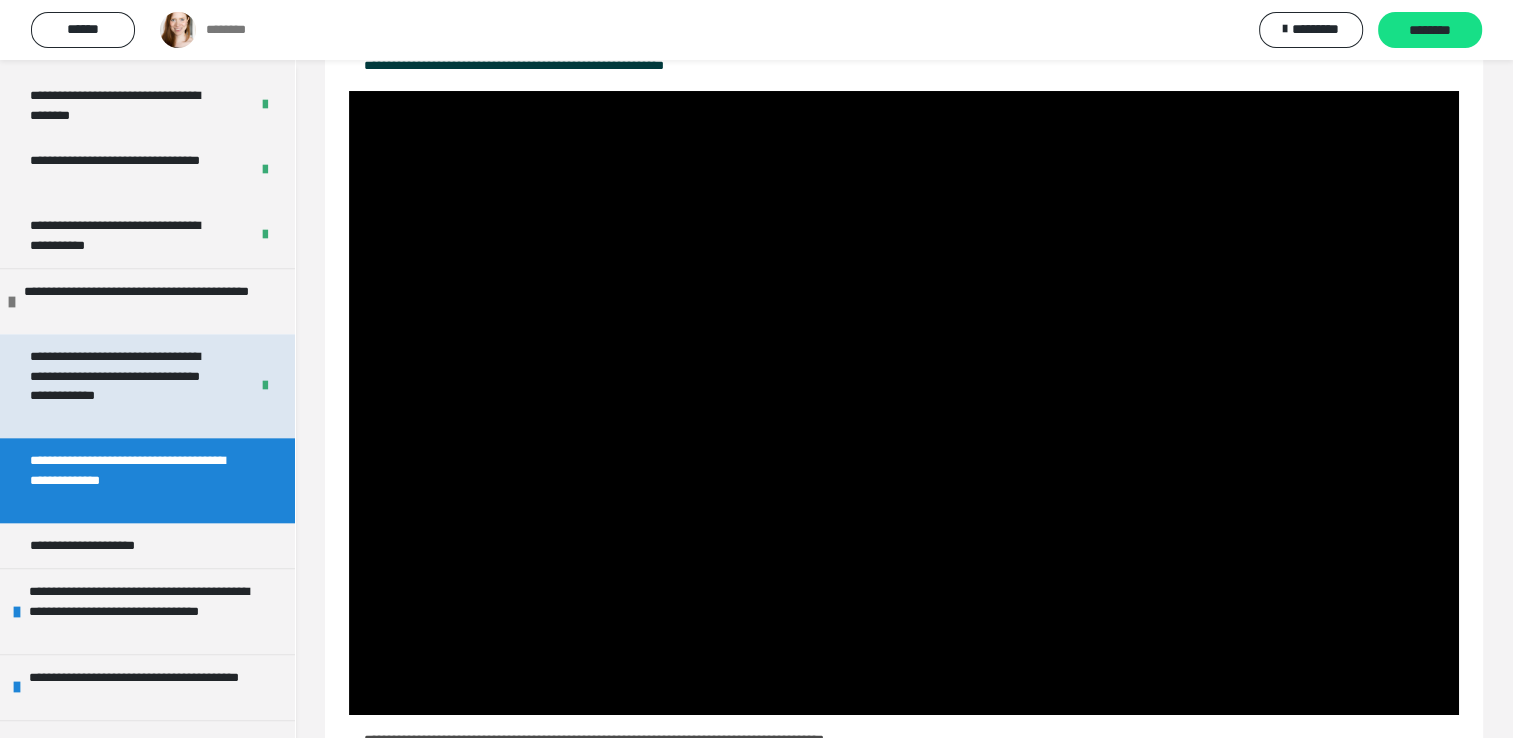 click on "**********" at bounding box center [124, 386] 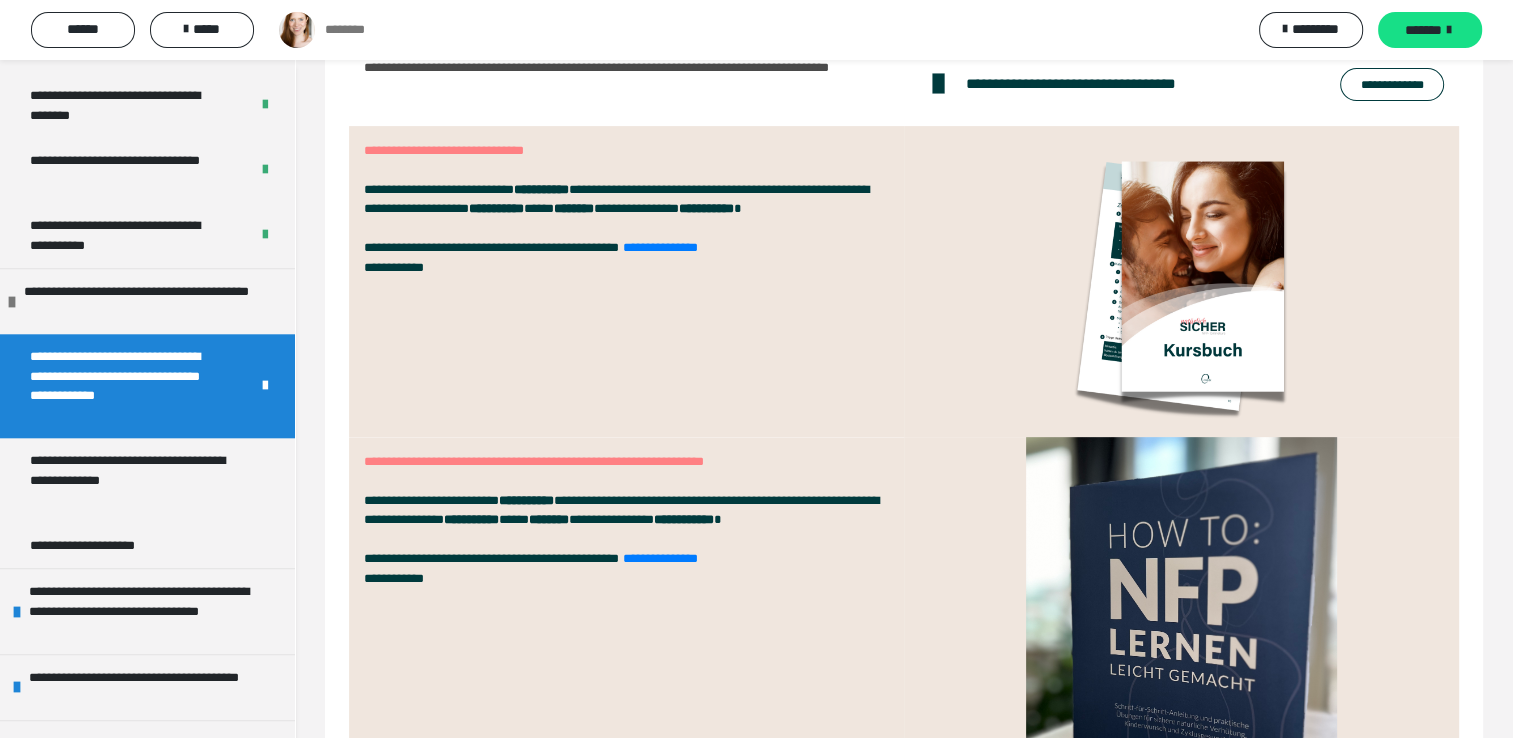 scroll, scrollTop: 700, scrollLeft: 0, axis: vertical 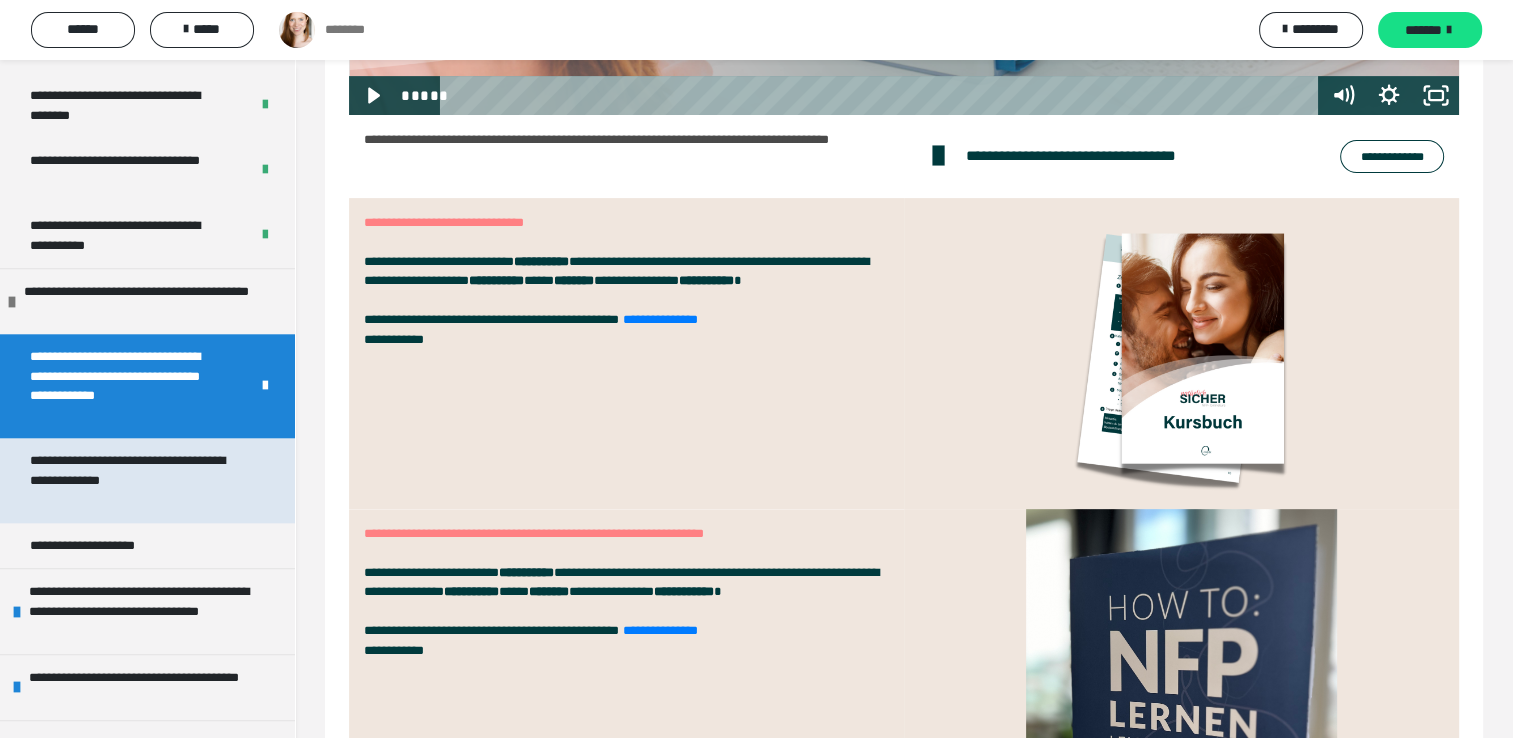 click on "**********" at bounding box center (132, 480) 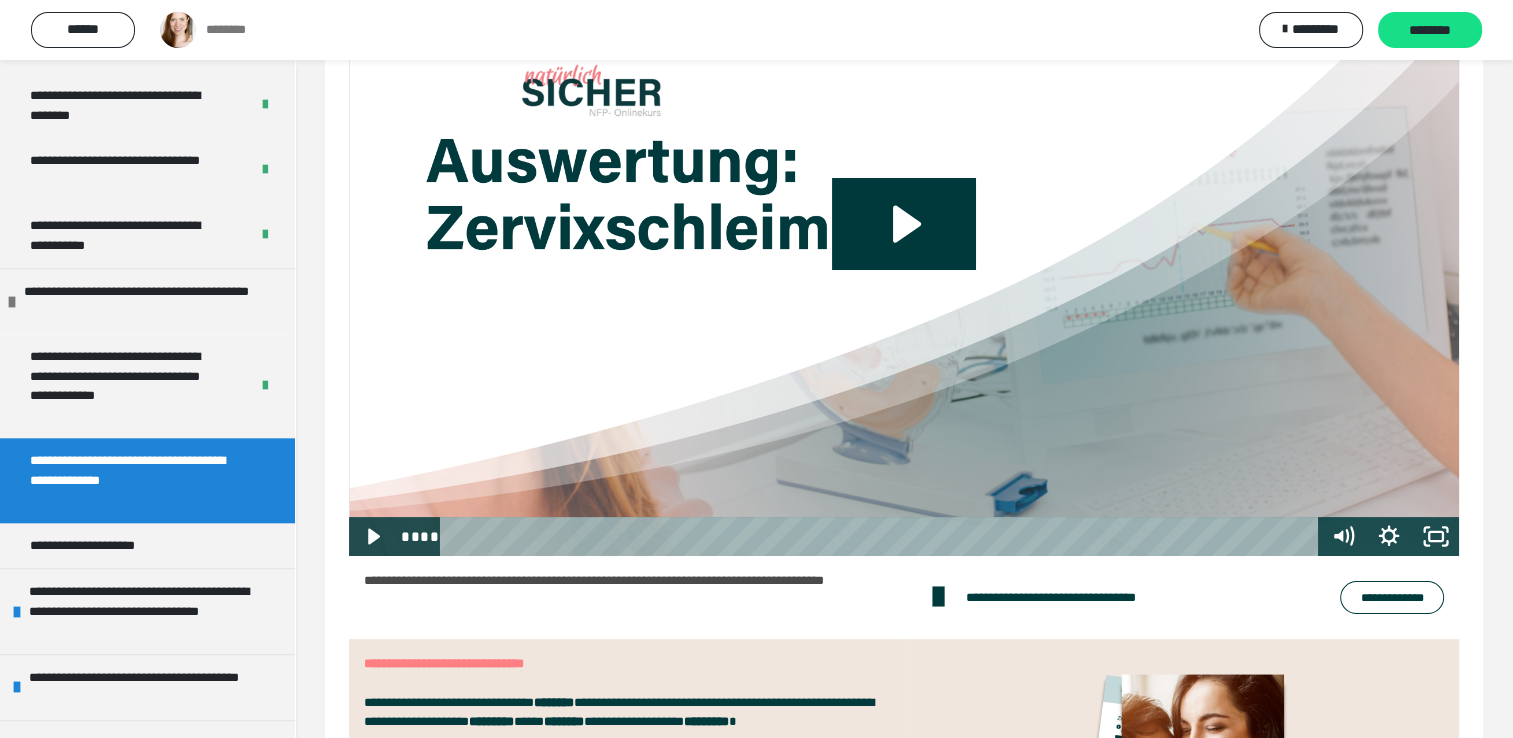 scroll, scrollTop: 172, scrollLeft: 0, axis: vertical 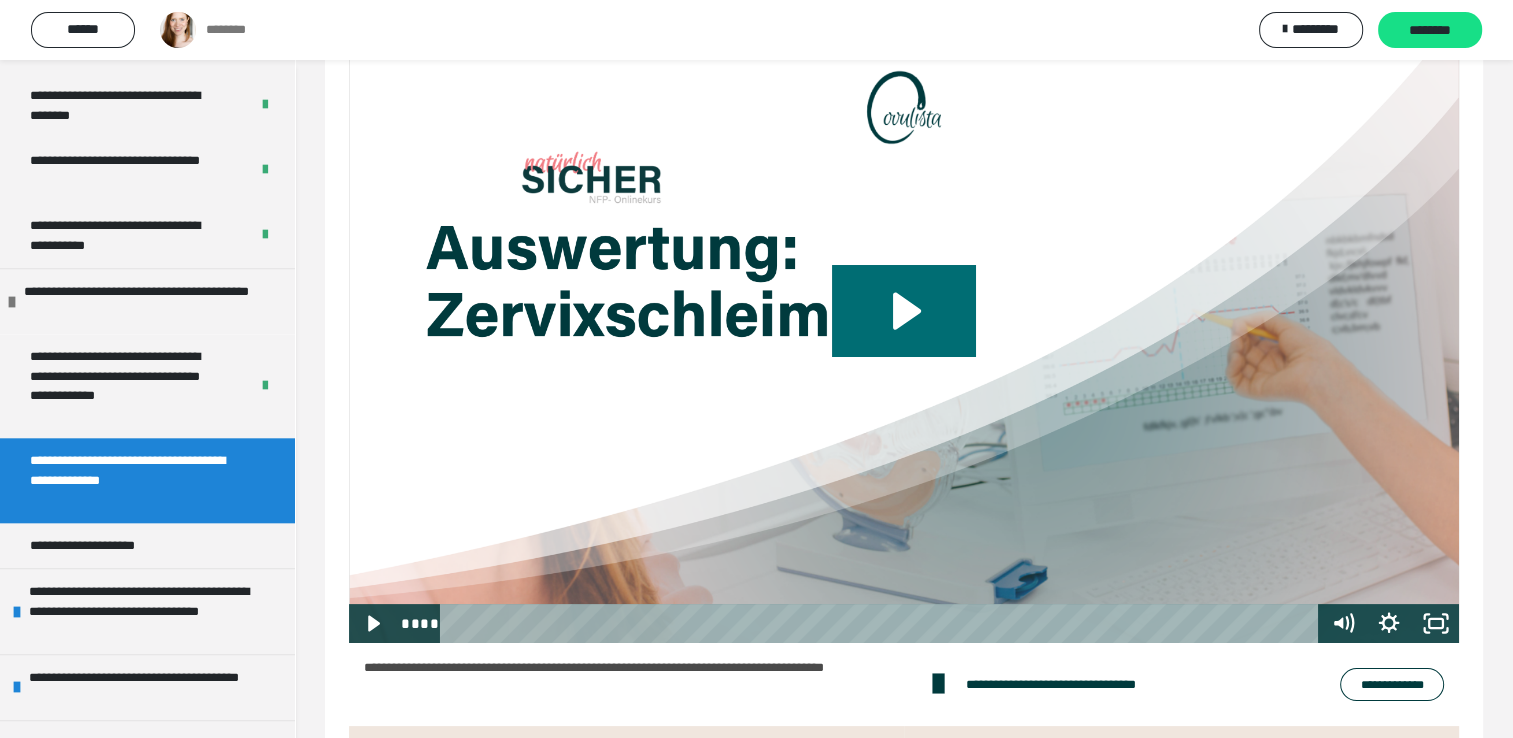 click 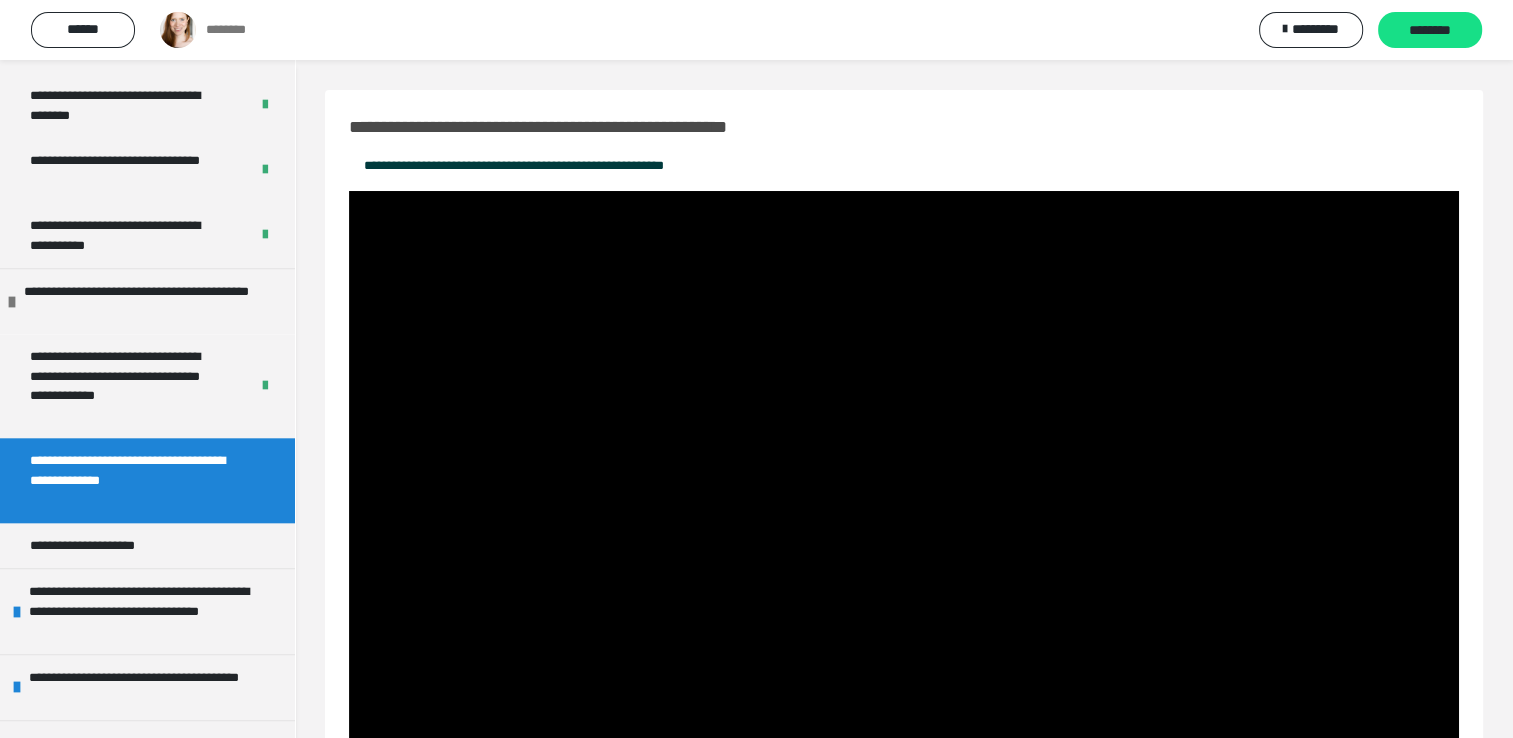 scroll, scrollTop: 100, scrollLeft: 0, axis: vertical 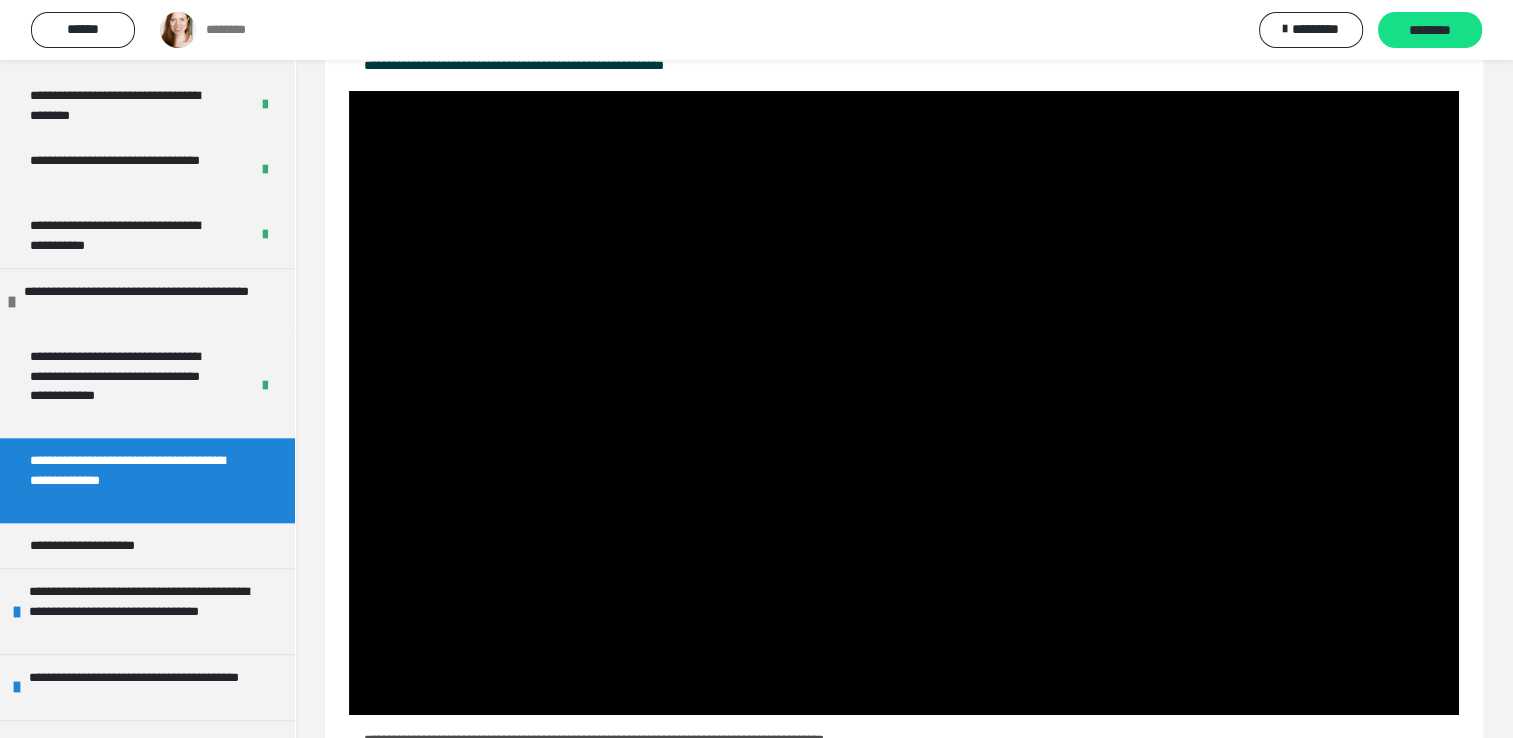 type 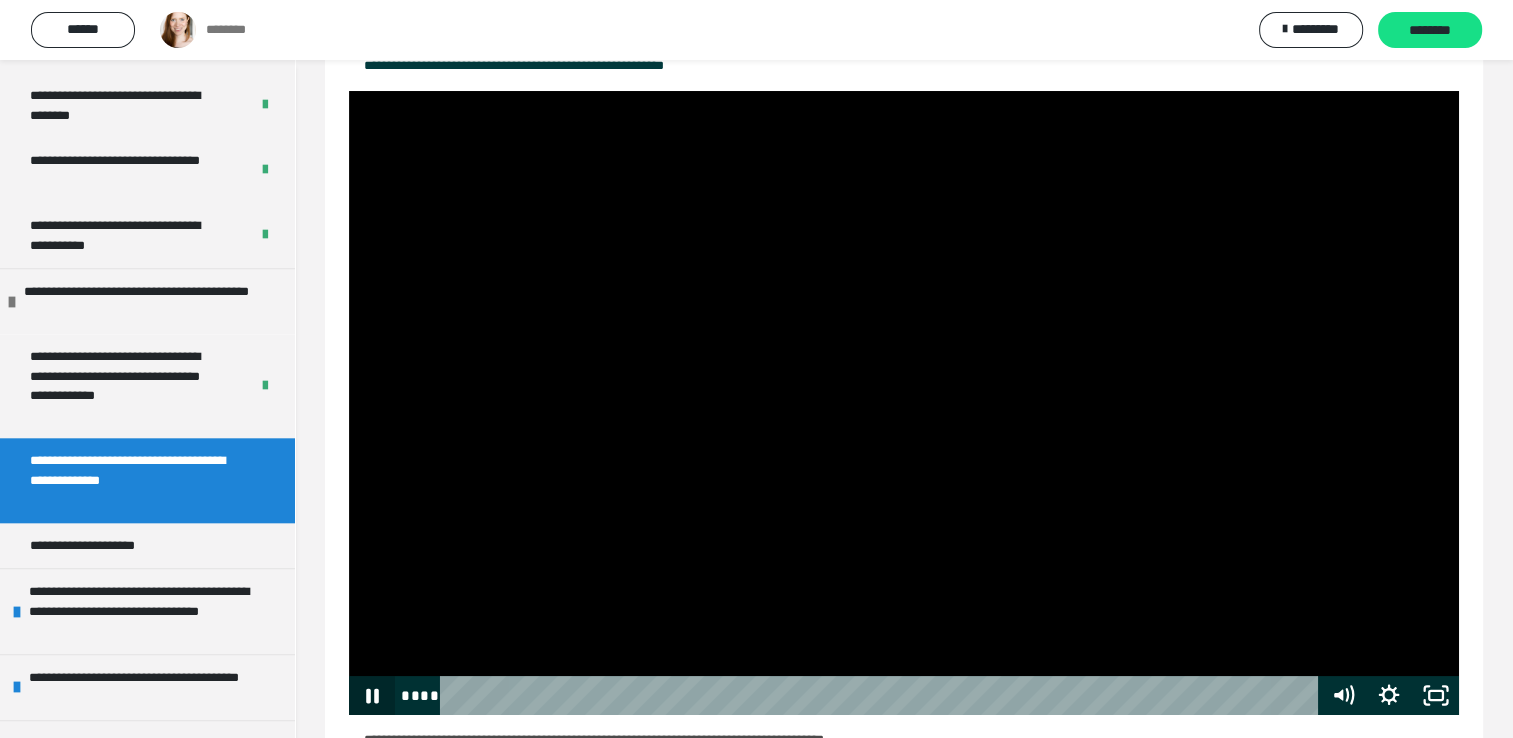 click 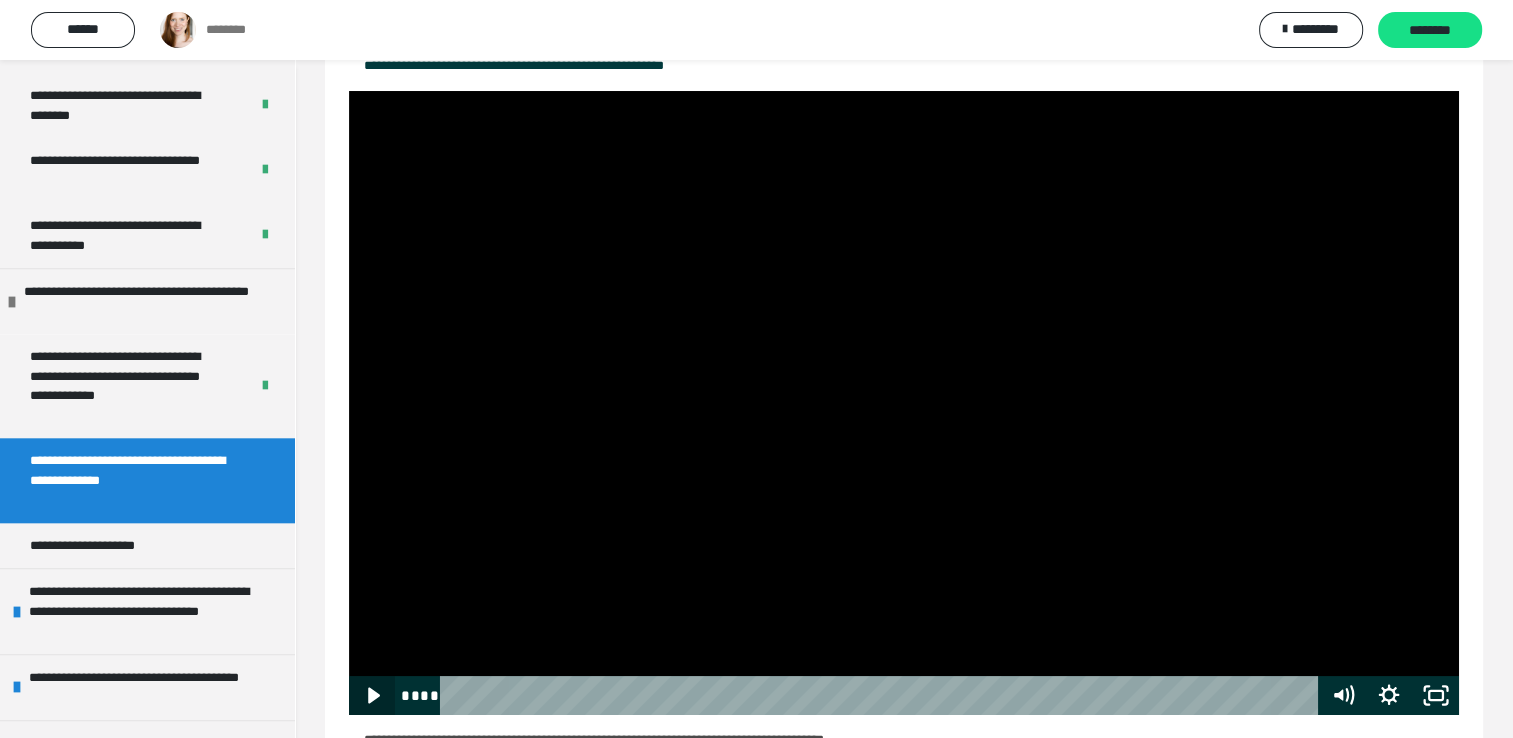 click 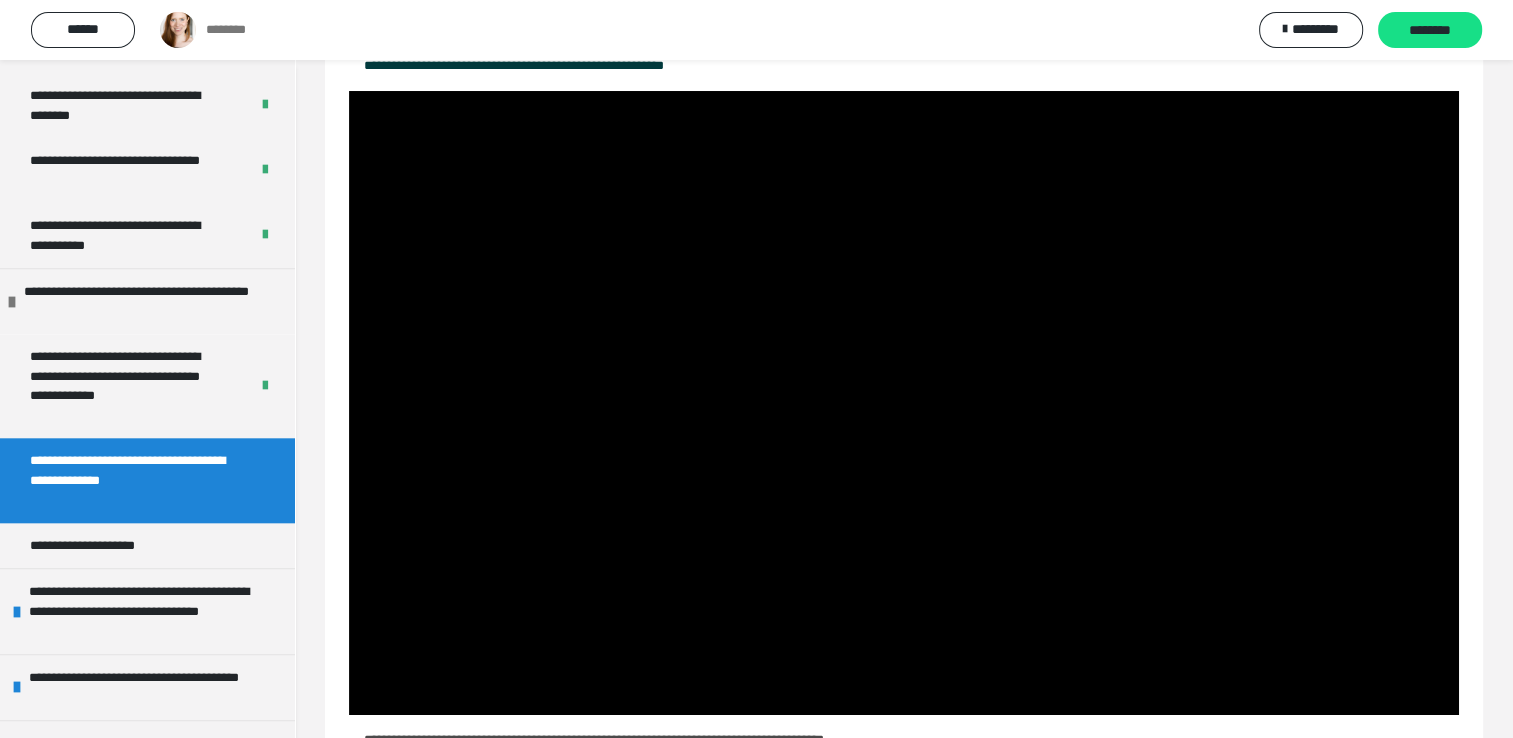 type 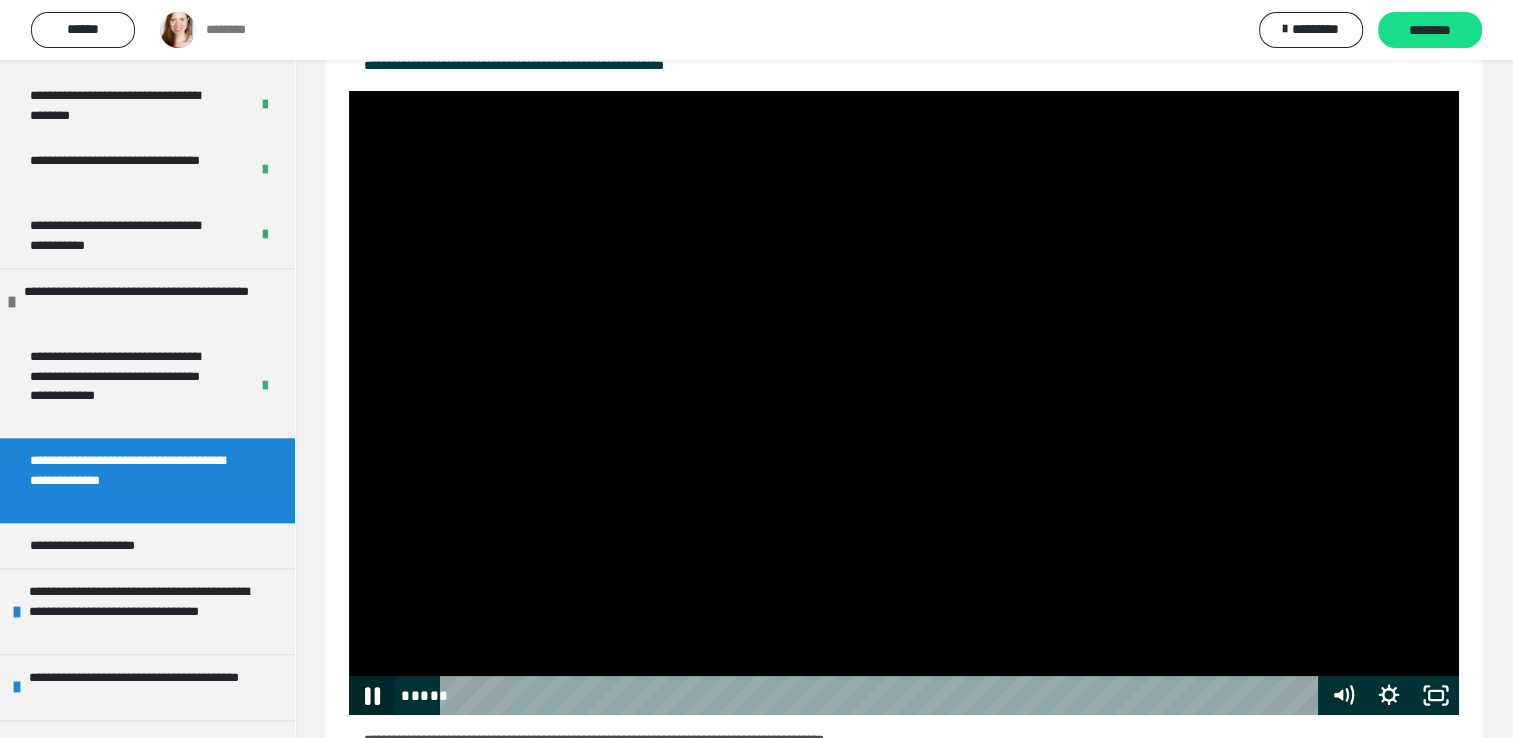 click 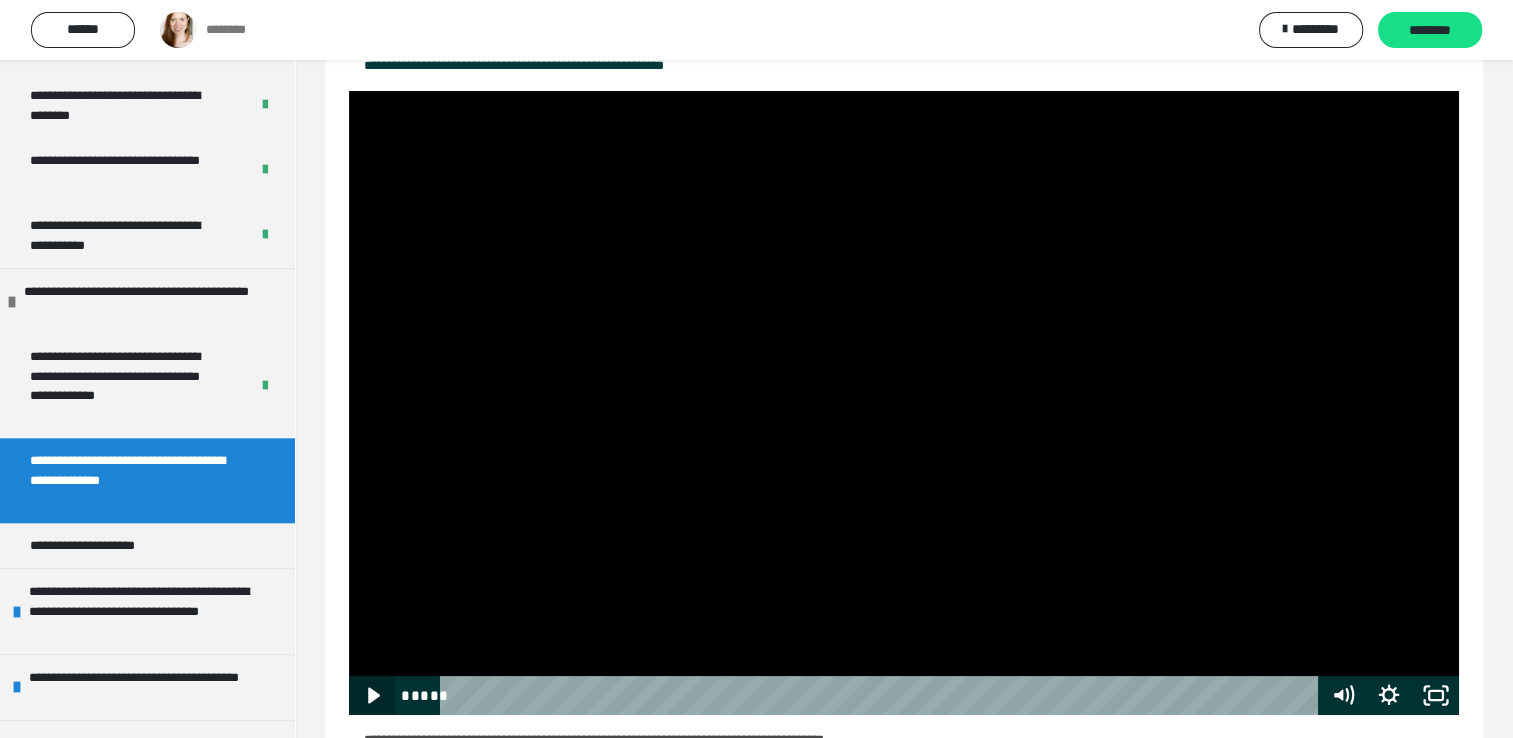 click 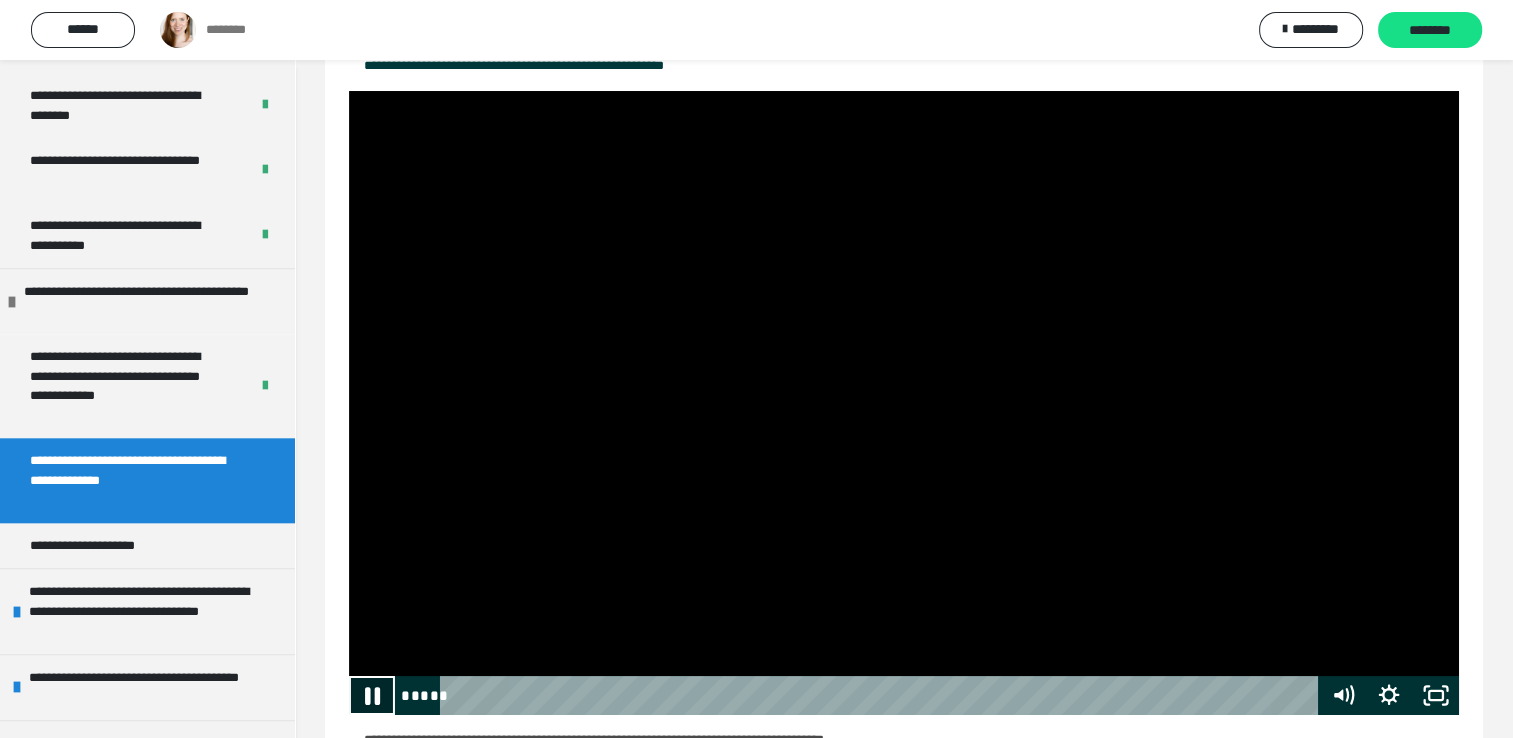 click 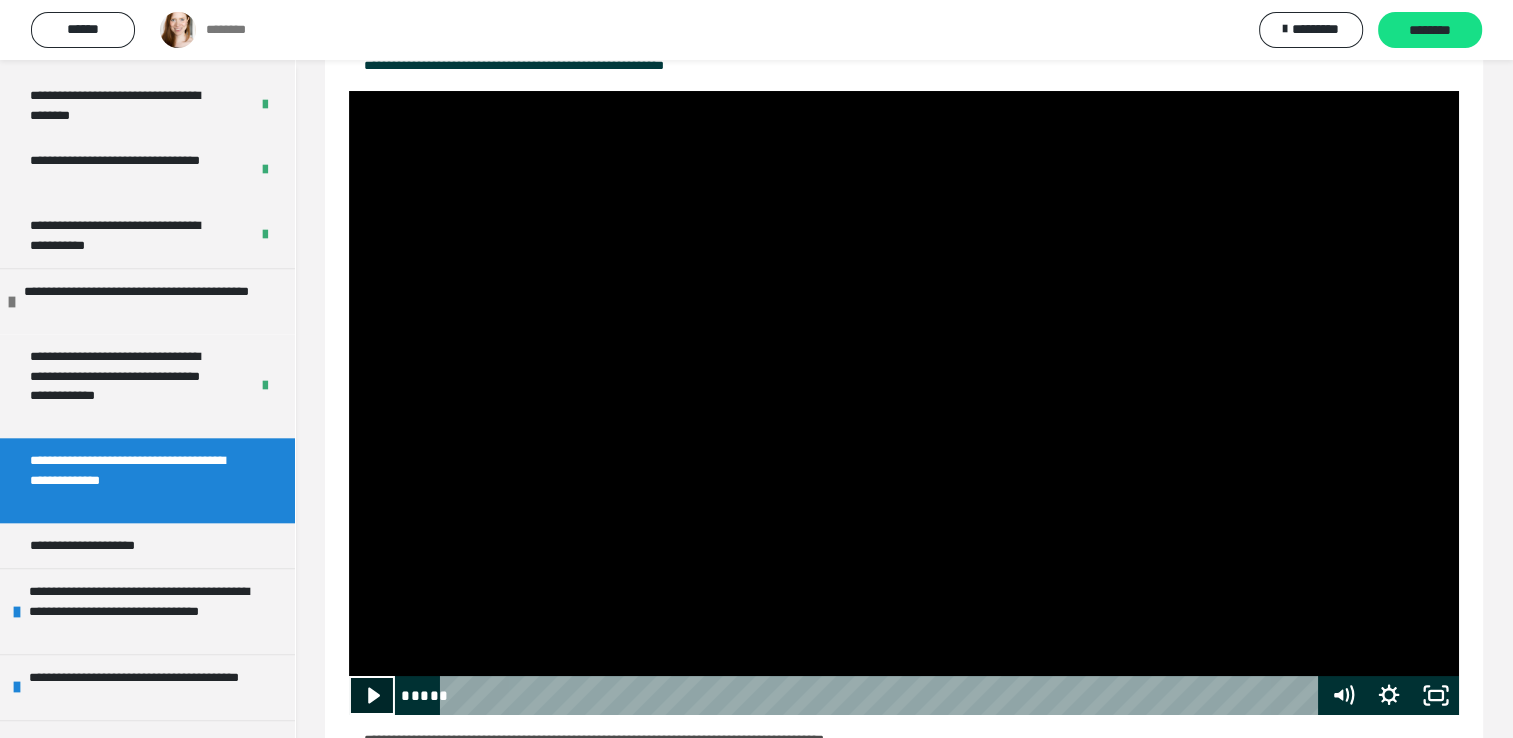 click 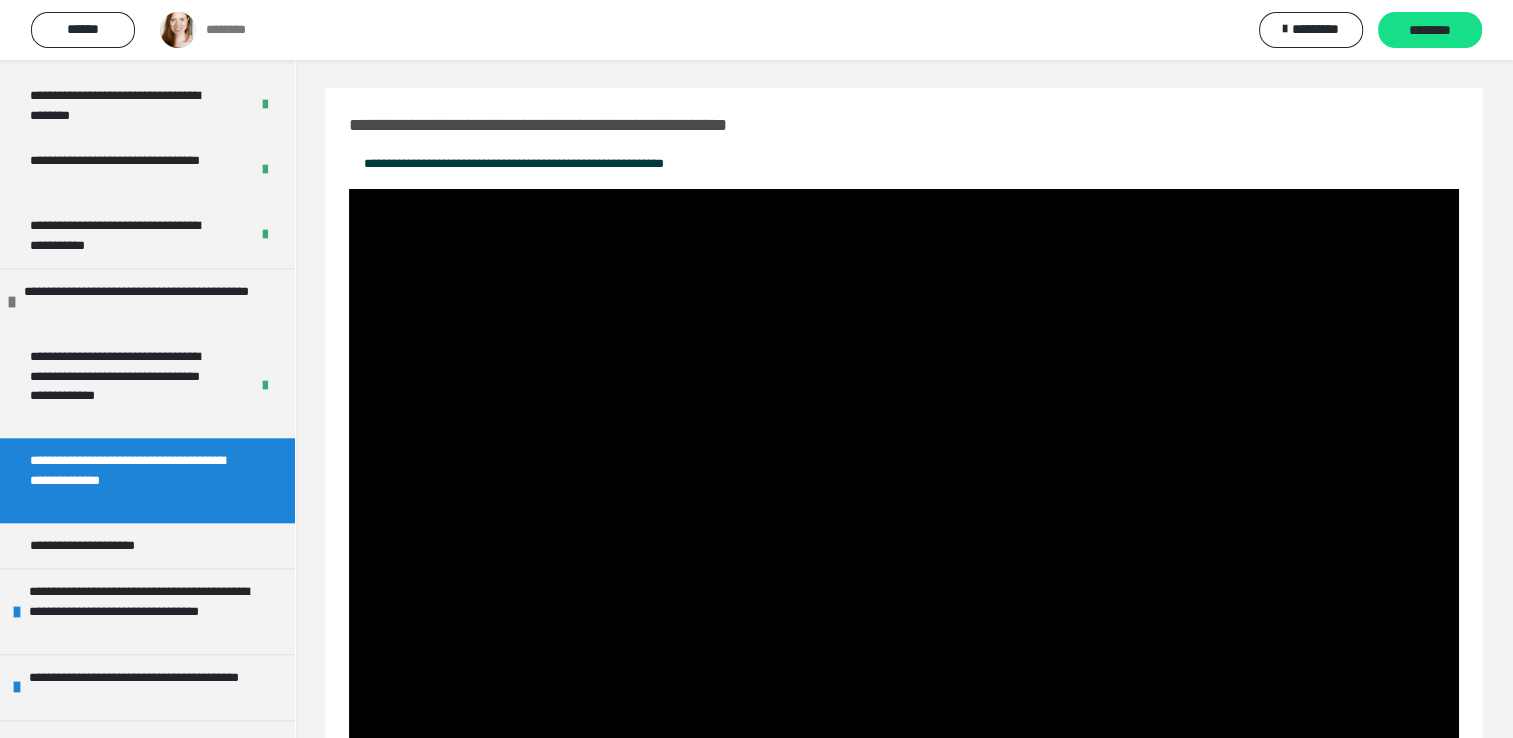 scroll, scrollTop: 0, scrollLeft: 0, axis: both 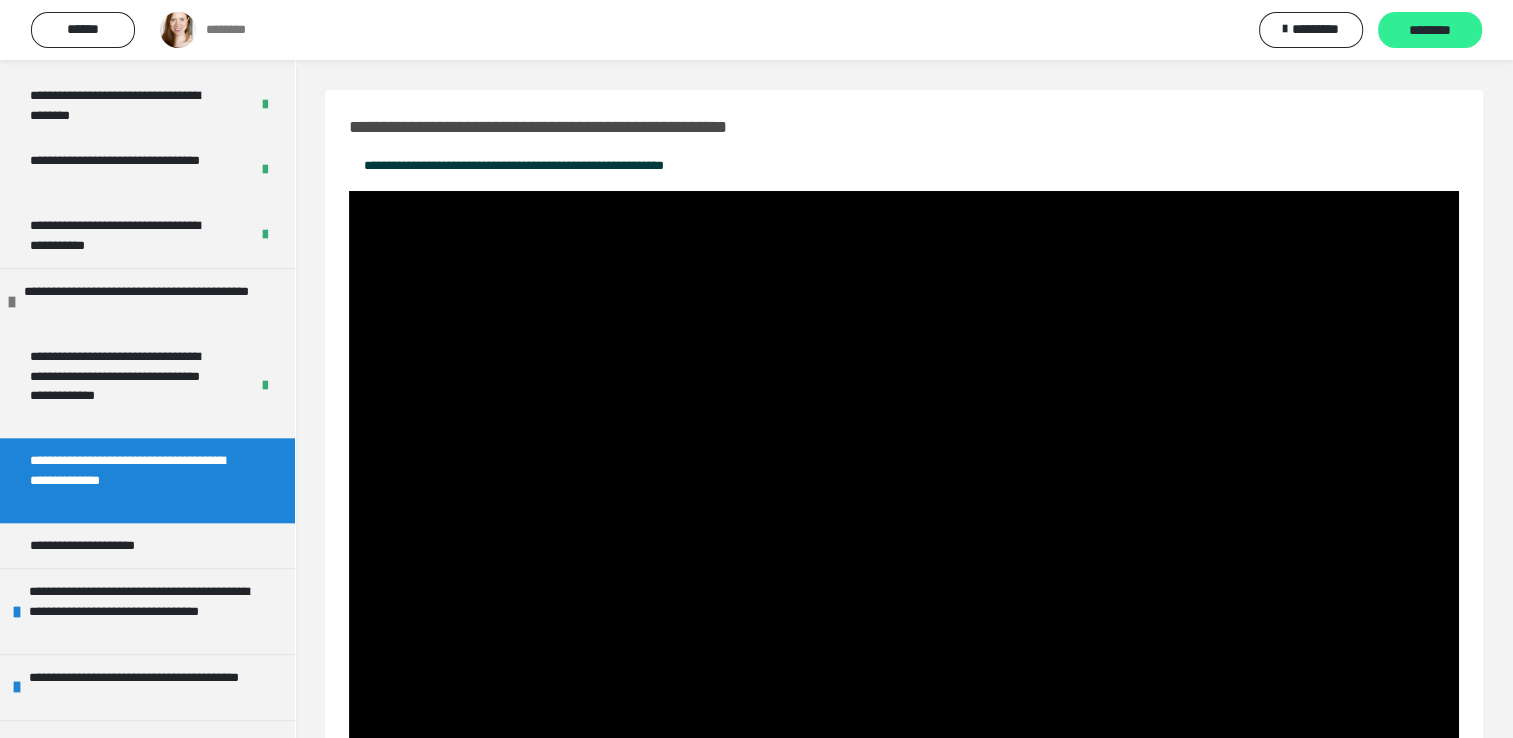 click on "********" at bounding box center (1430, 31) 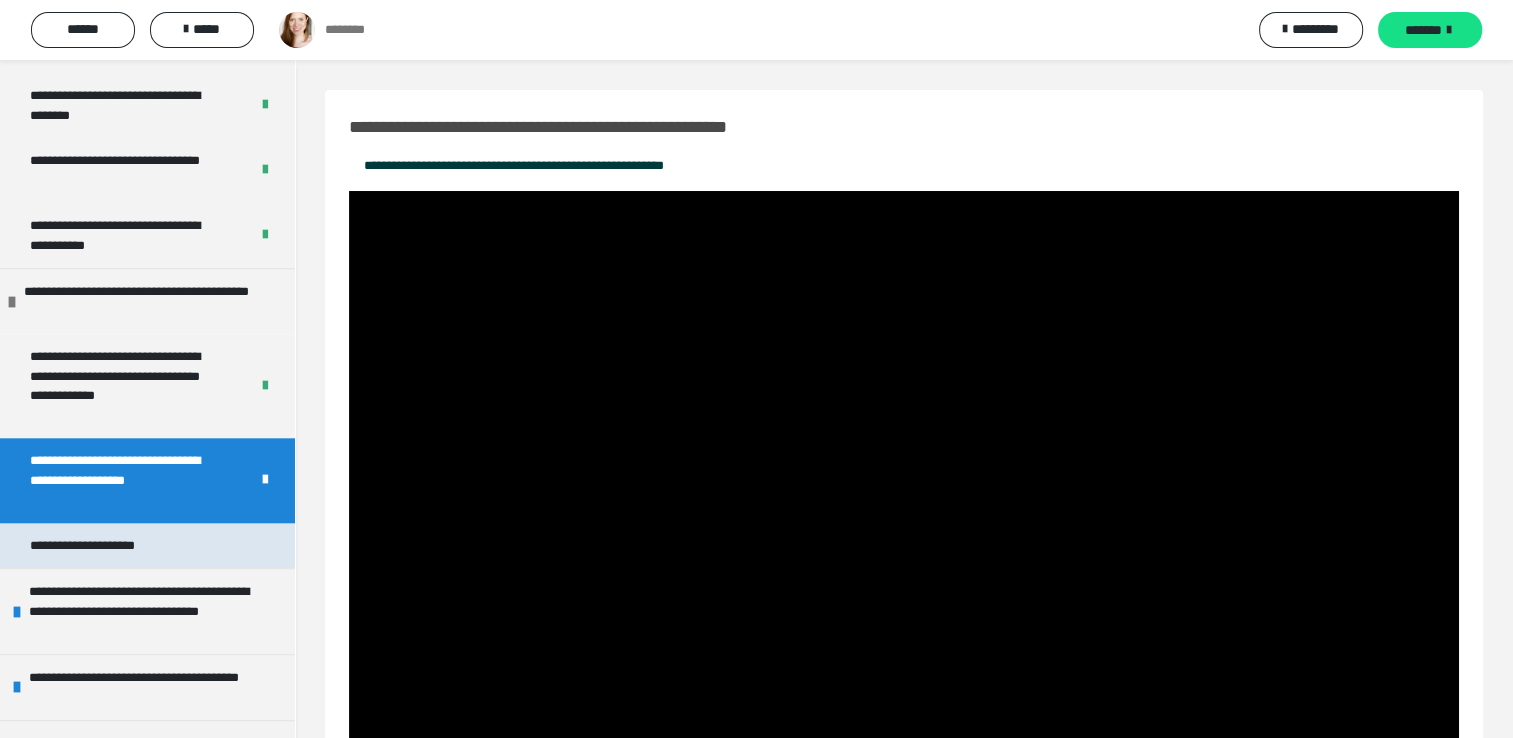 click on "**********" at bounding box center [104, 546] 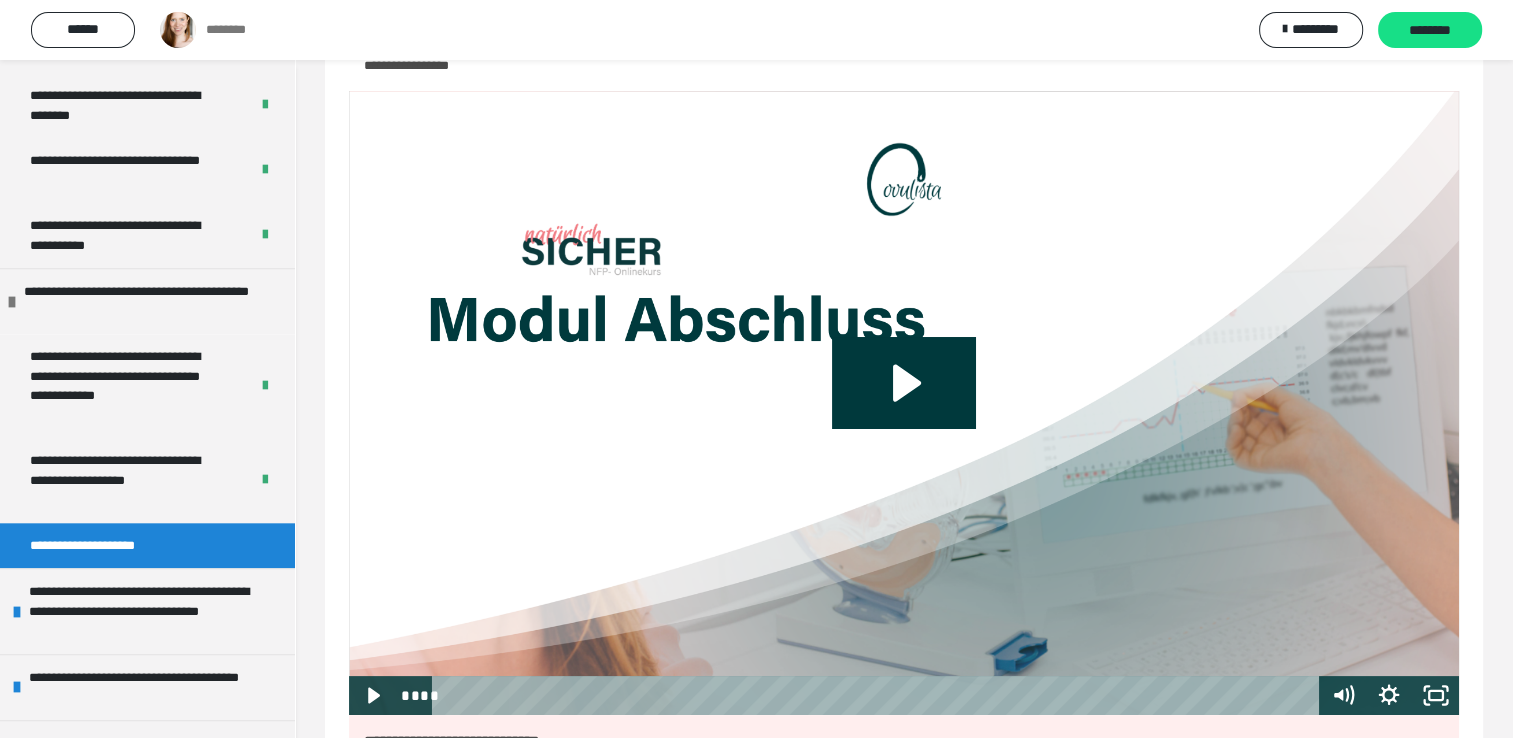 scroll, scrollTop: 100, scrollLeft: 0, axis: vertical 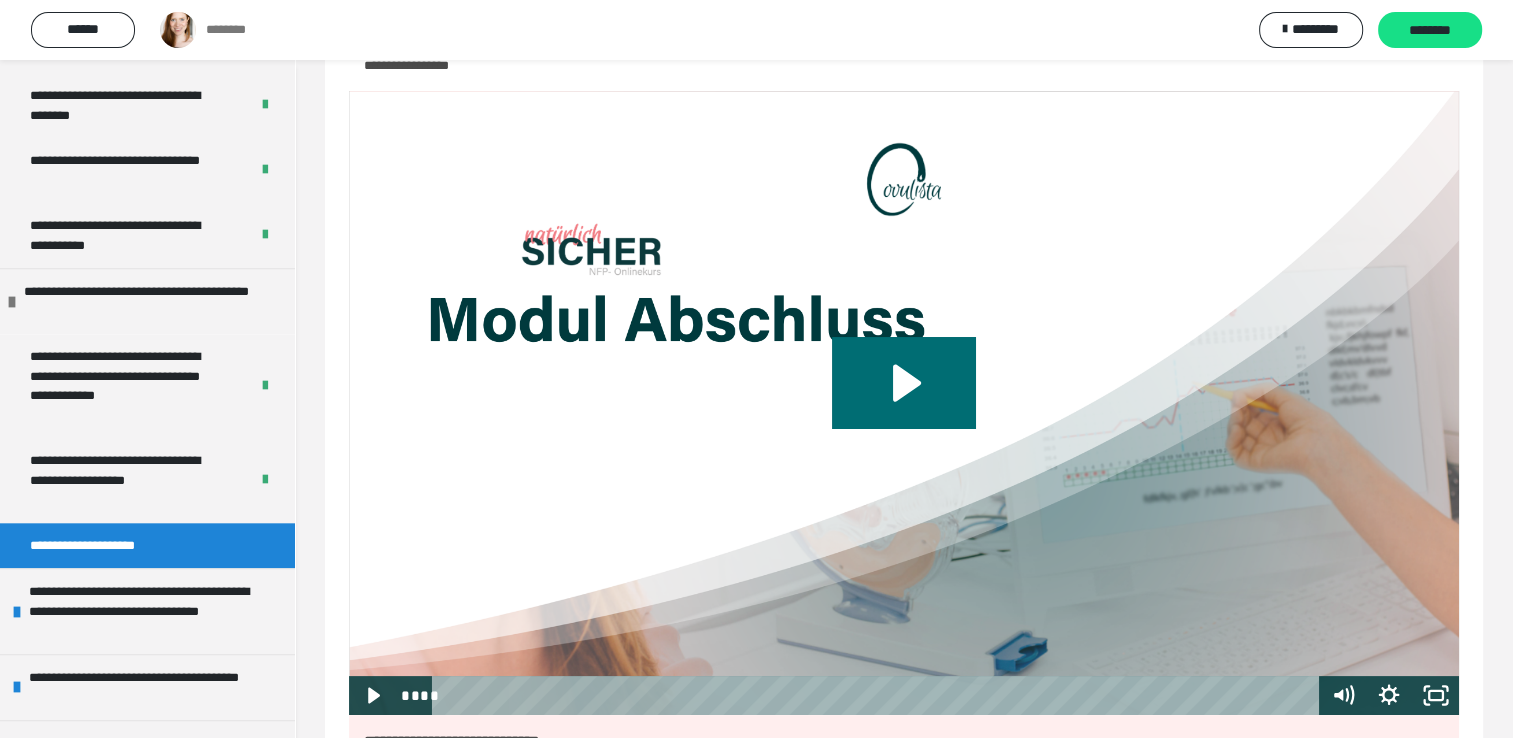 click 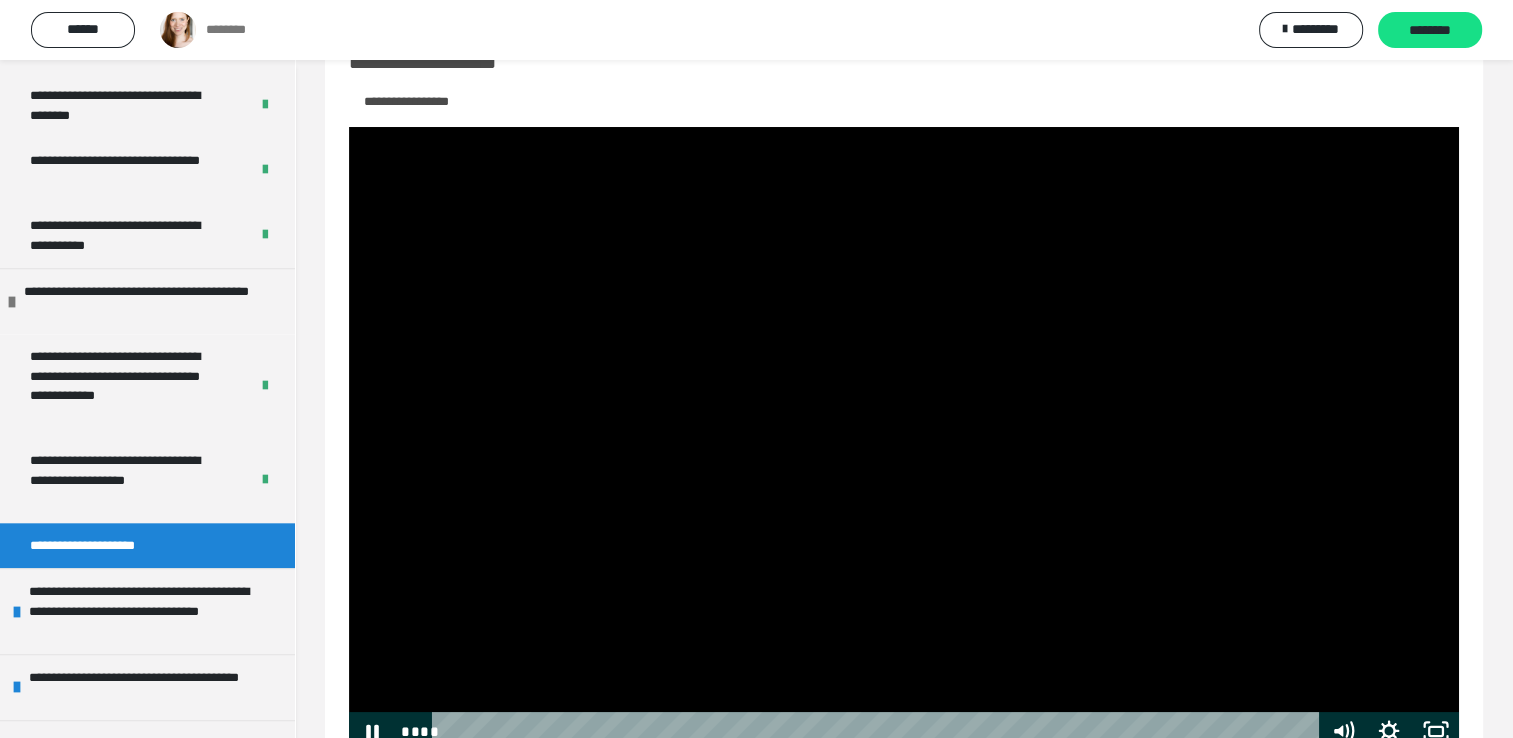 scroll, scrollTop: 100, scrollLeft: 0, axis: vertical 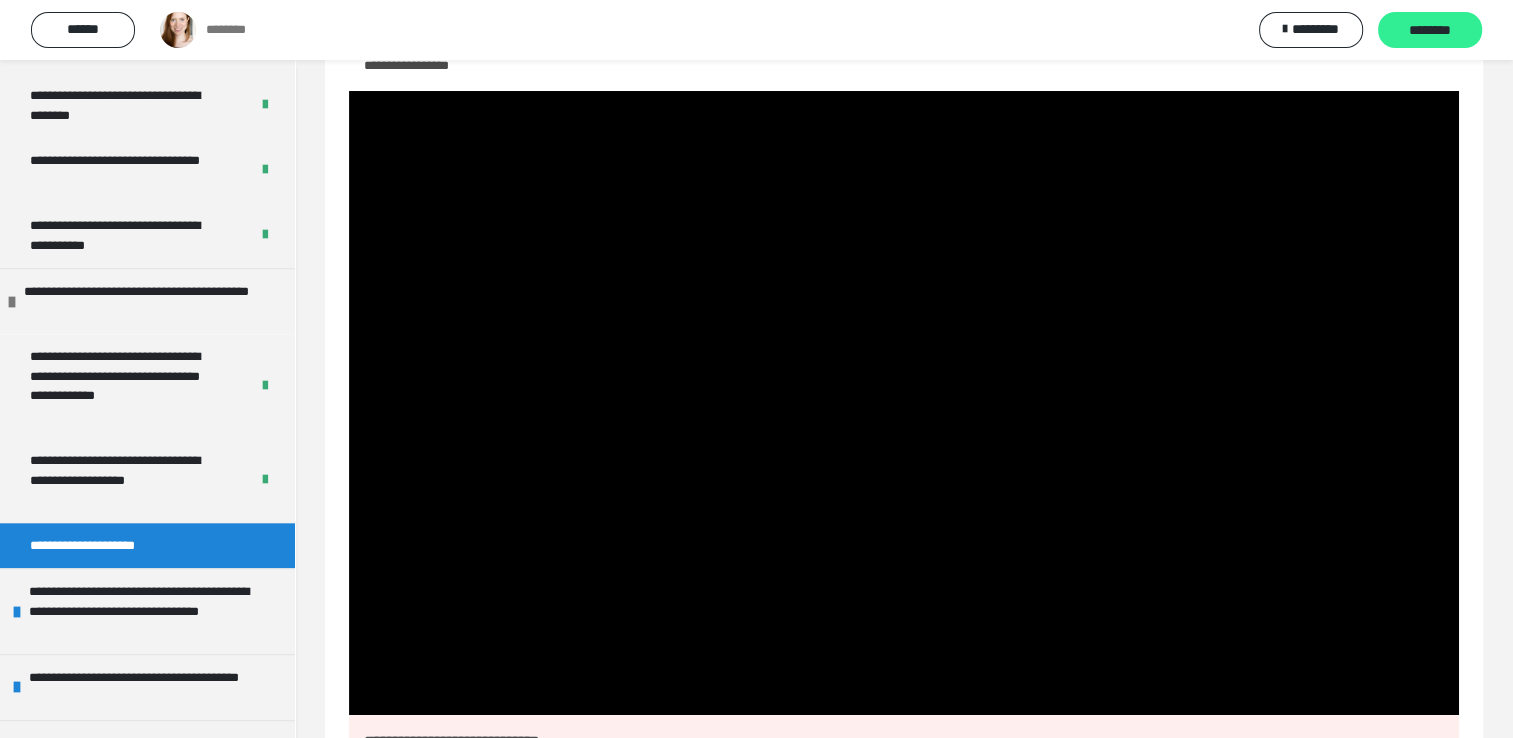 click on "********" at bounding box center (1430, 31) 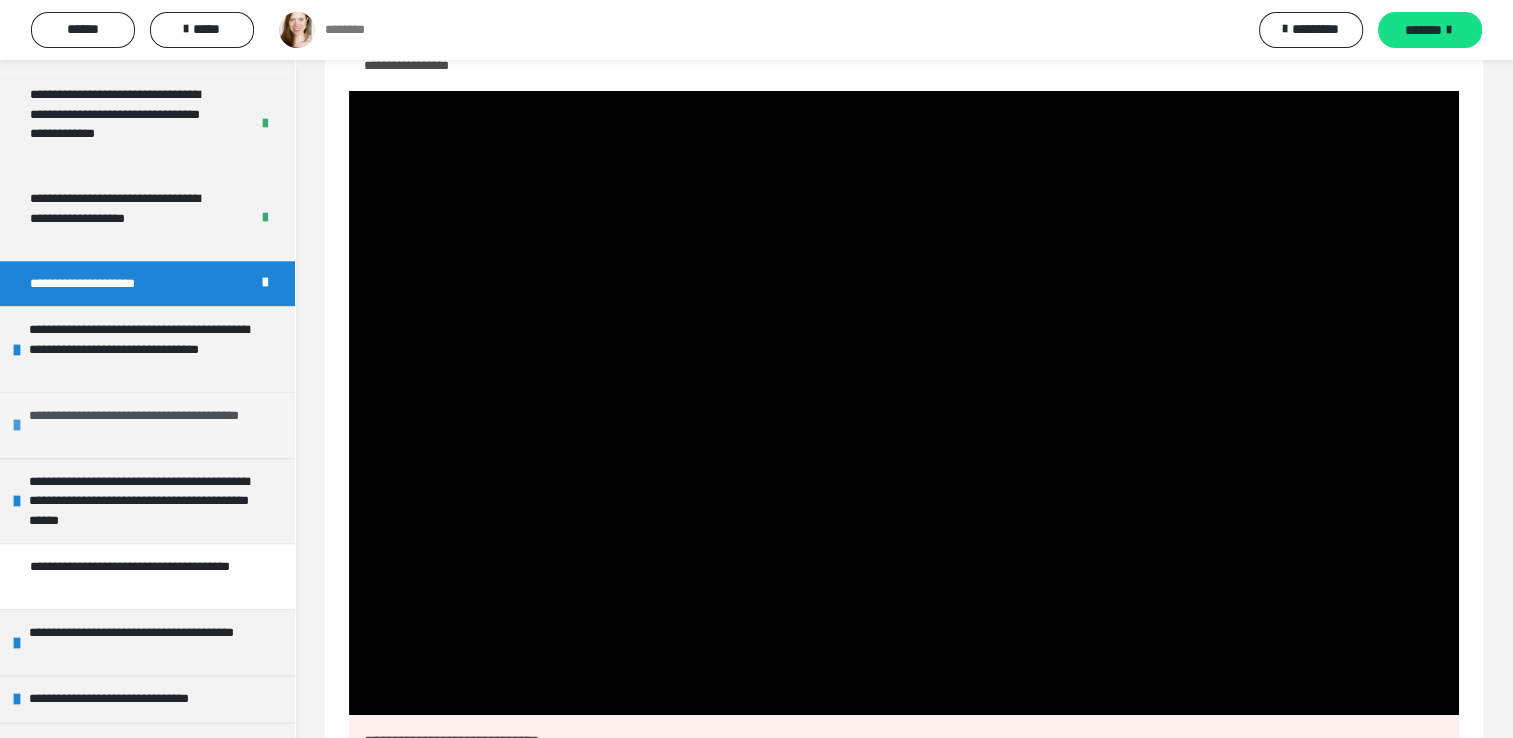 scroll, scrollTop: 2294, scrollLeft: 0, axis: vertical 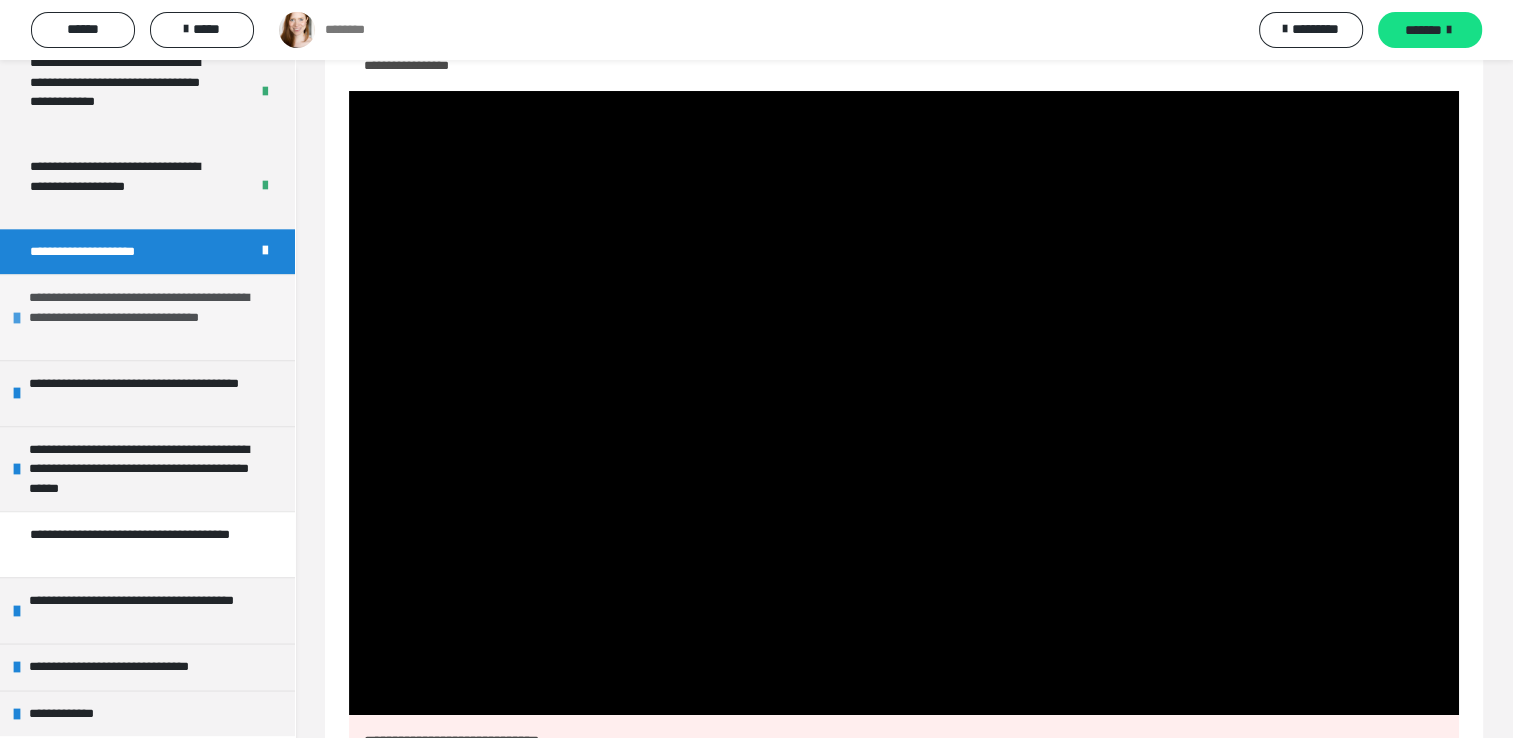click on "**********" at bounding box center (149, 317) 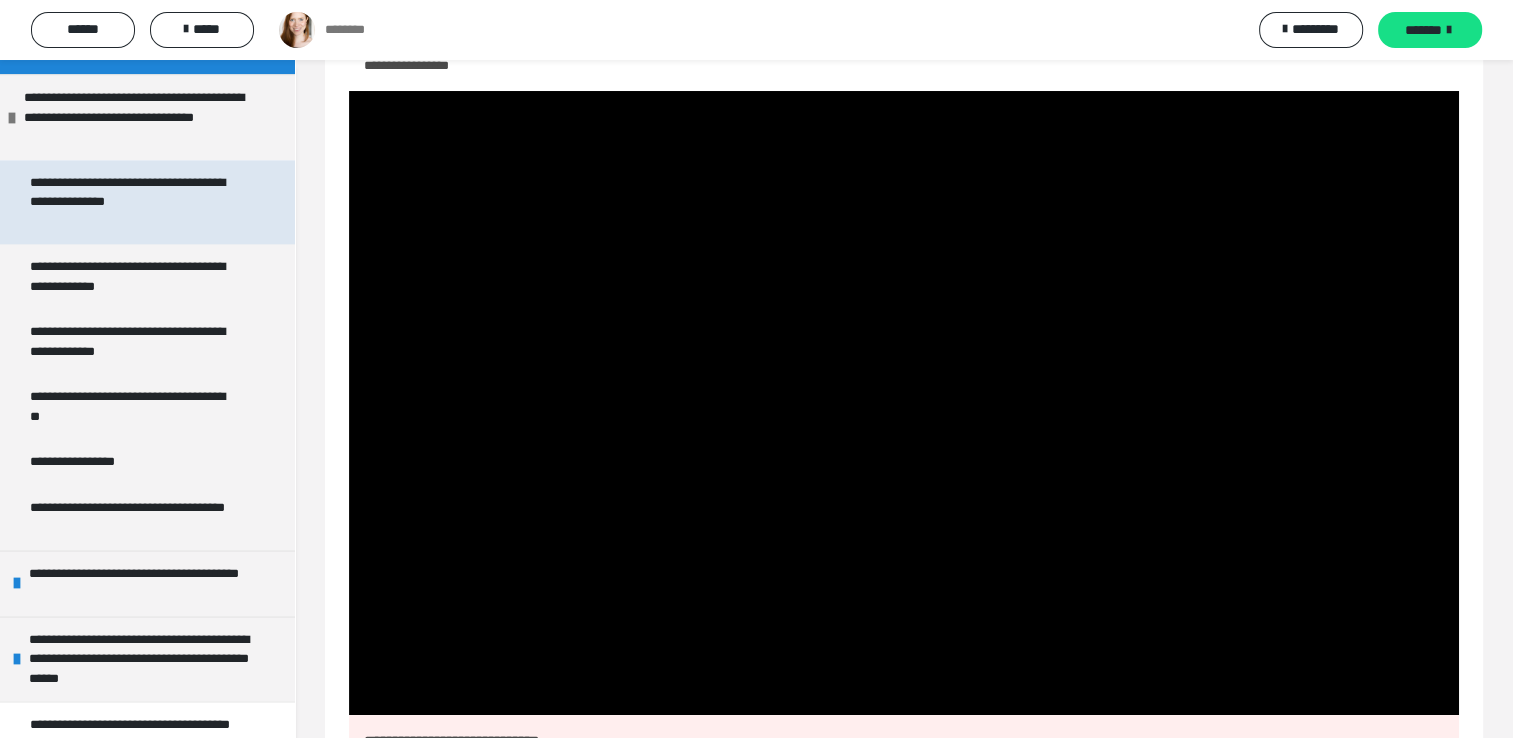 scroll, scrollTop: 2394, scrollLeft: 0, axis: vertical 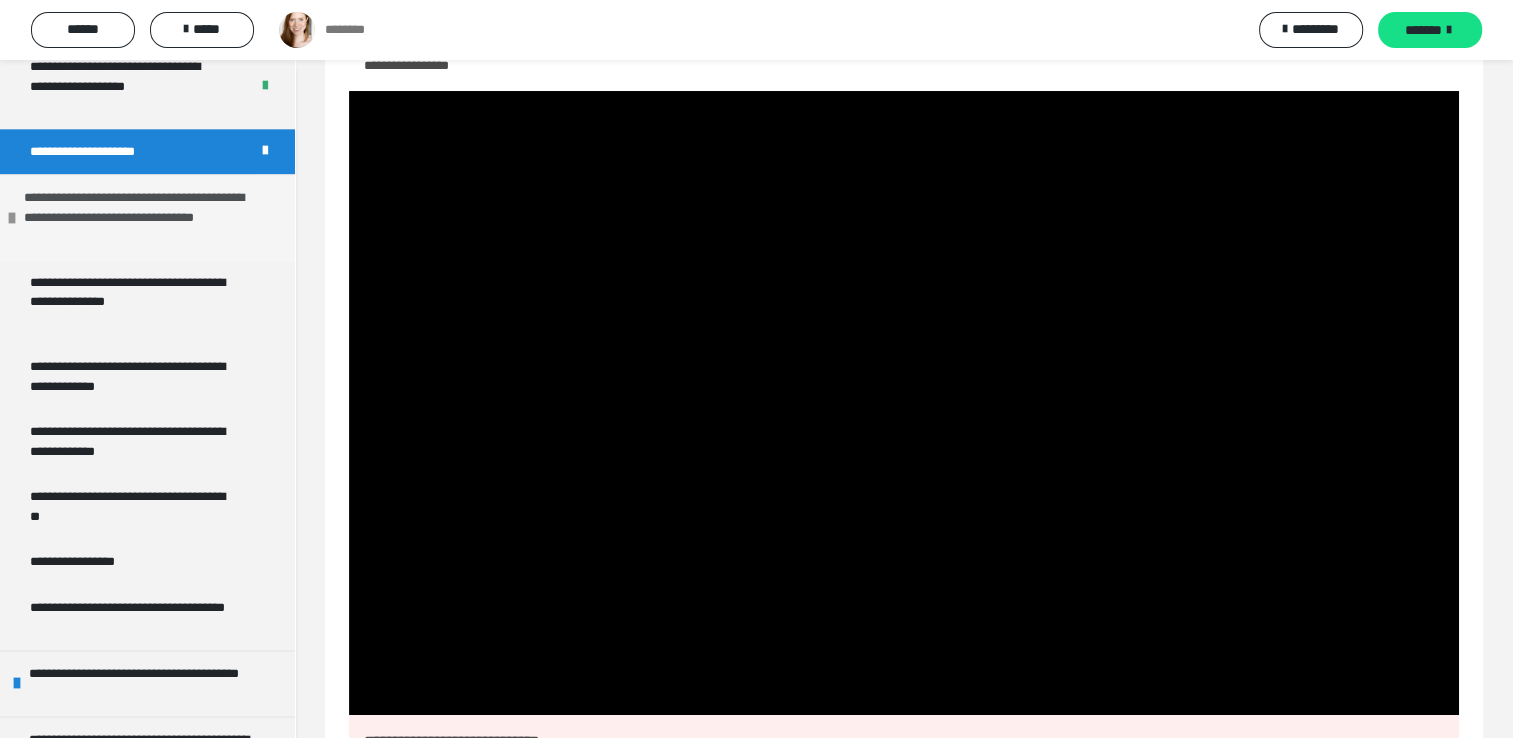 click on "**********" at bounding box center [144, 217] 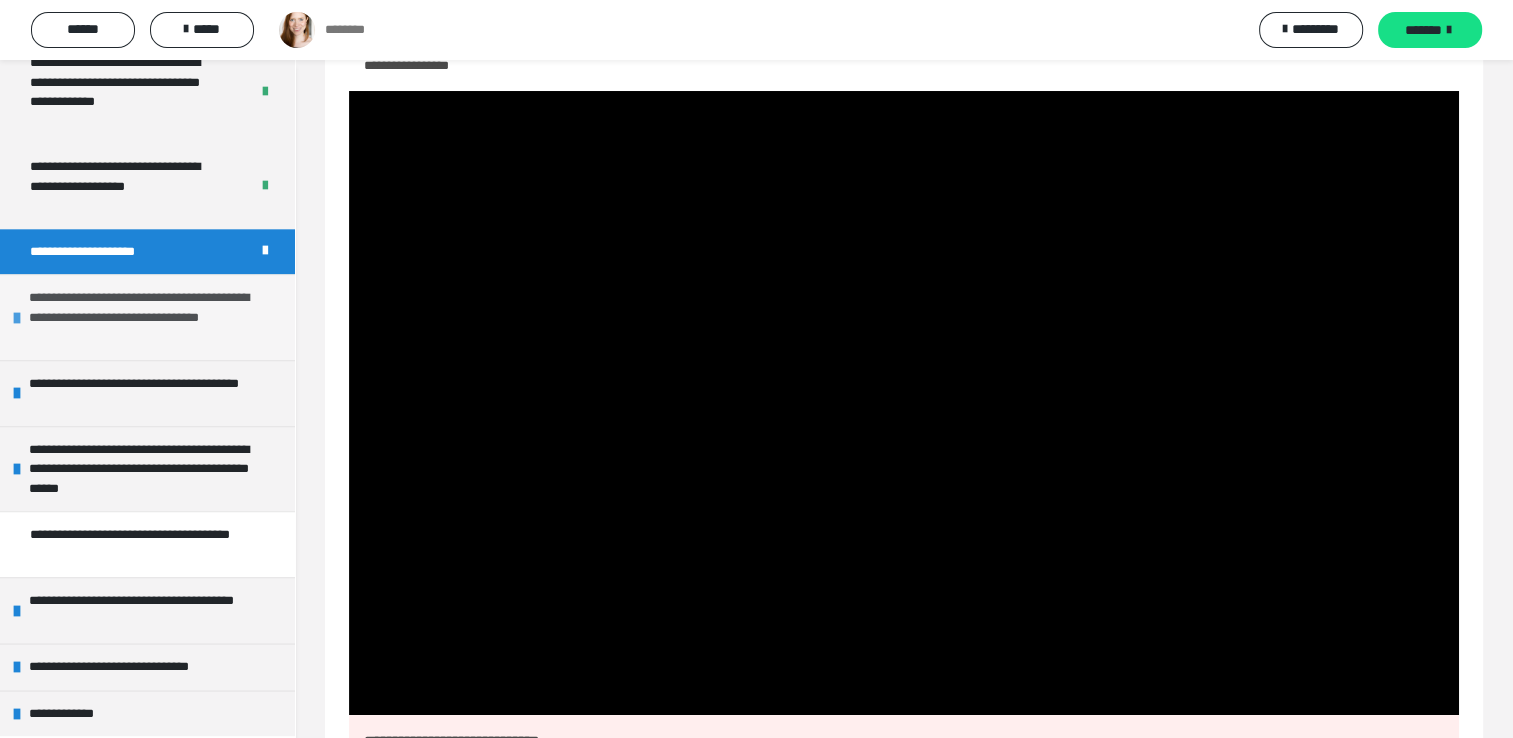 click on "**********" at bounding box center [149, 317] 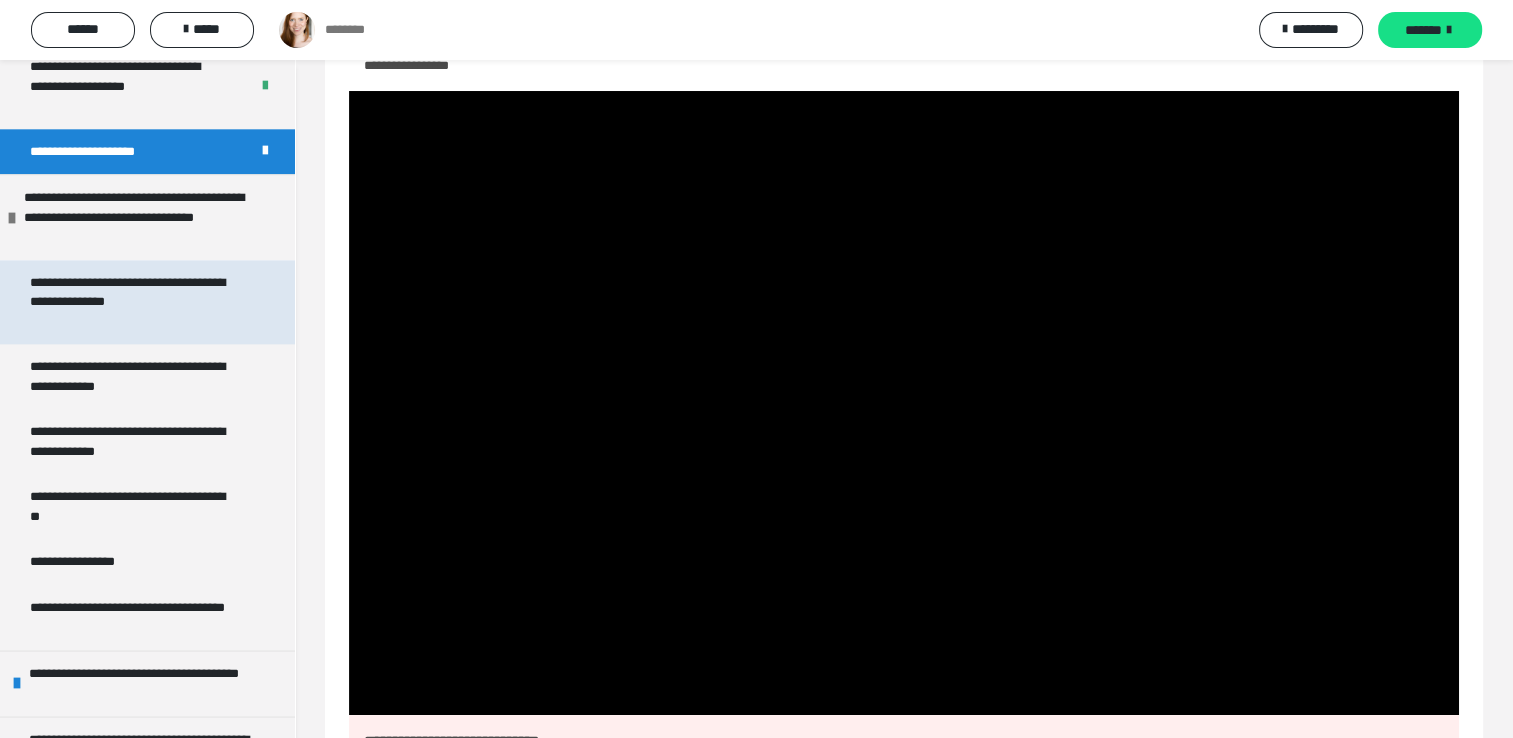 click on "**********" at bounding box center [132, 302] 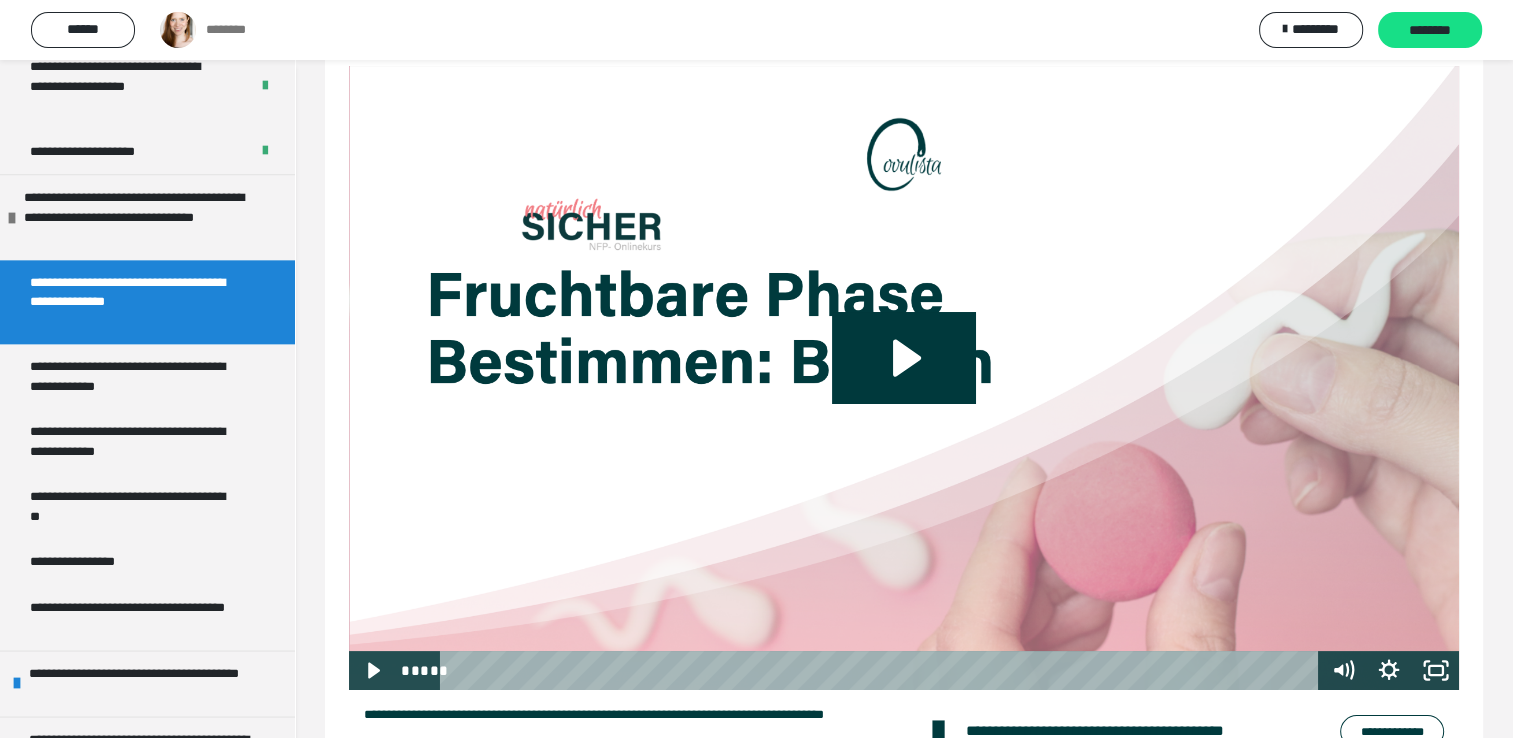 scroll, scrollTop: 160, scrollLeft: 0, axis: vertical 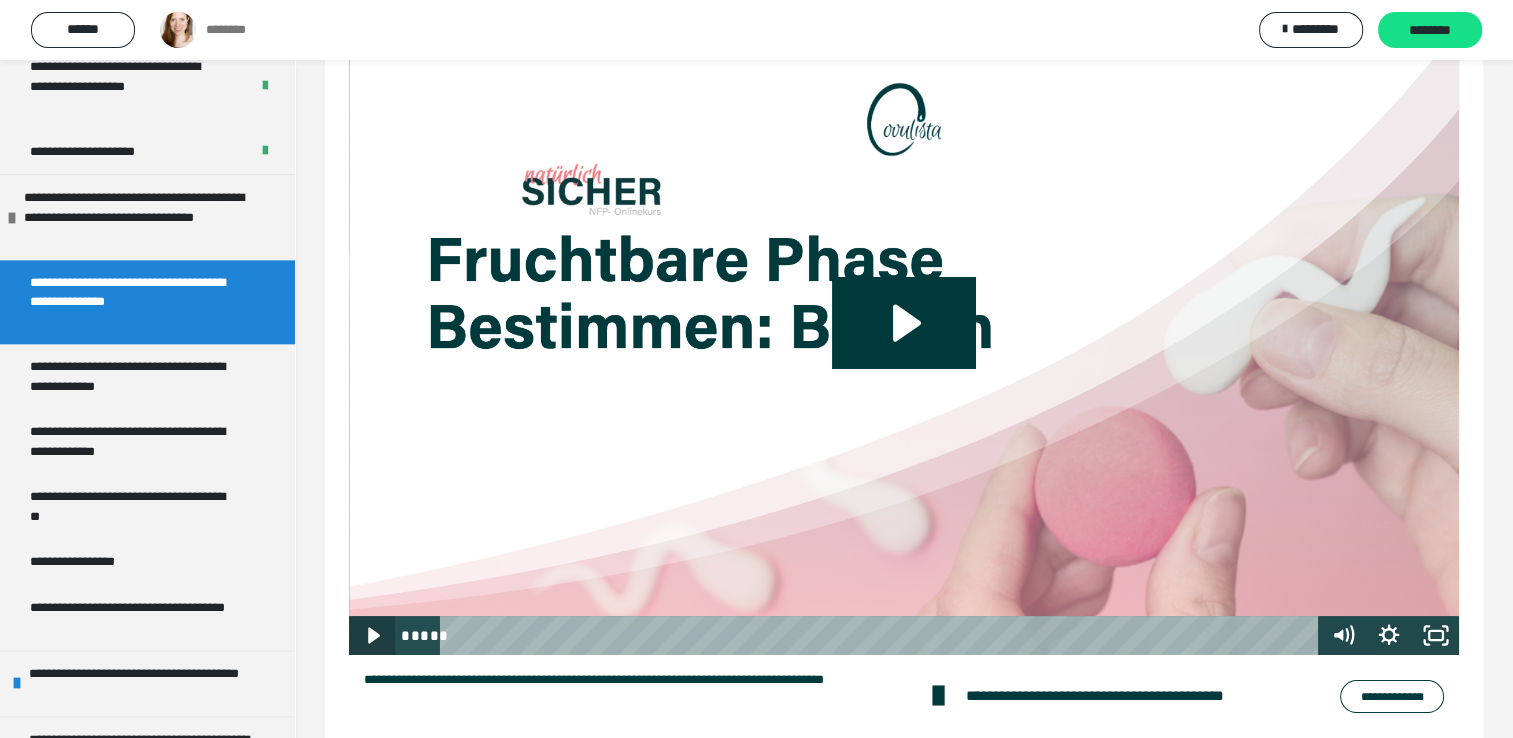click 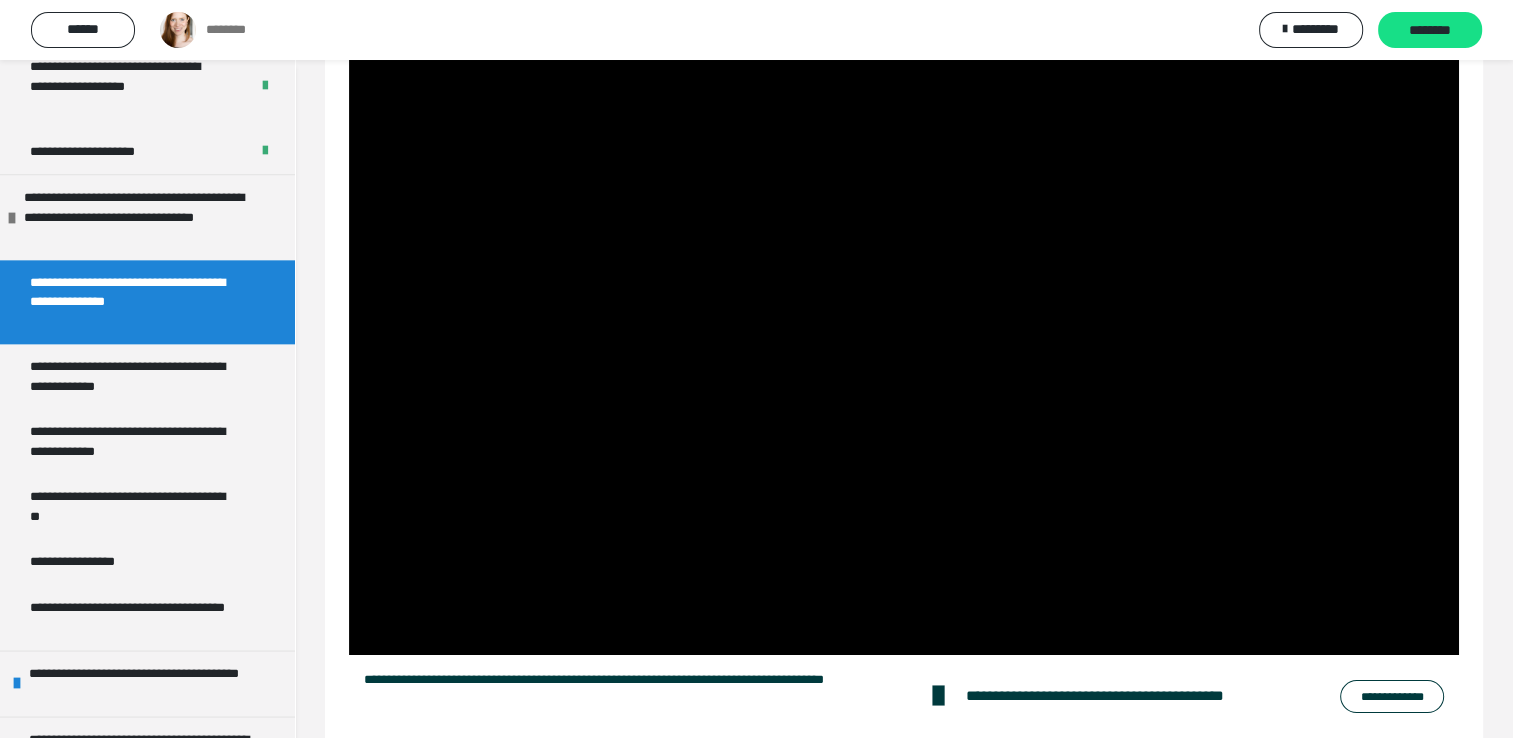 scroll, scrollTop: 154, scrollLeft: 0, axis: vertical 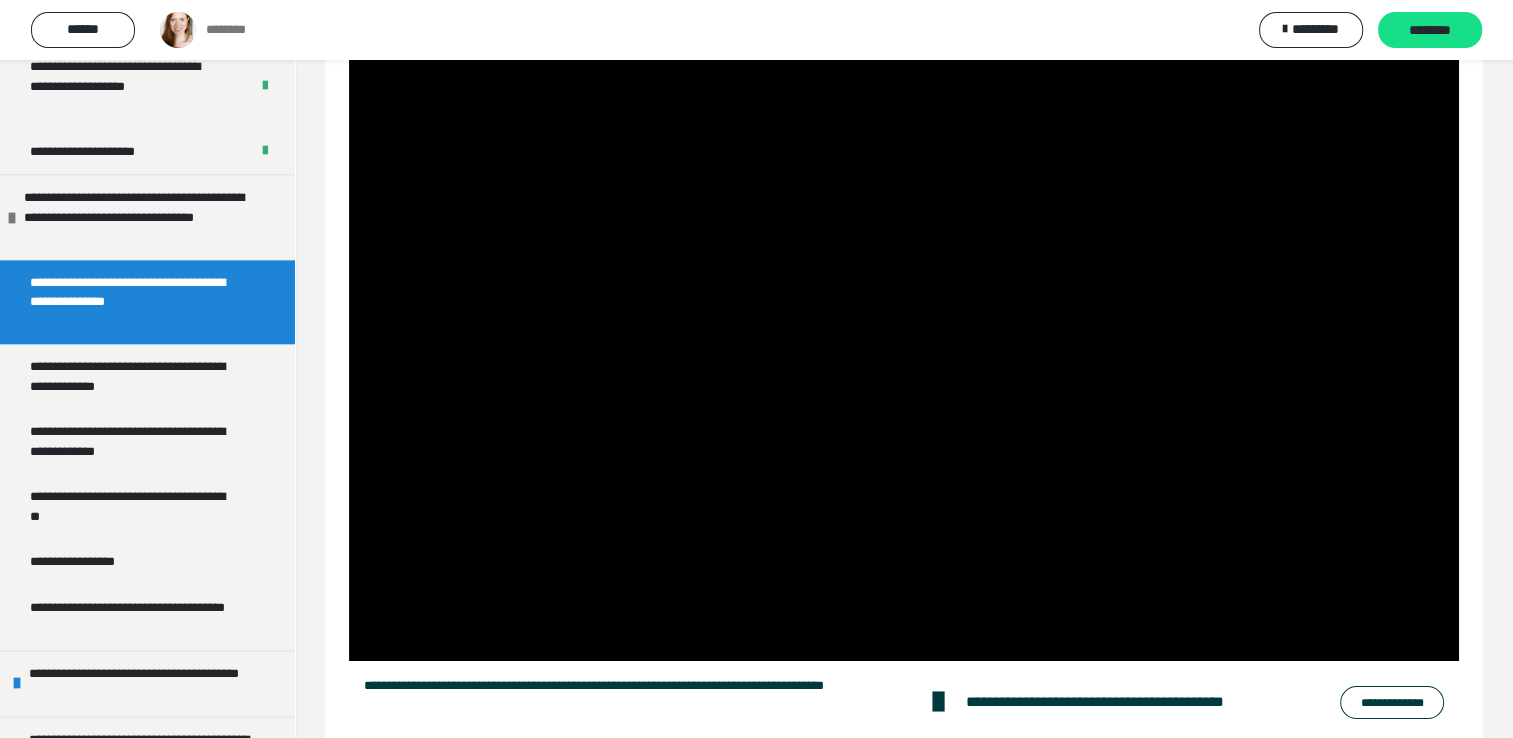 type 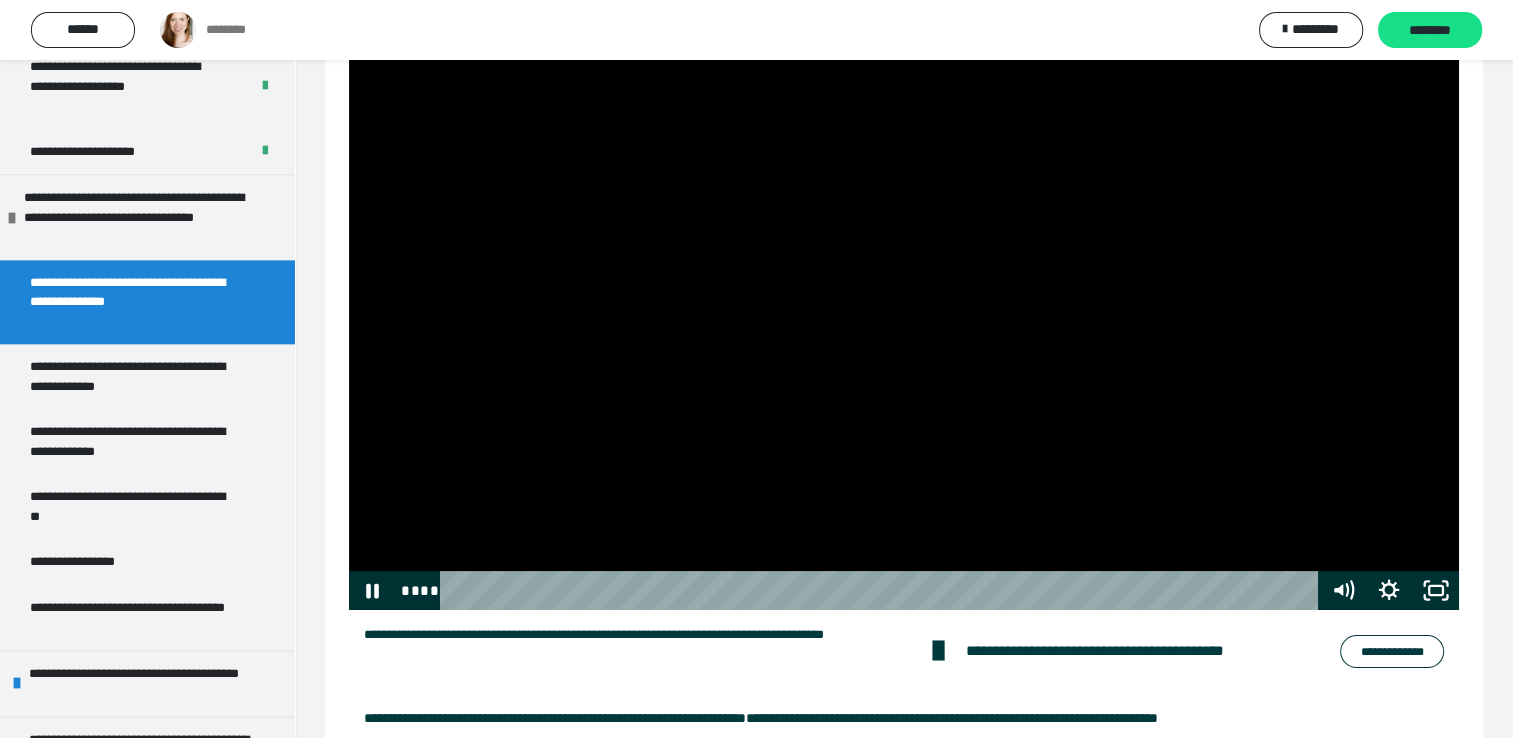 scroll, scrollTop: 266, scrollLeft: 0, axis: vertical 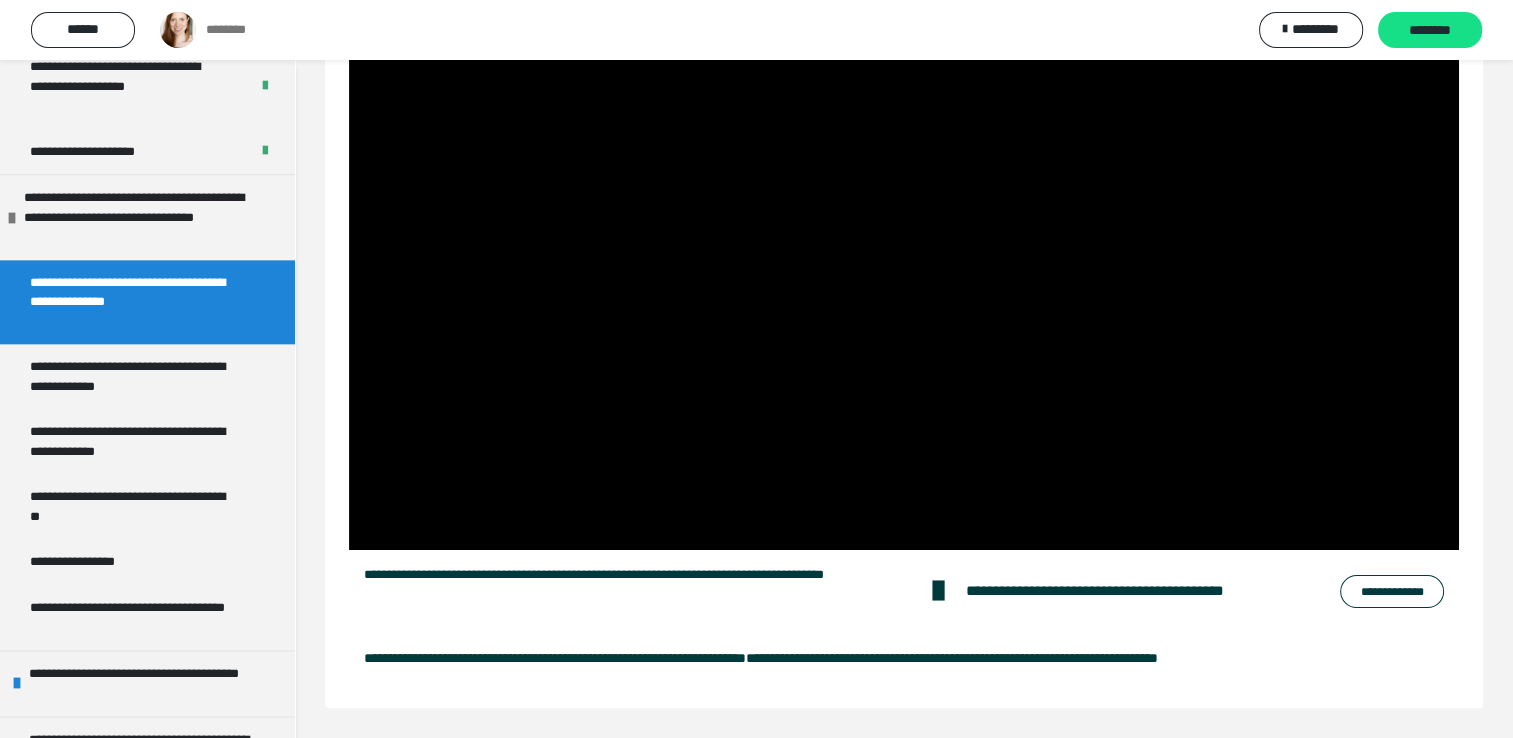 click on "**********" at bounding box center (1119, 591) 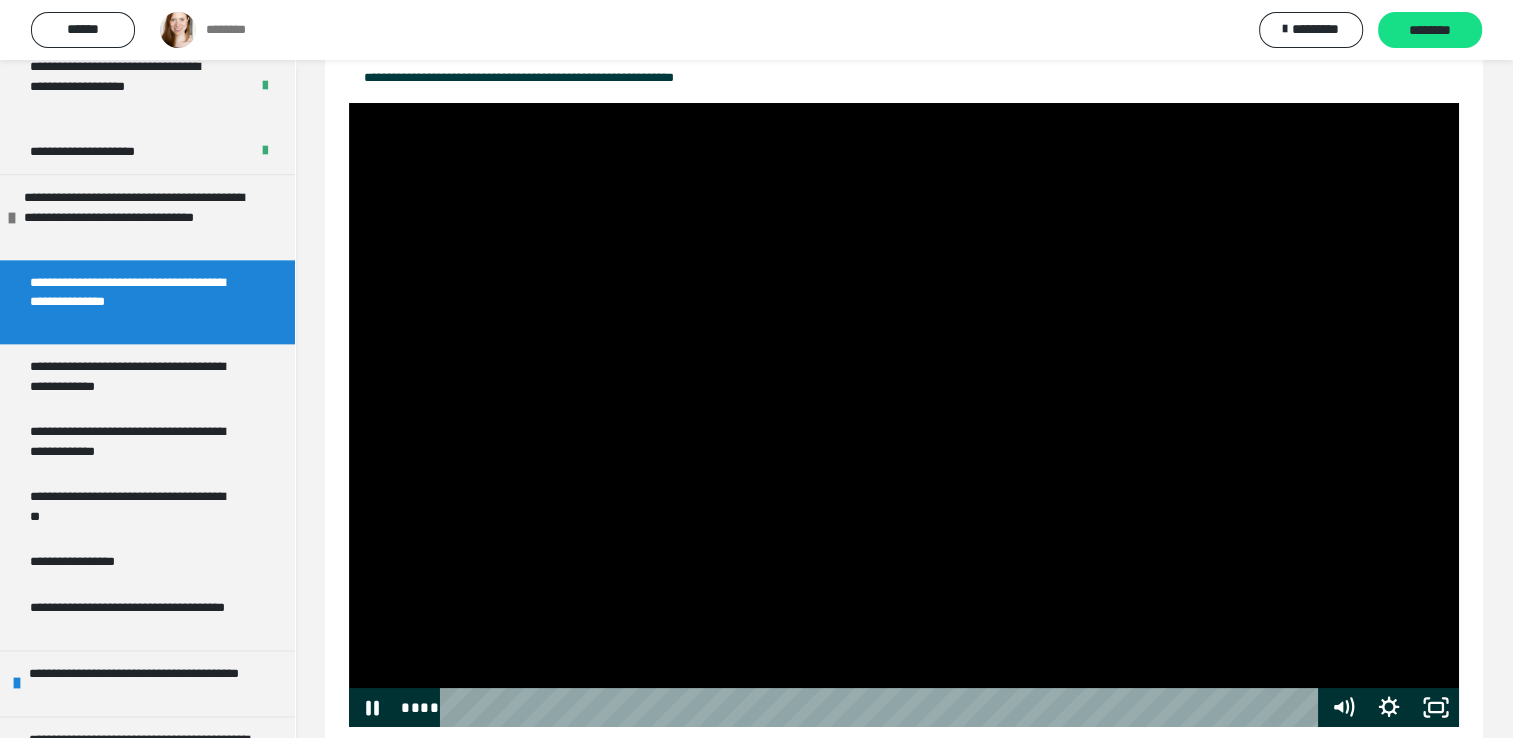 scroll, scrollTop: 66, scrollLeft: 0, axis: vertical 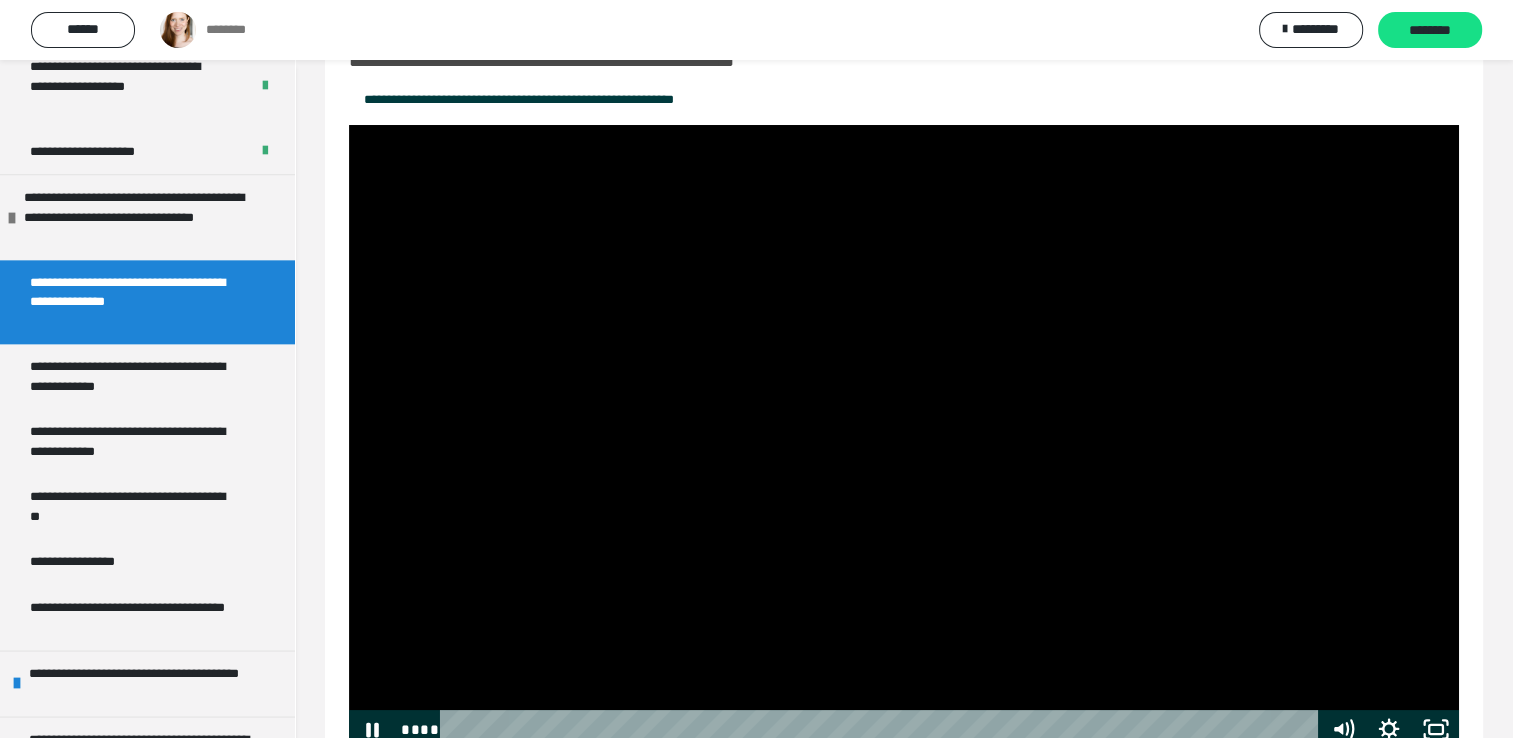 click at bounding box center [904, 437] 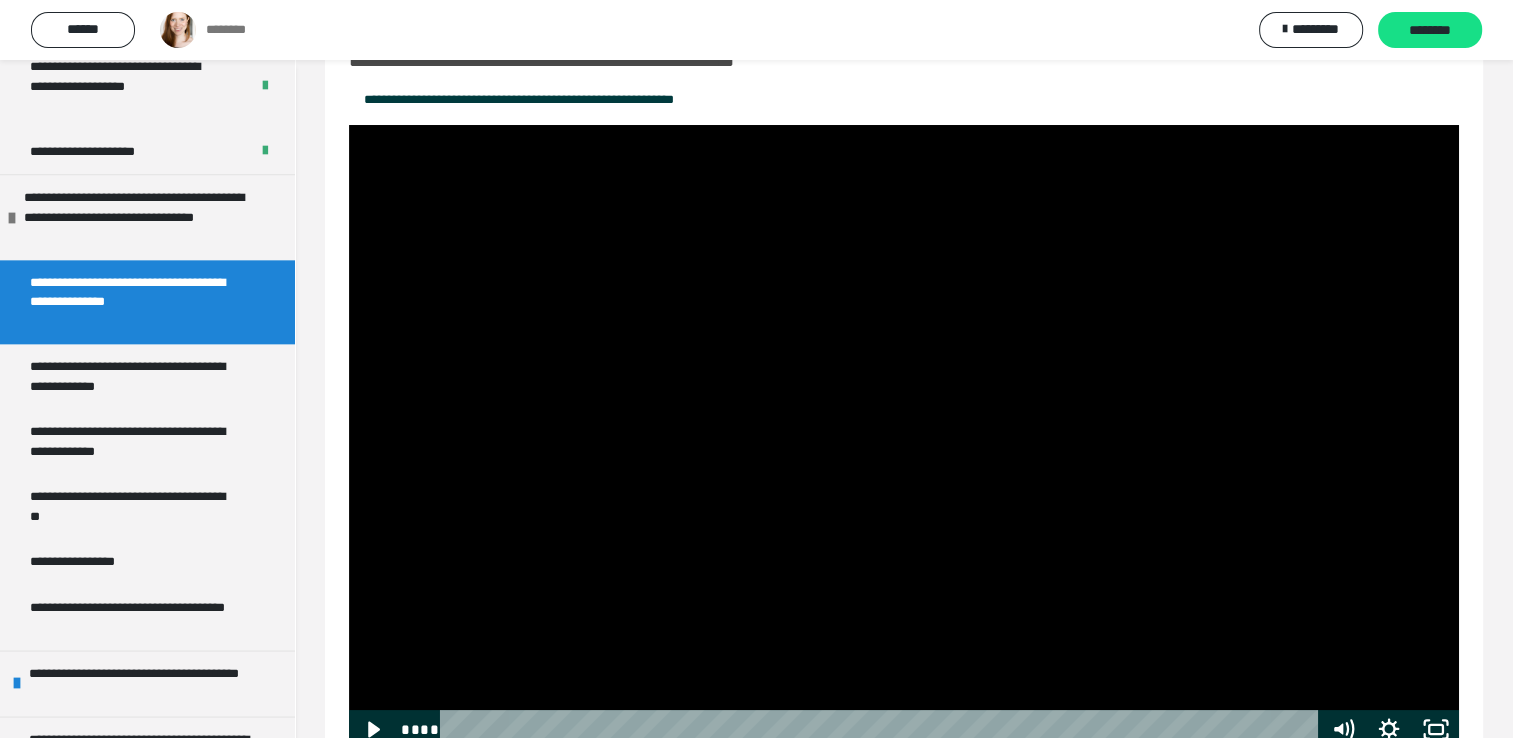 type 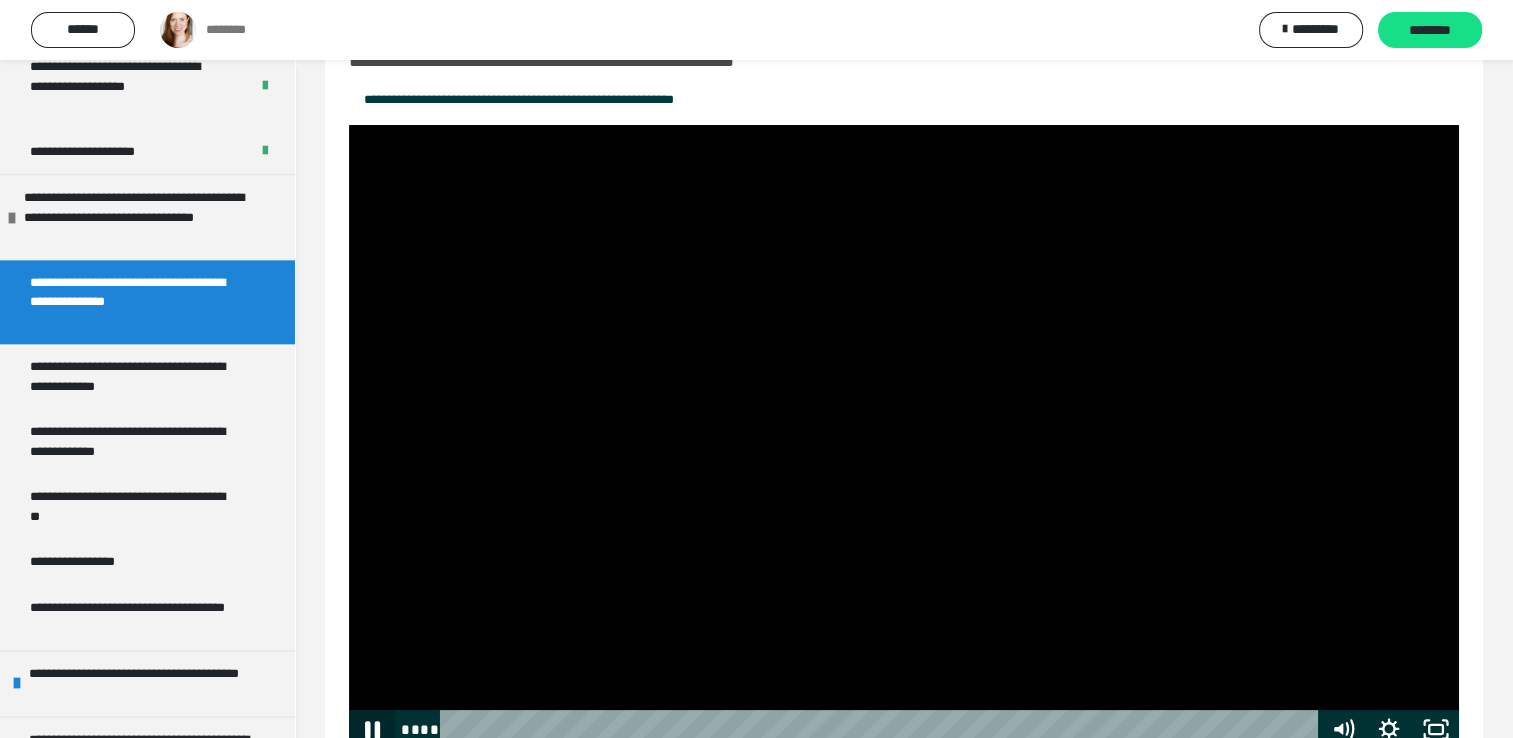 click 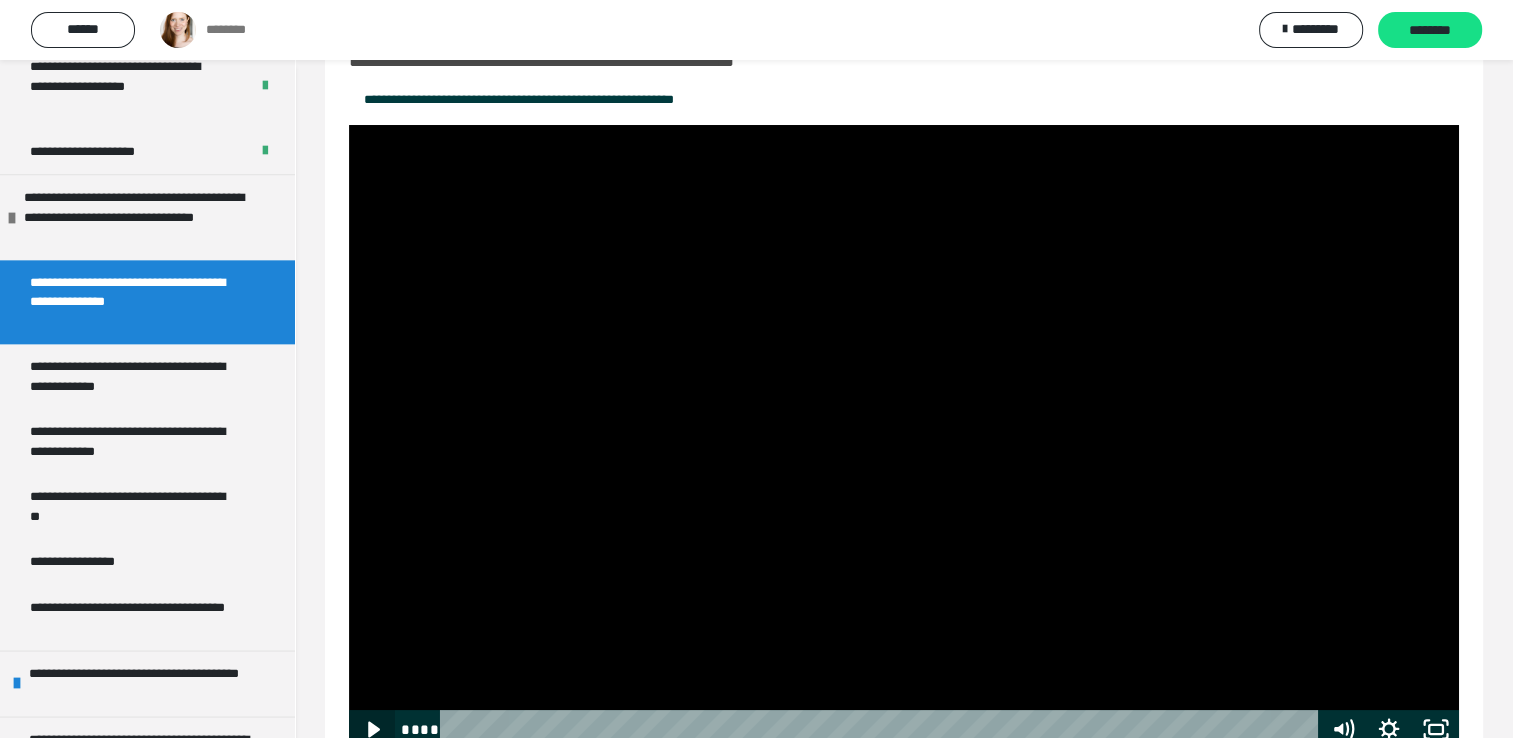 click 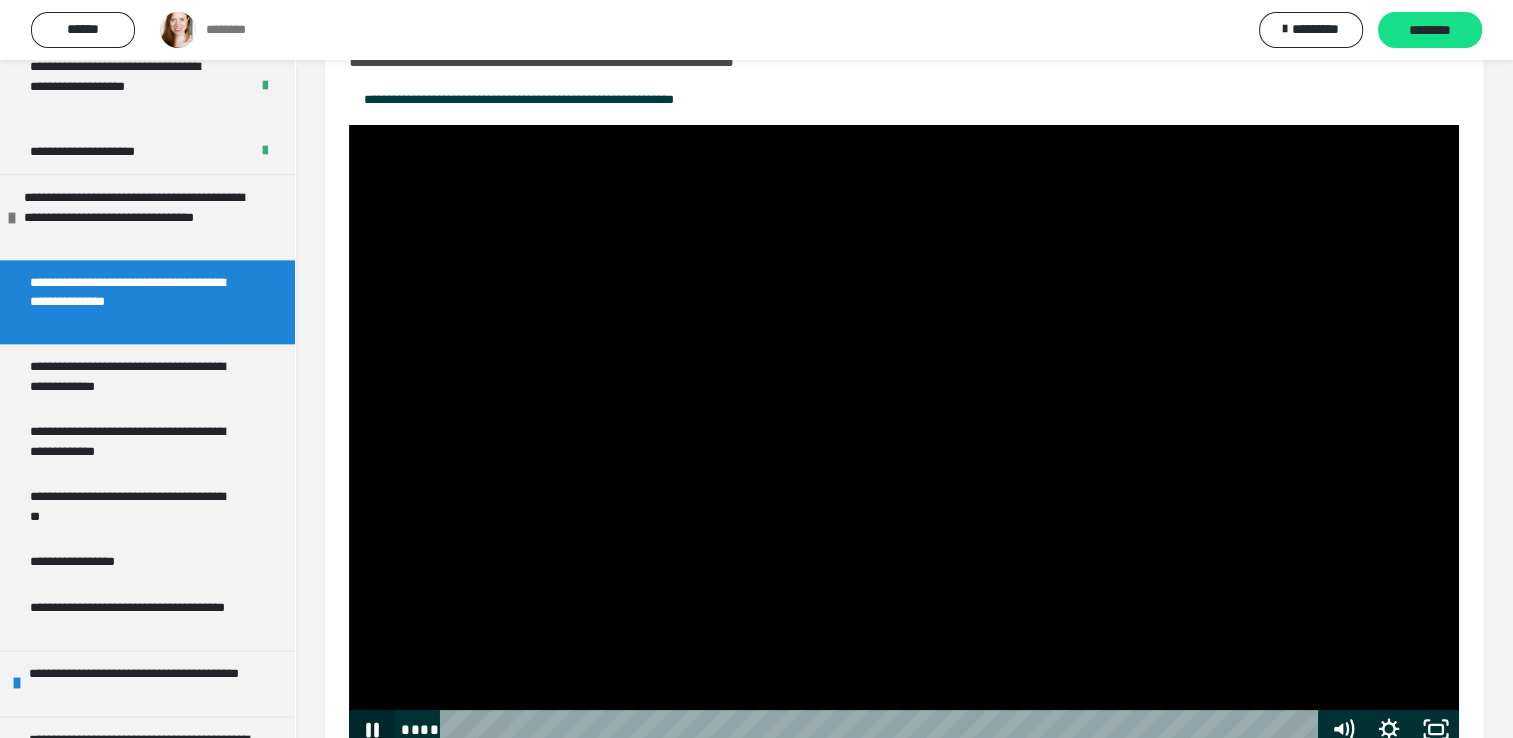 click 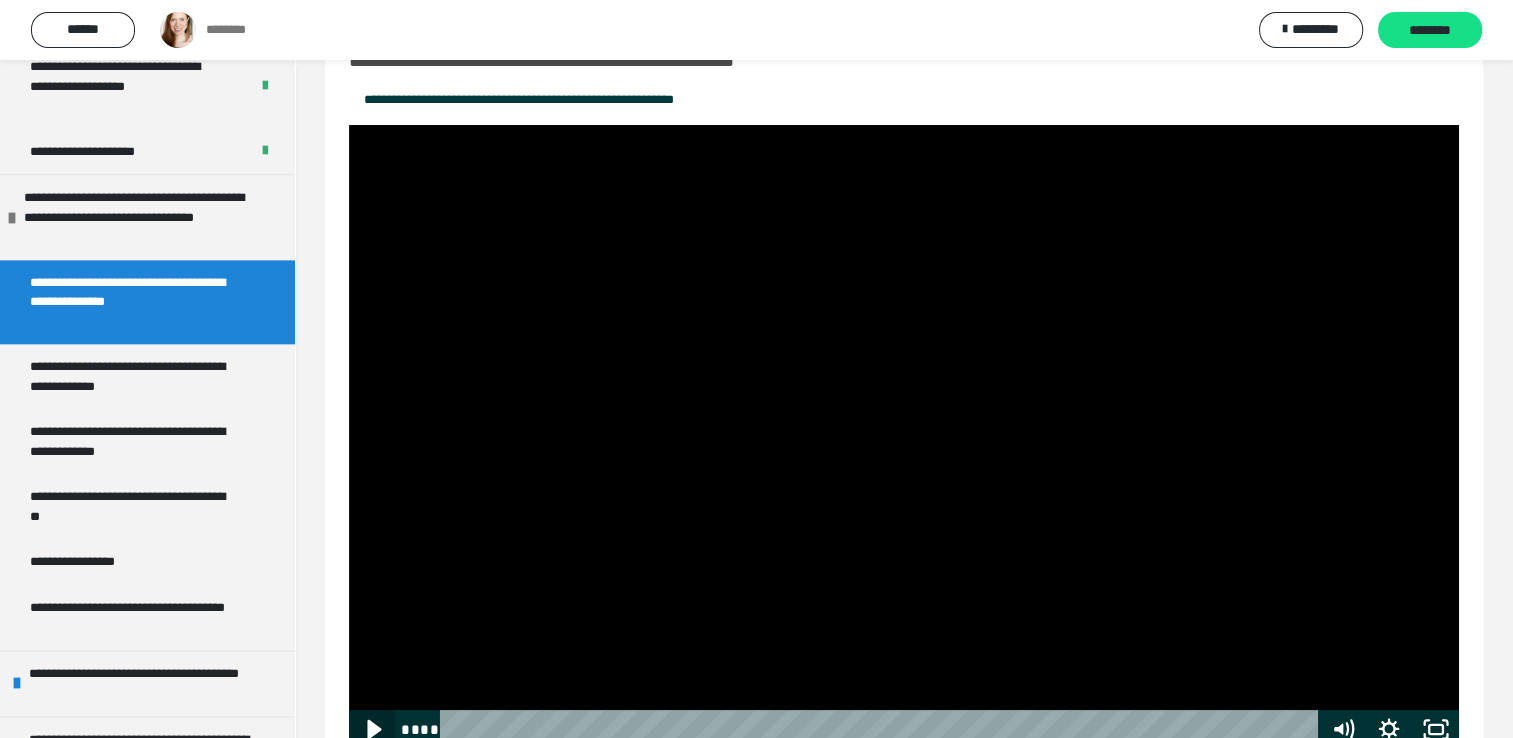 click 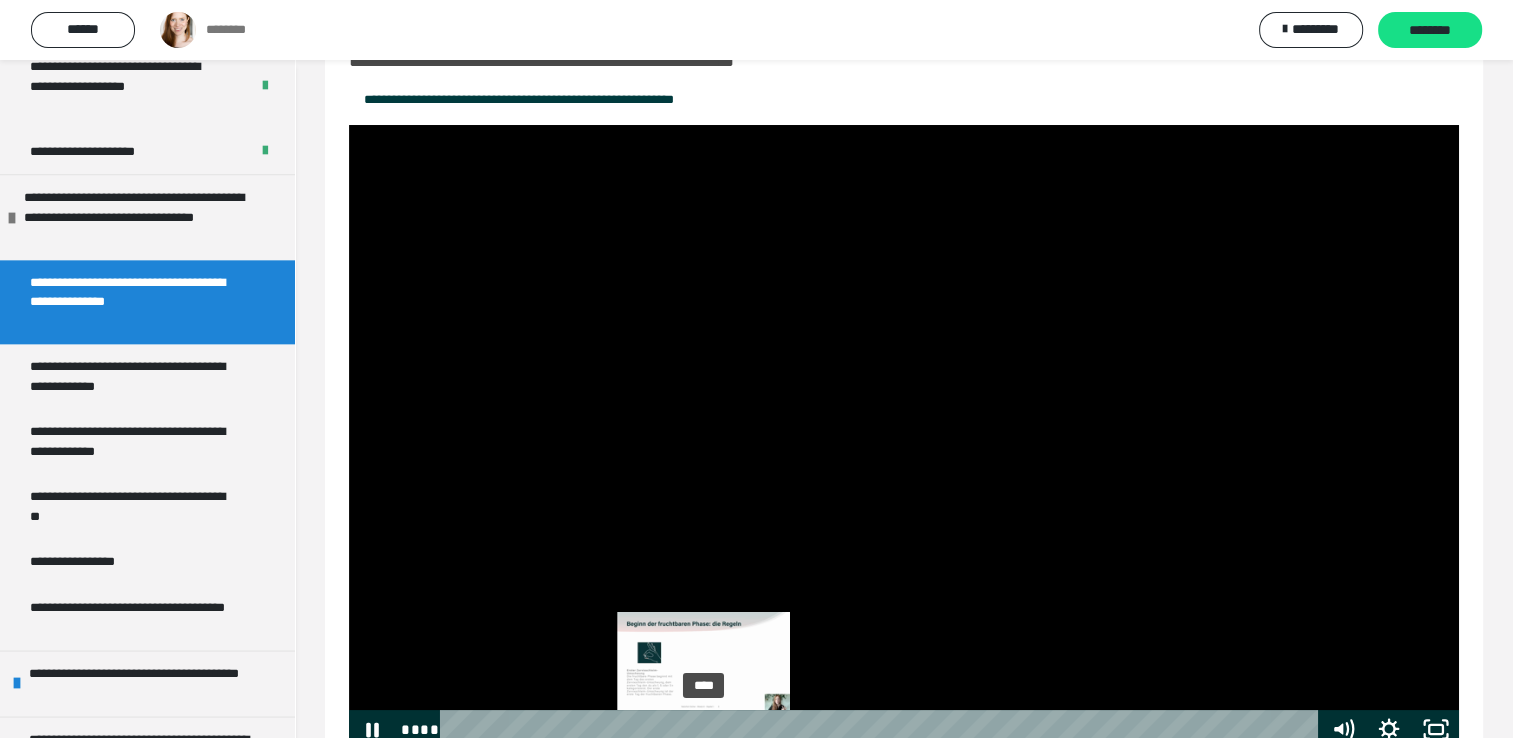 scroll, scrollTop: 77, scrollLeft: 0, axis: vertical 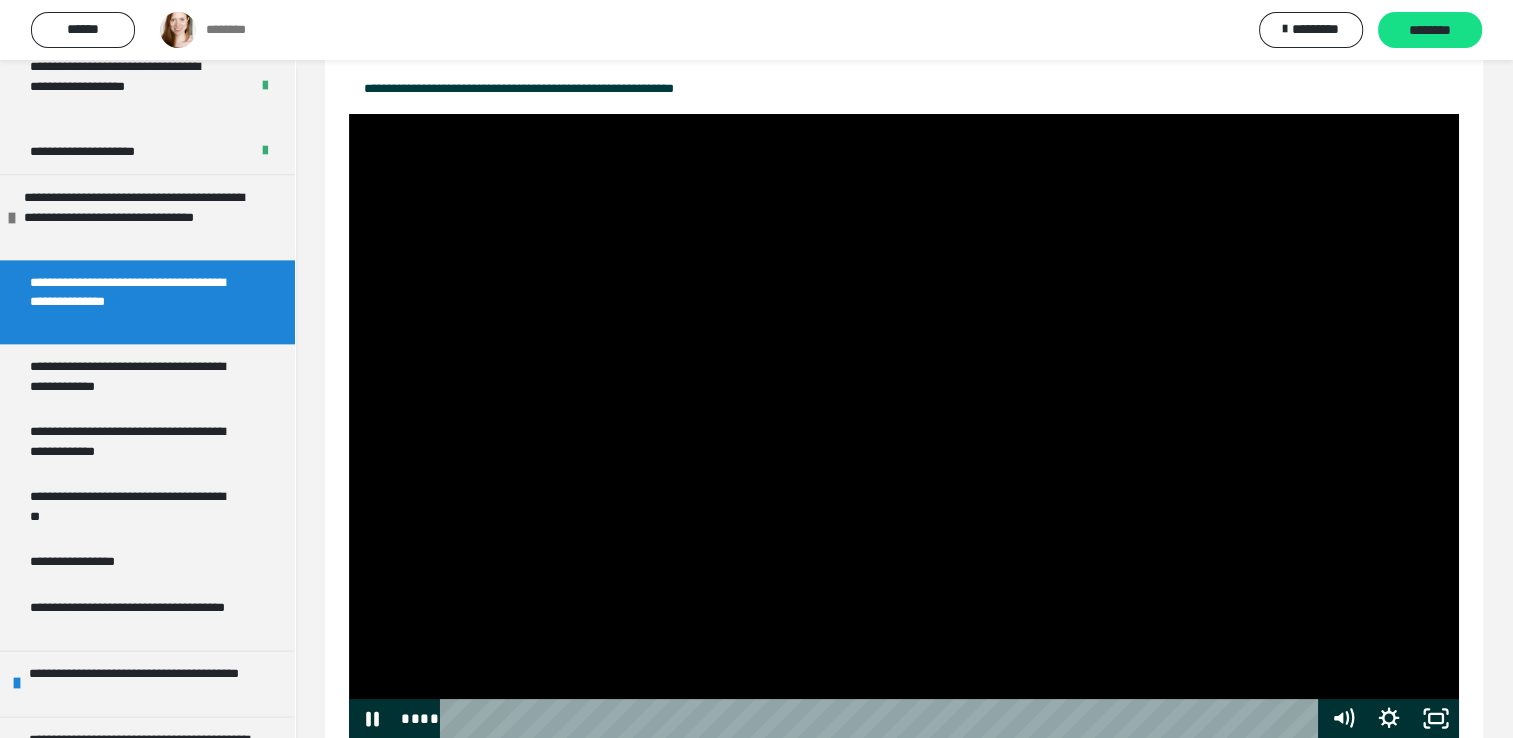 click at bounding box center [904, 426] 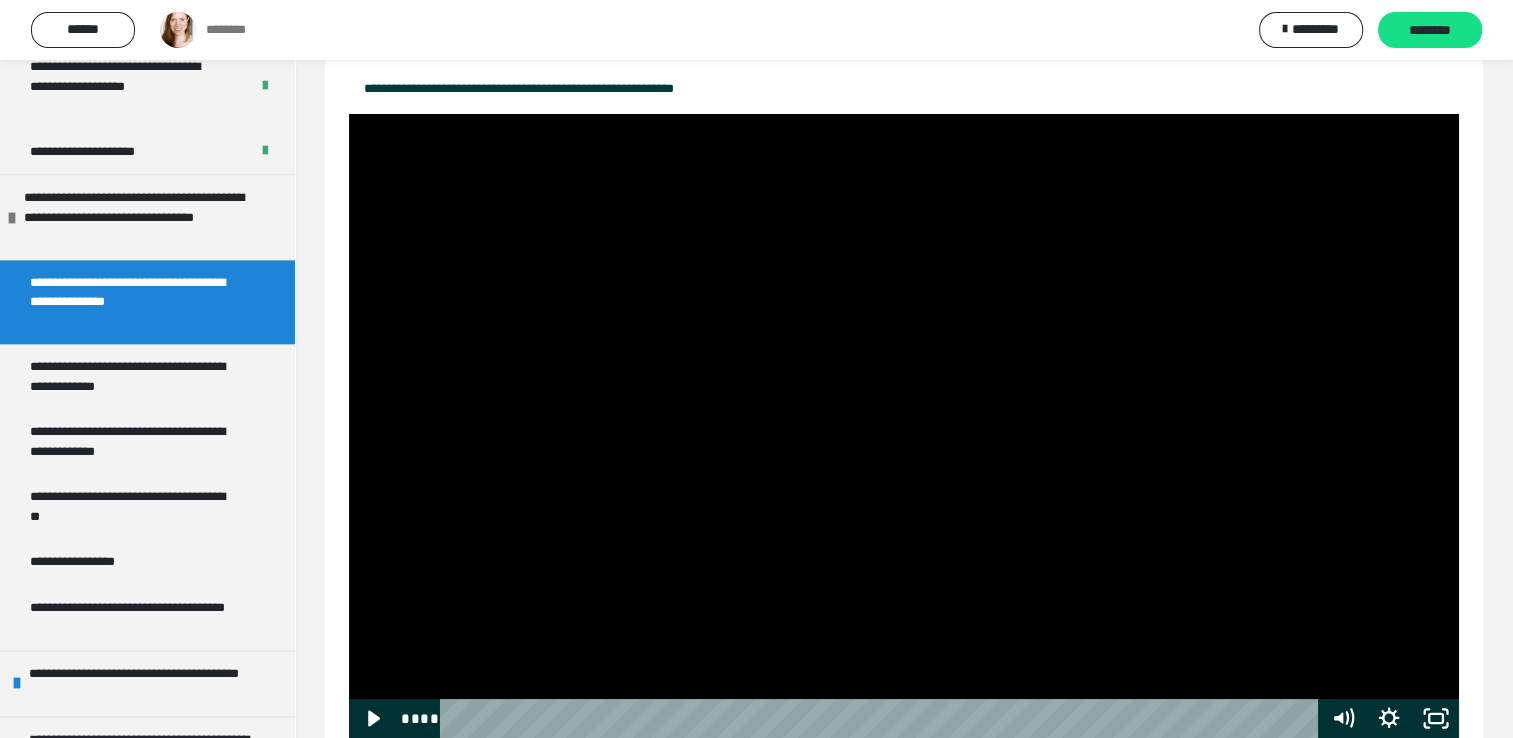 click at bounding box center (904, 426) 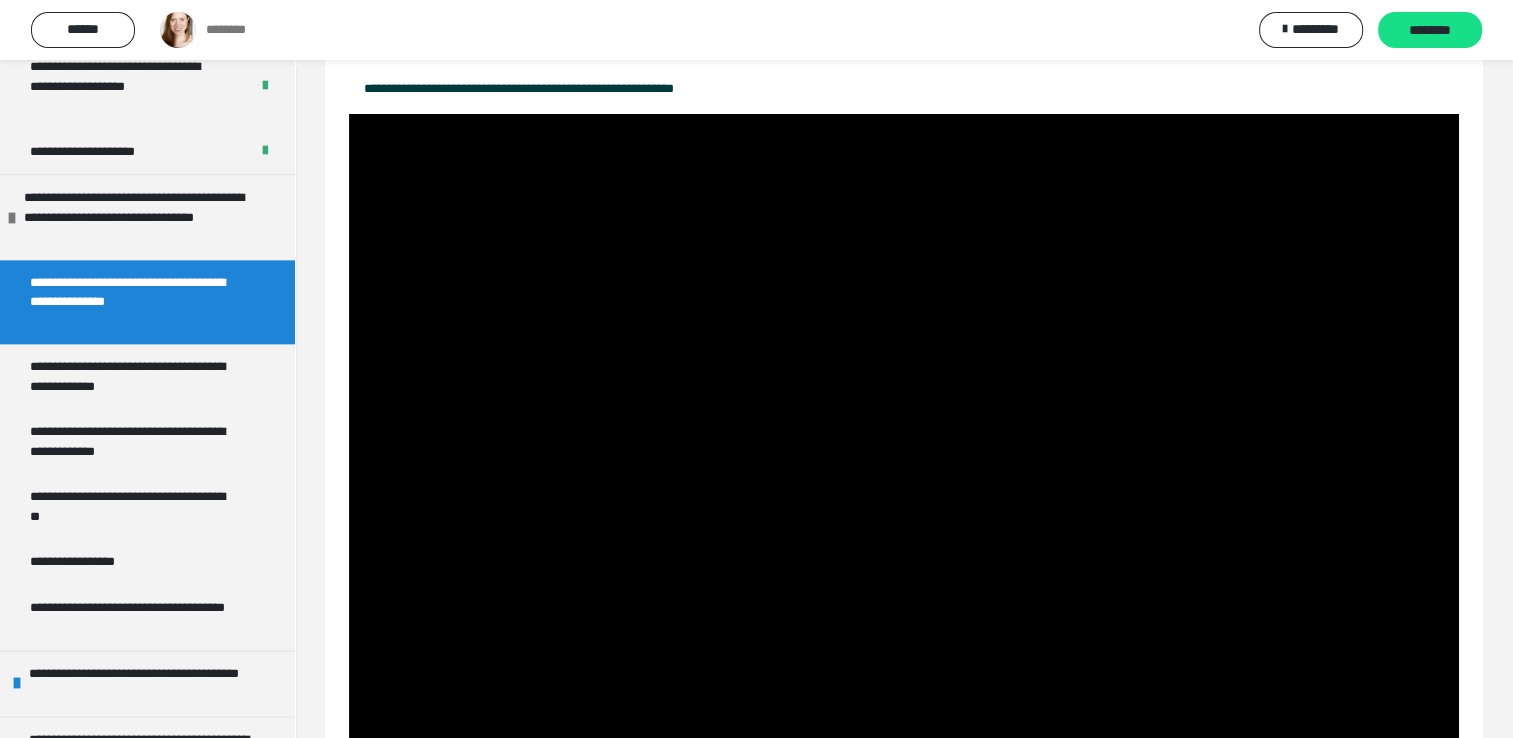 click at bounding box center [904, 426] 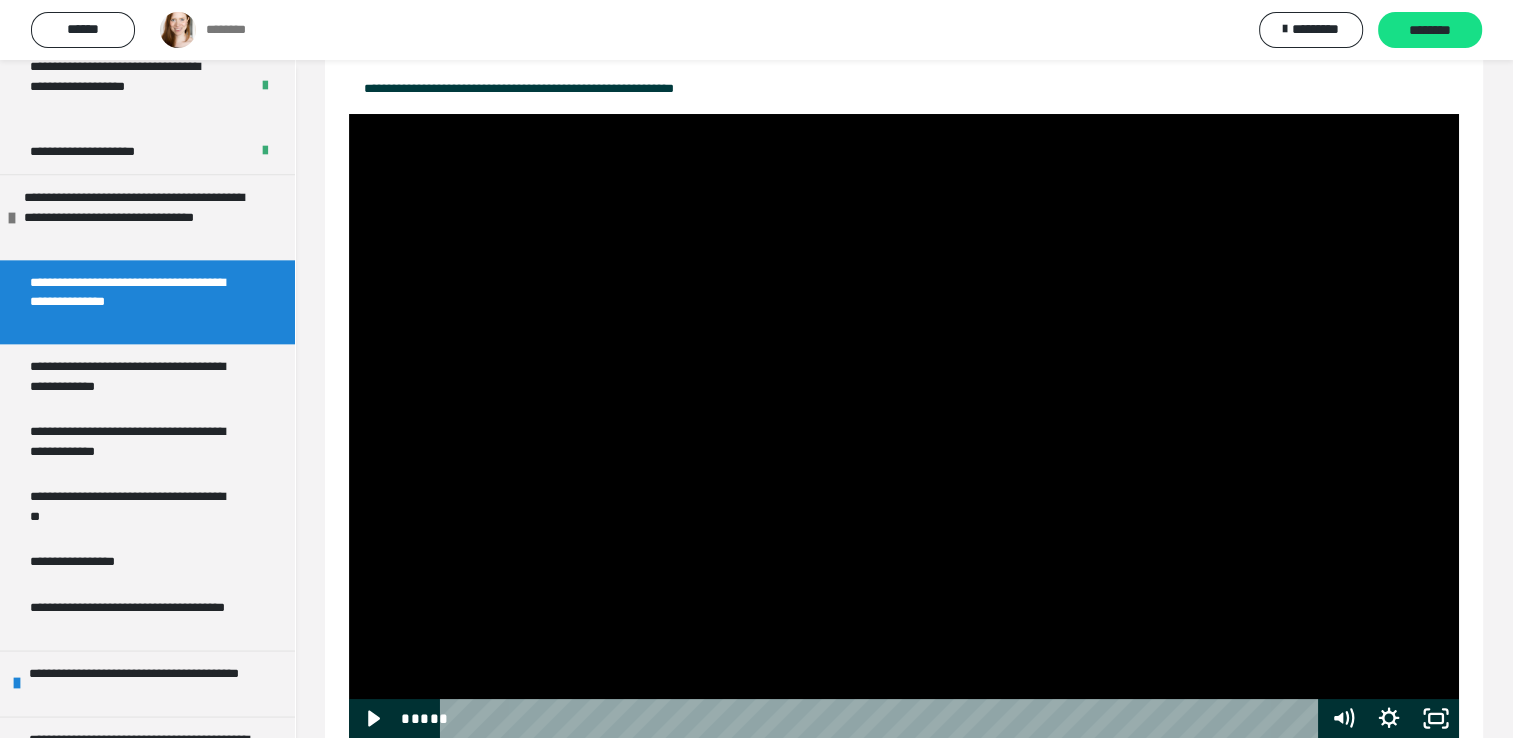 click at bounding box center [904, 426] 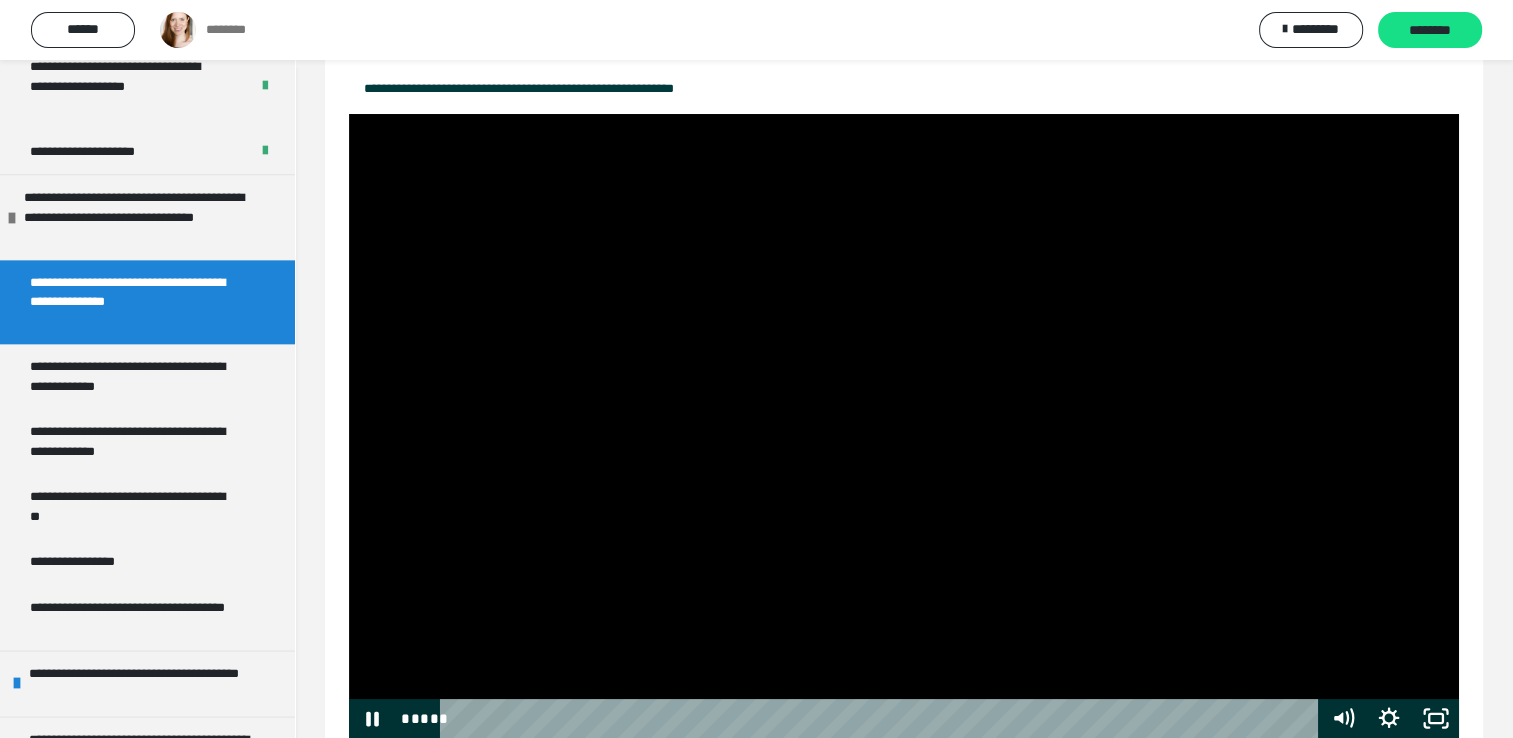 click at bounding box center [904, 426] 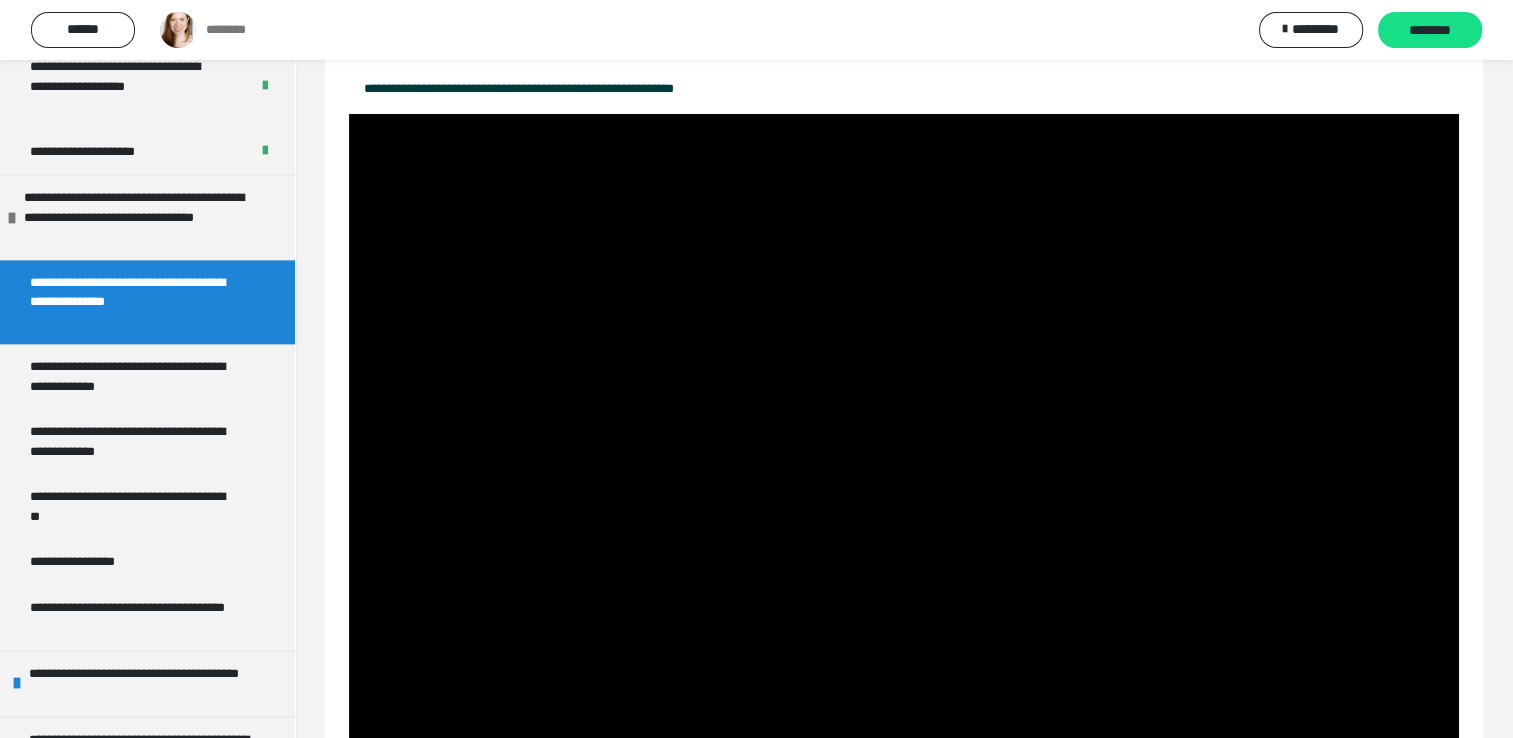 click at bounding box center (904, 426) 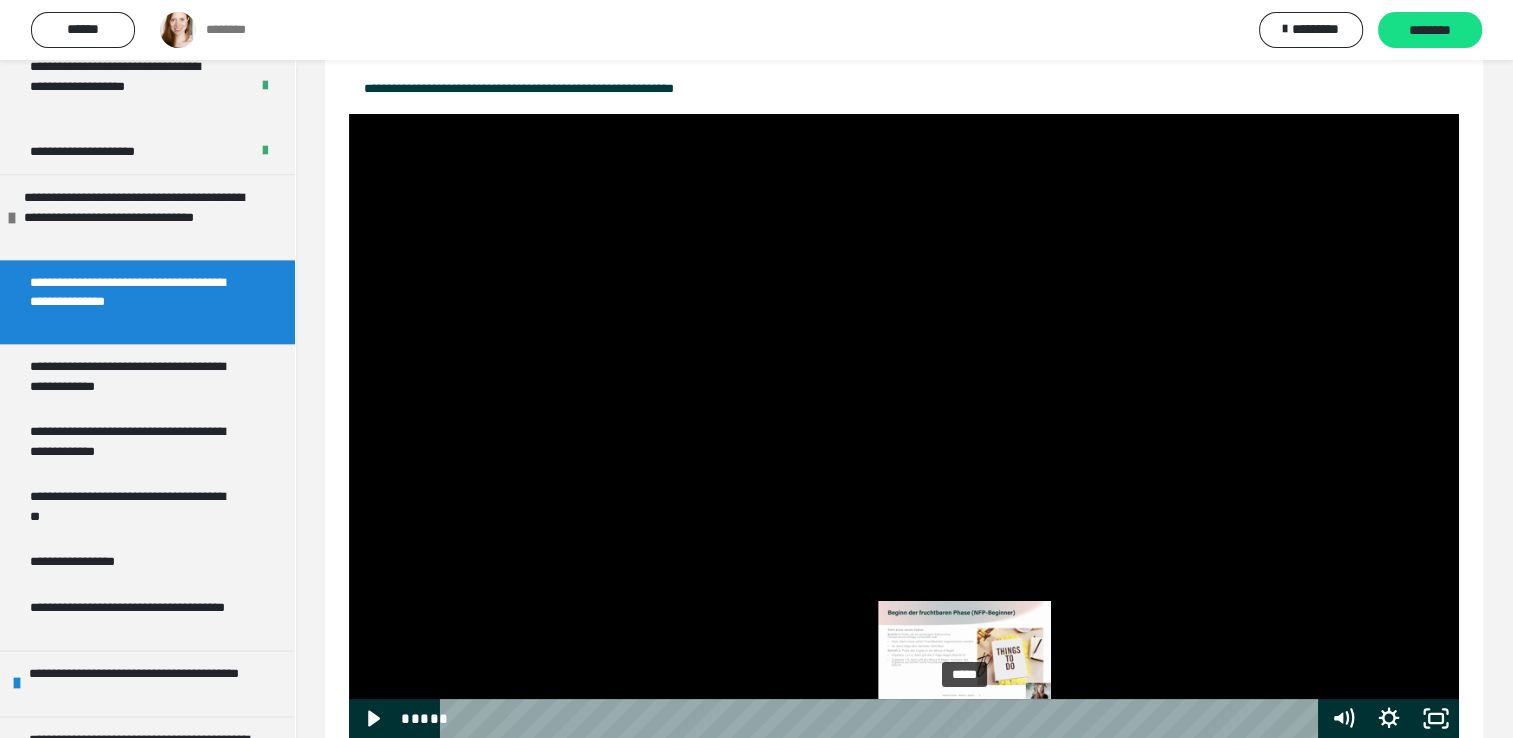 click on "*****" at bounding box center [883, 718] 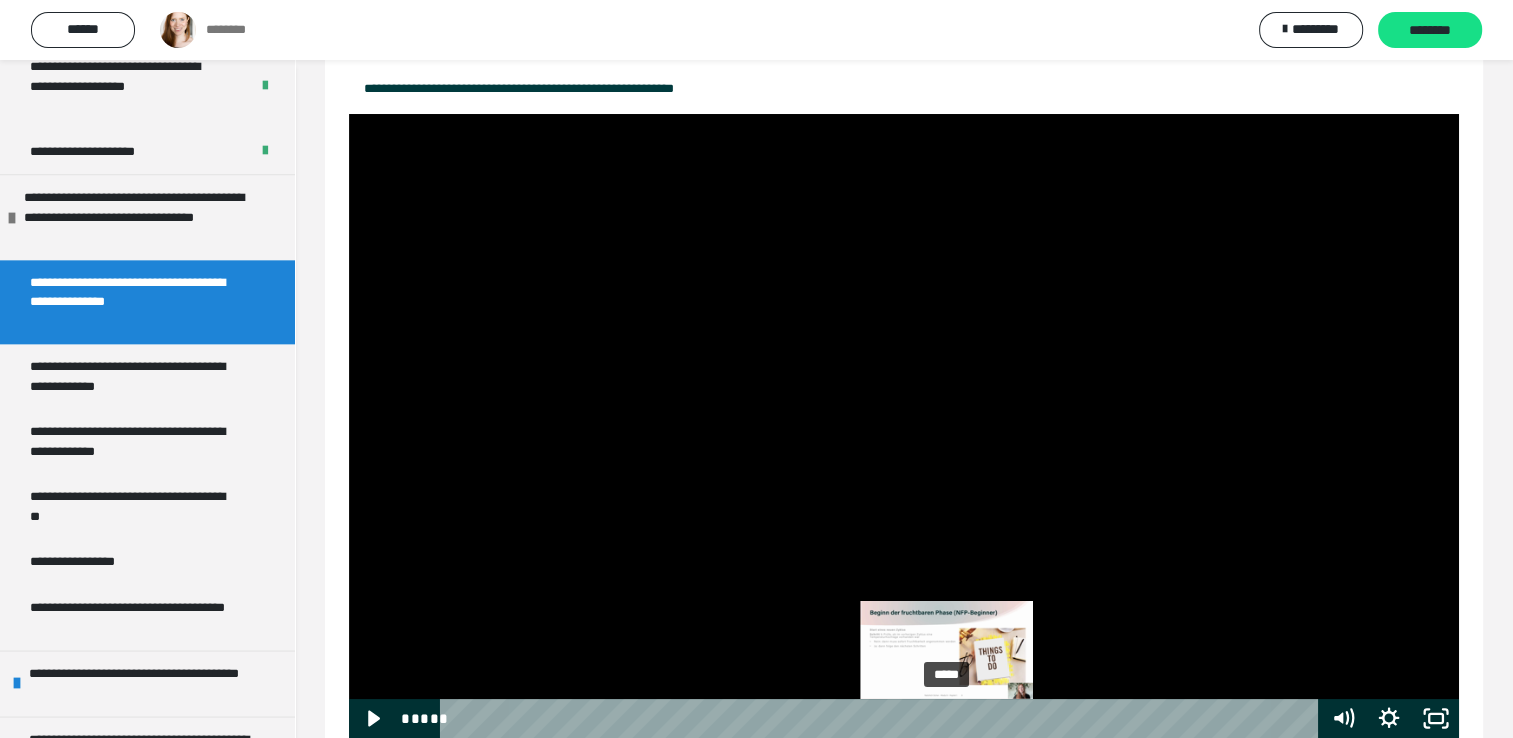 click on "*****" at bounding box center (883, 718) 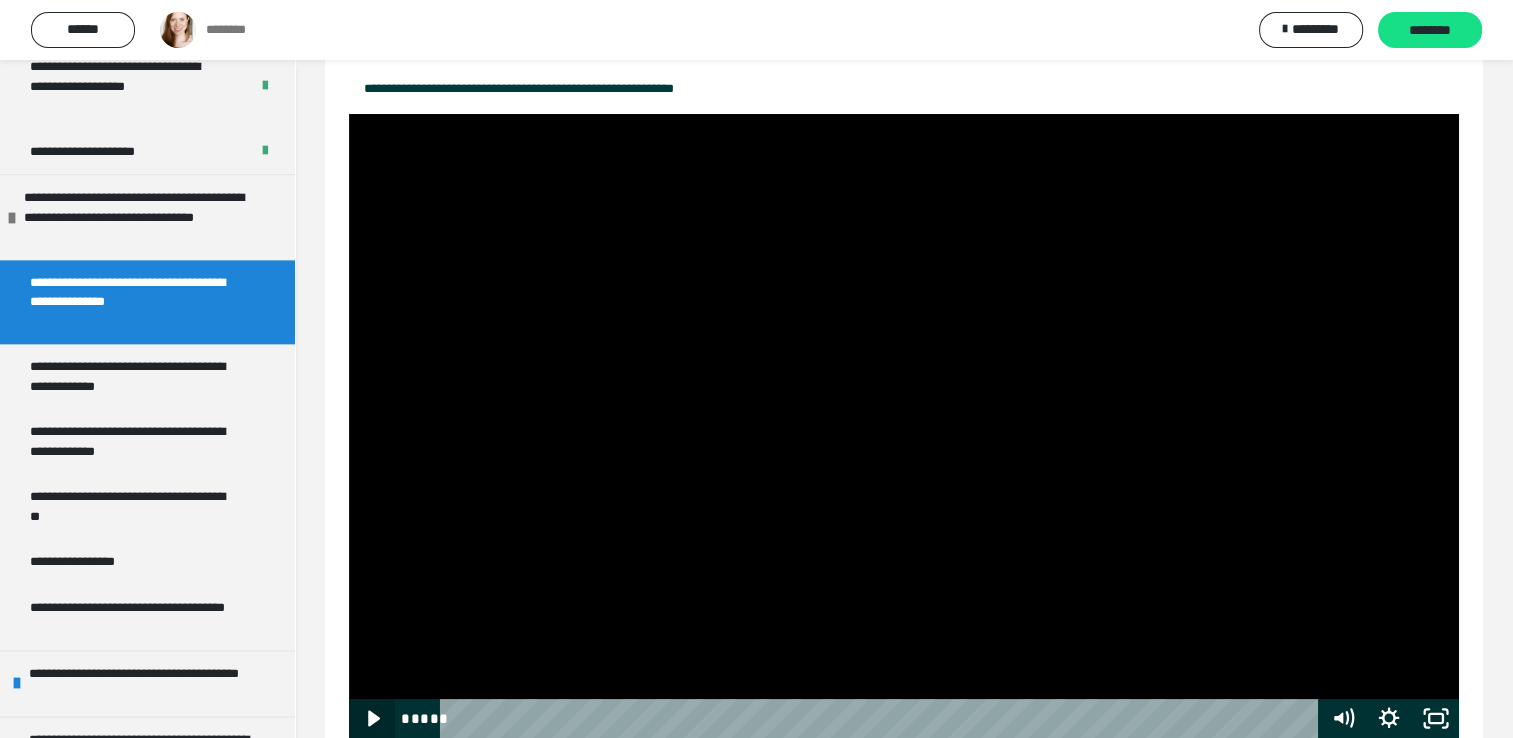 click 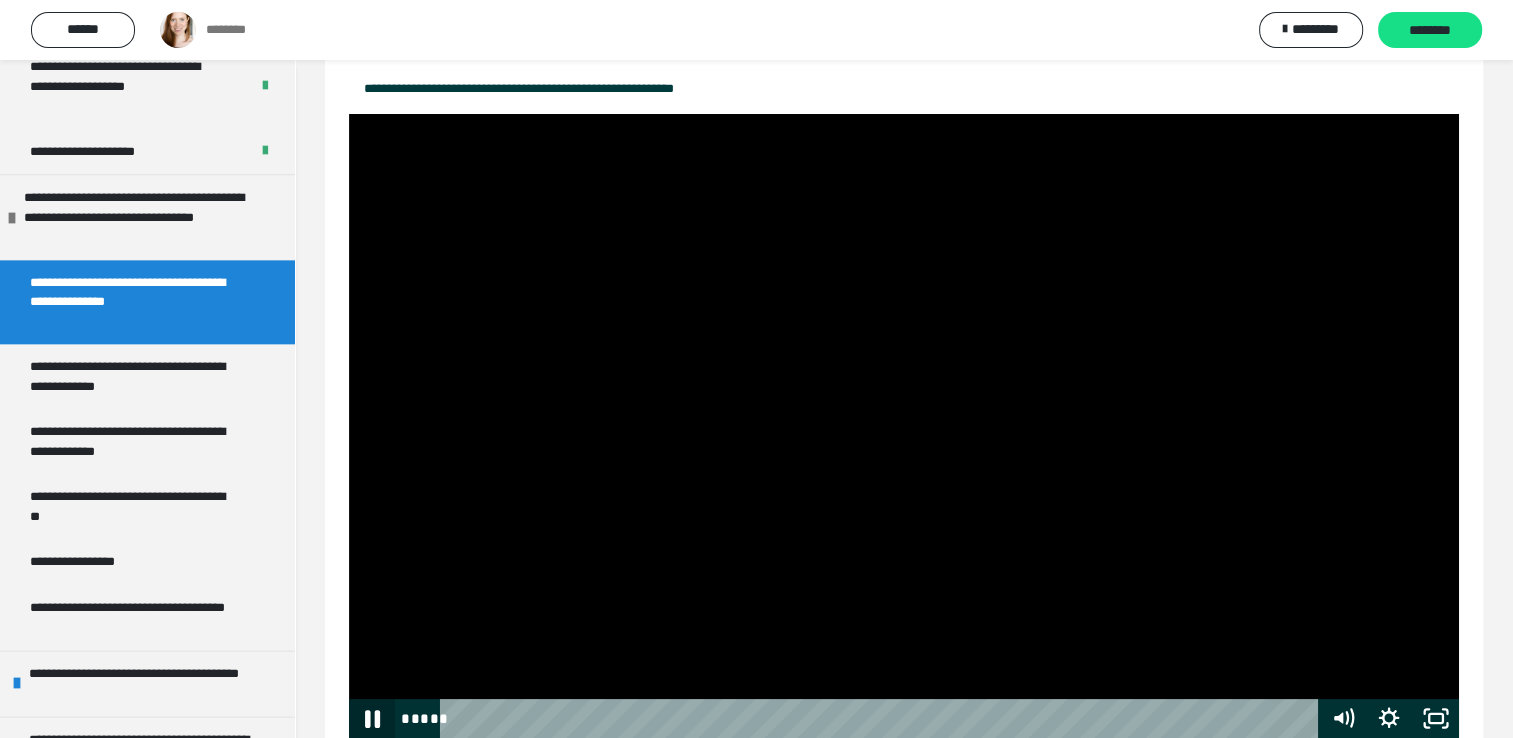 click 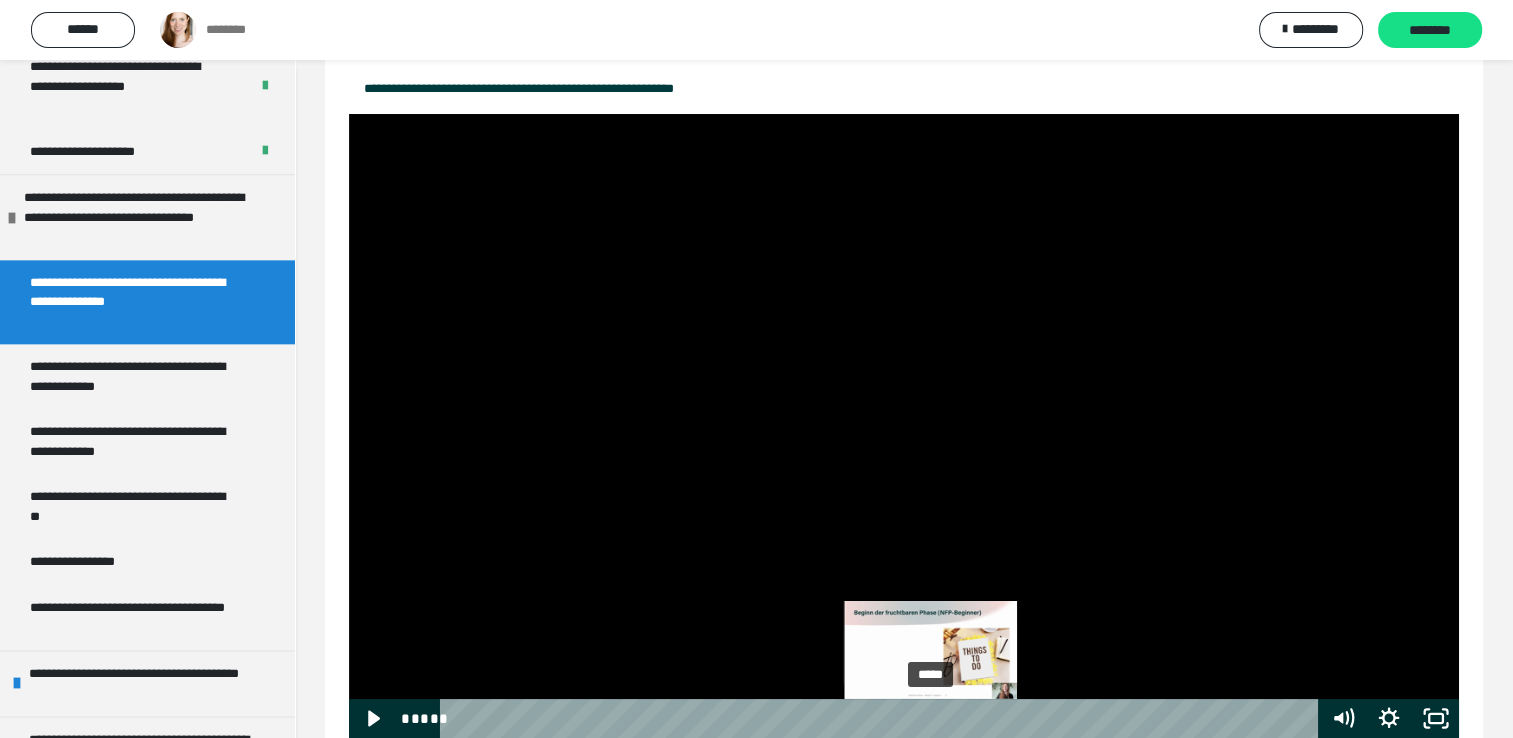 click on "*****" at bounding box center [883, 718] 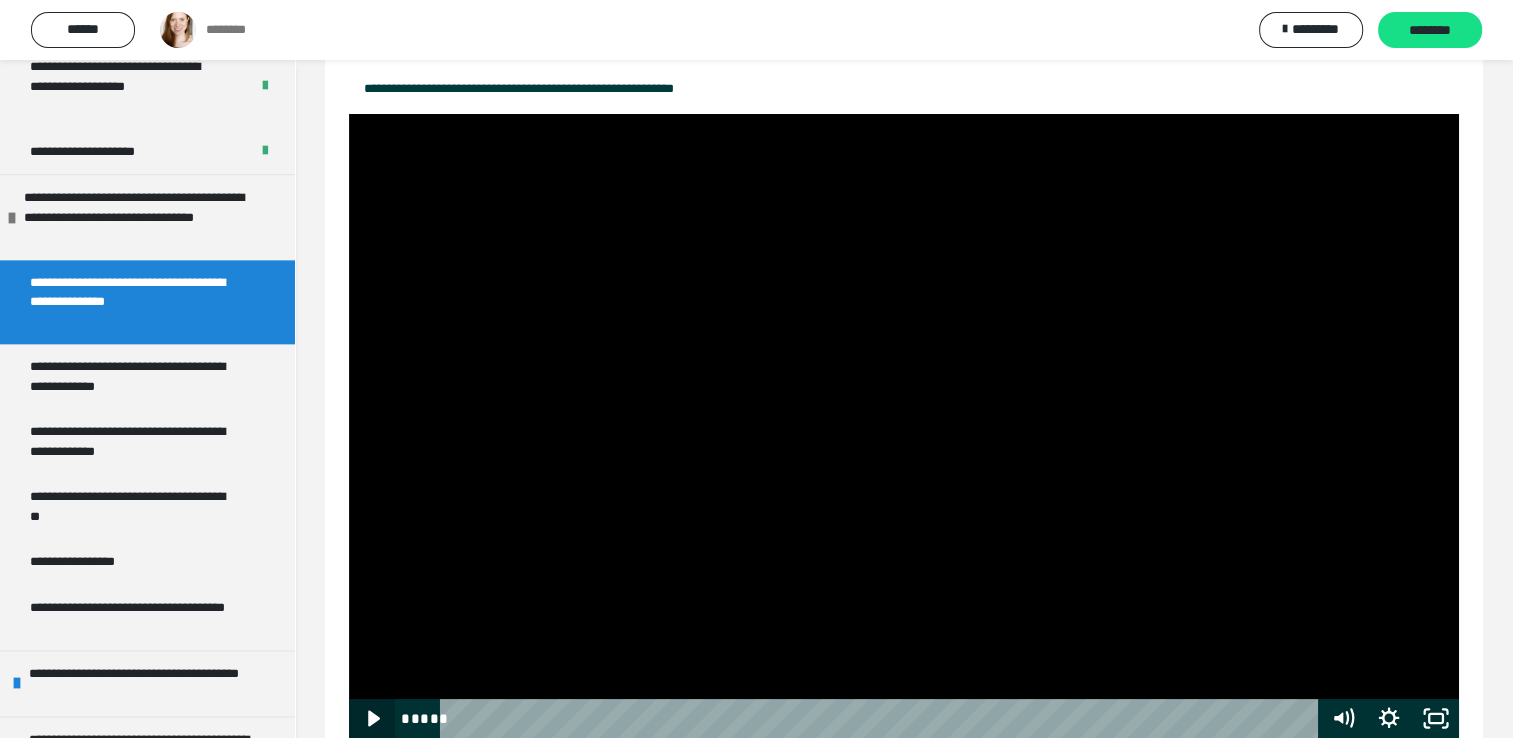 click 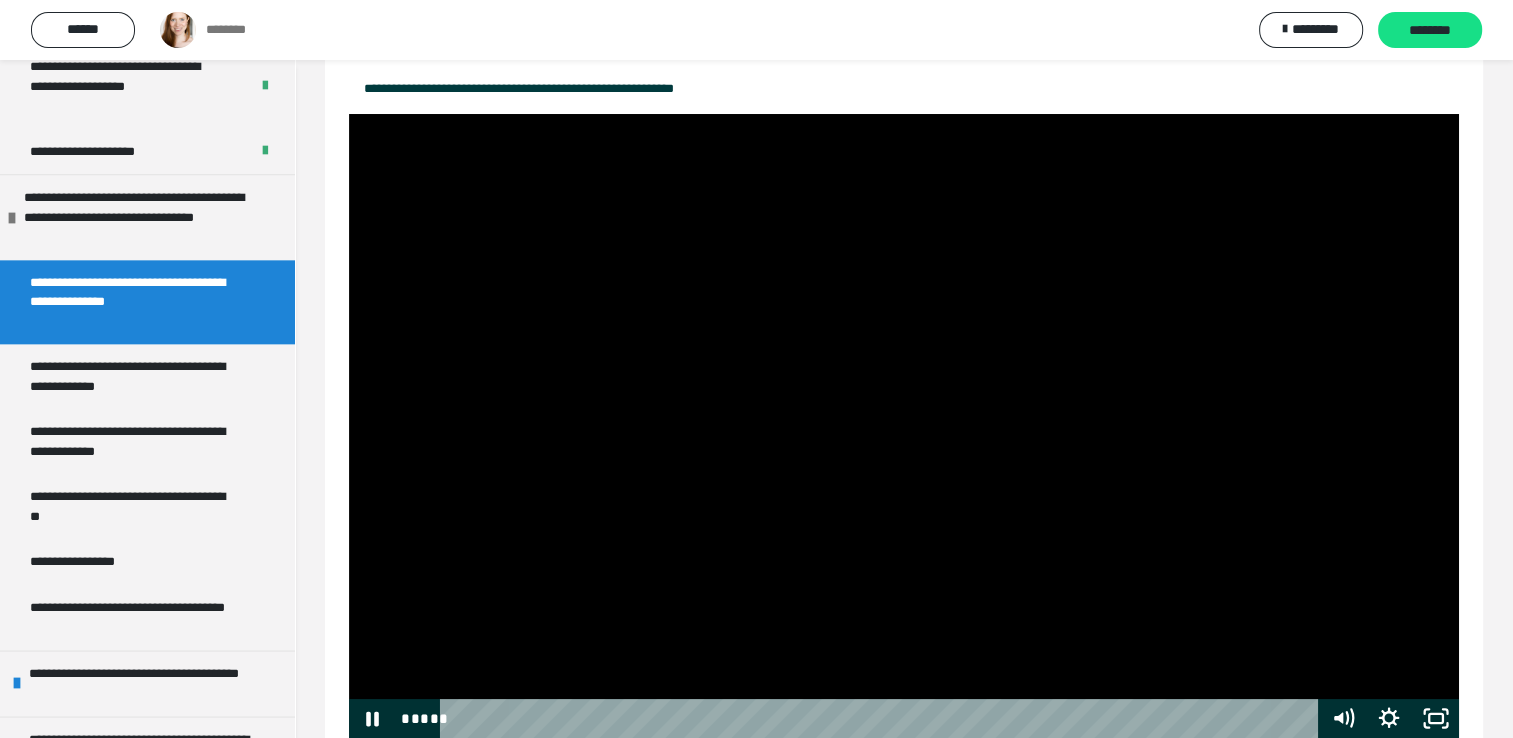 click at bounding box center (904, 426) 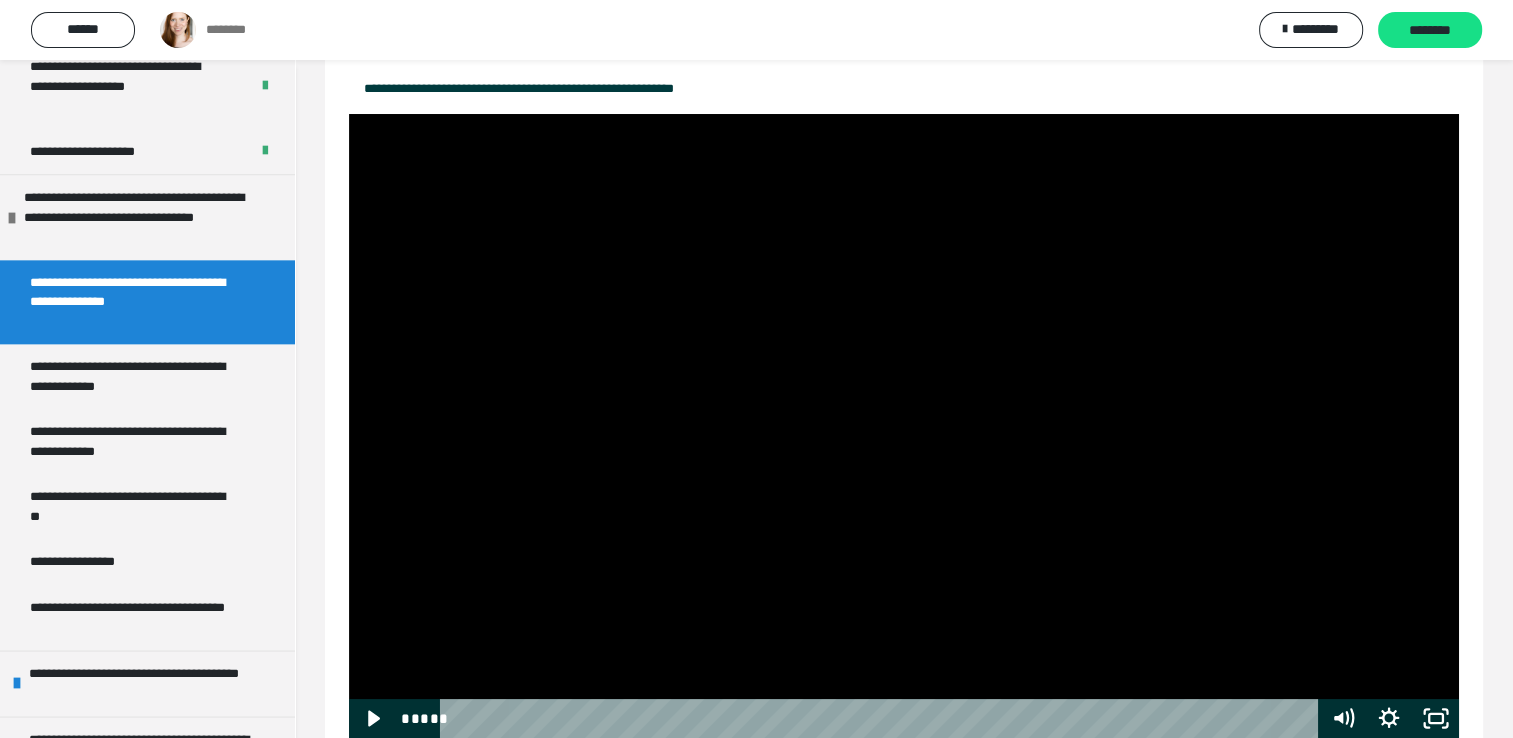 click at bounding box center [904, 426] 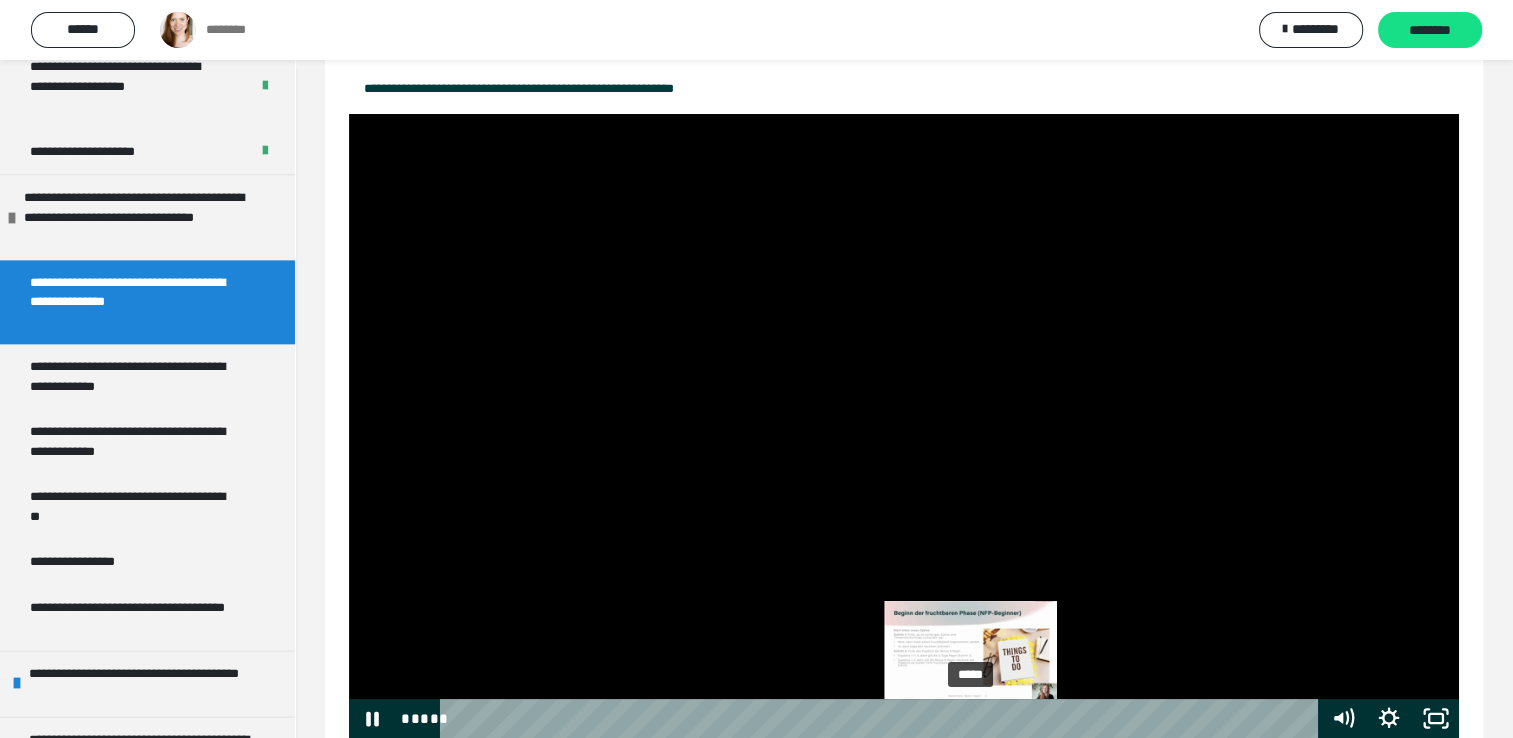 click on "*****" at bounding box center (883, 718) 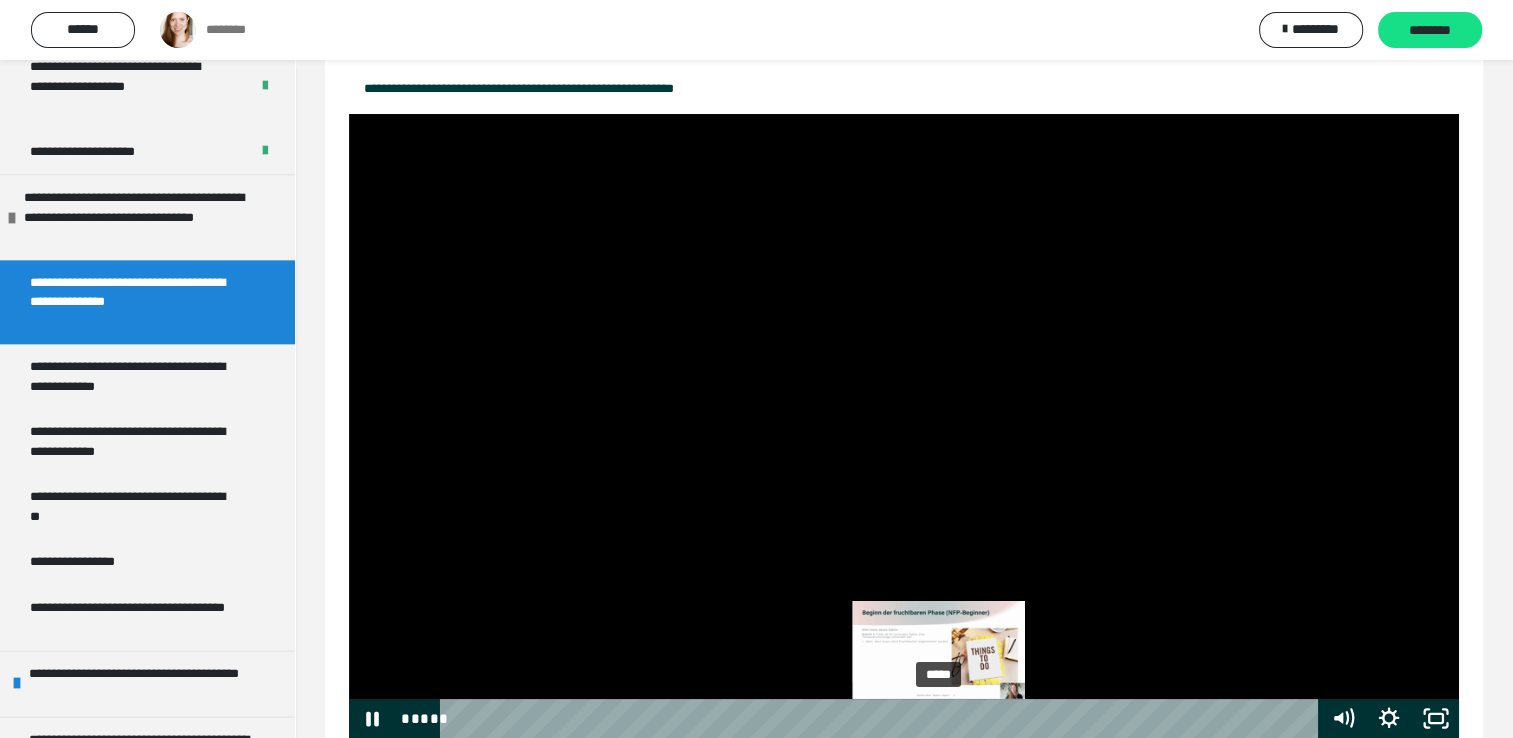 click on "*****" at bounding box center (883, 718) 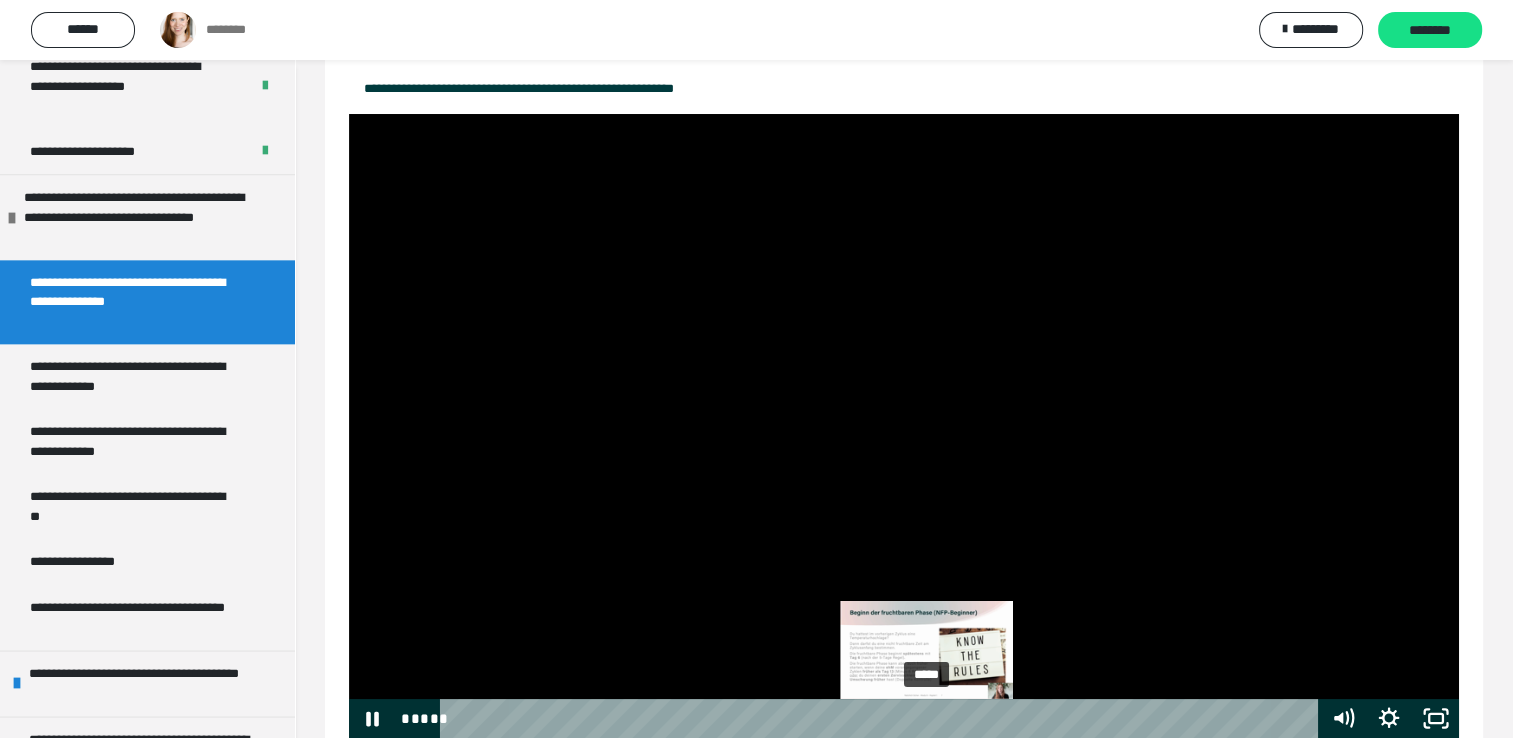 click on "*****" at bounding box center (883, 718) 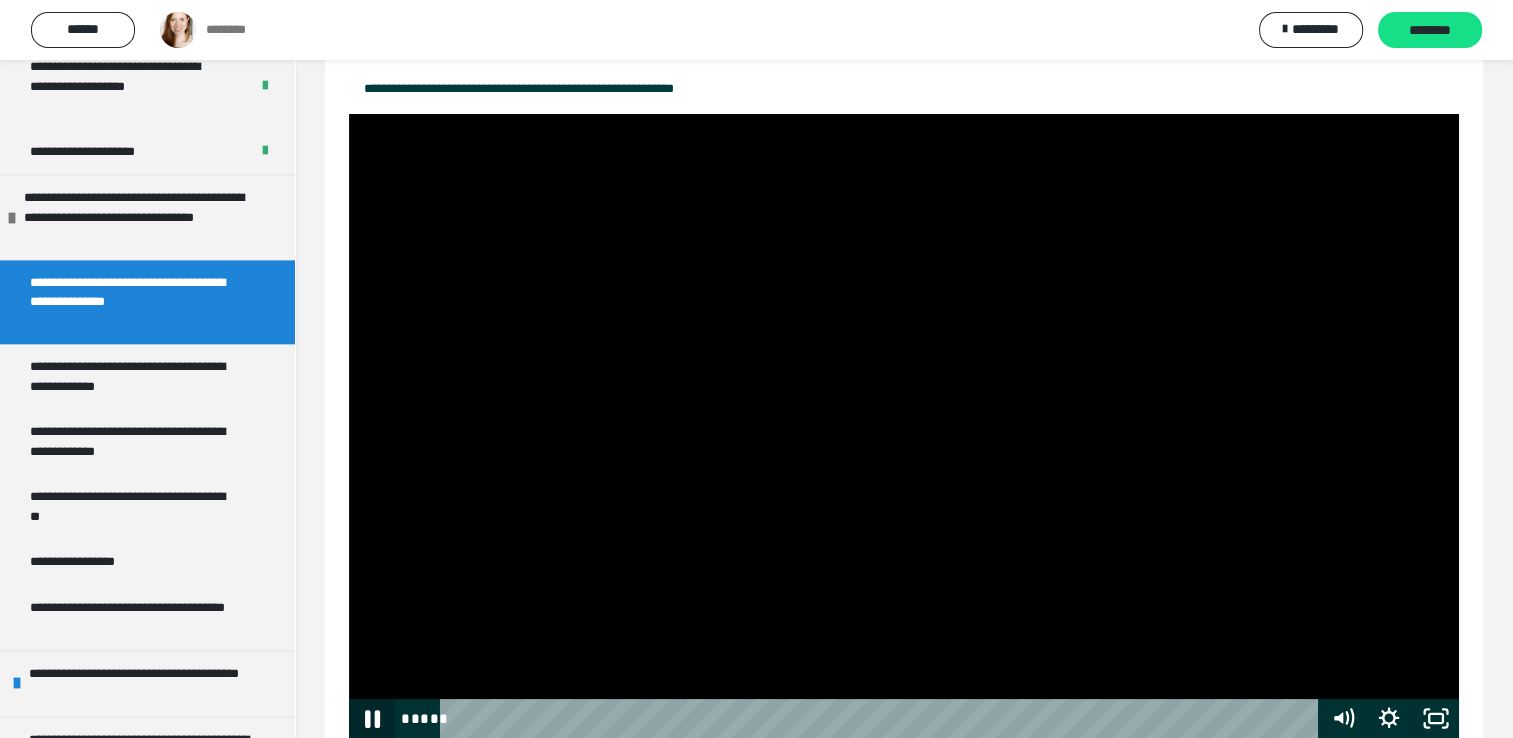 click 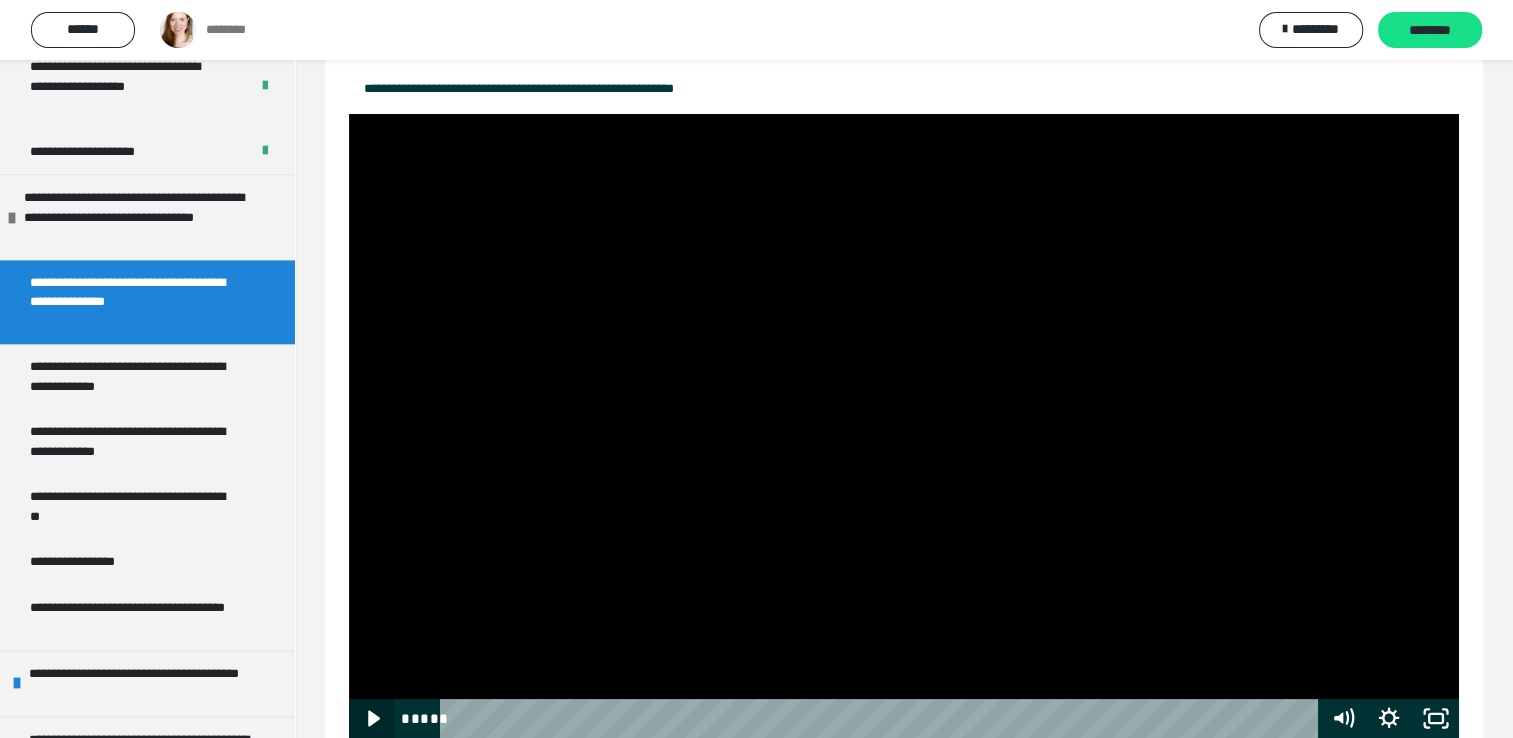 click 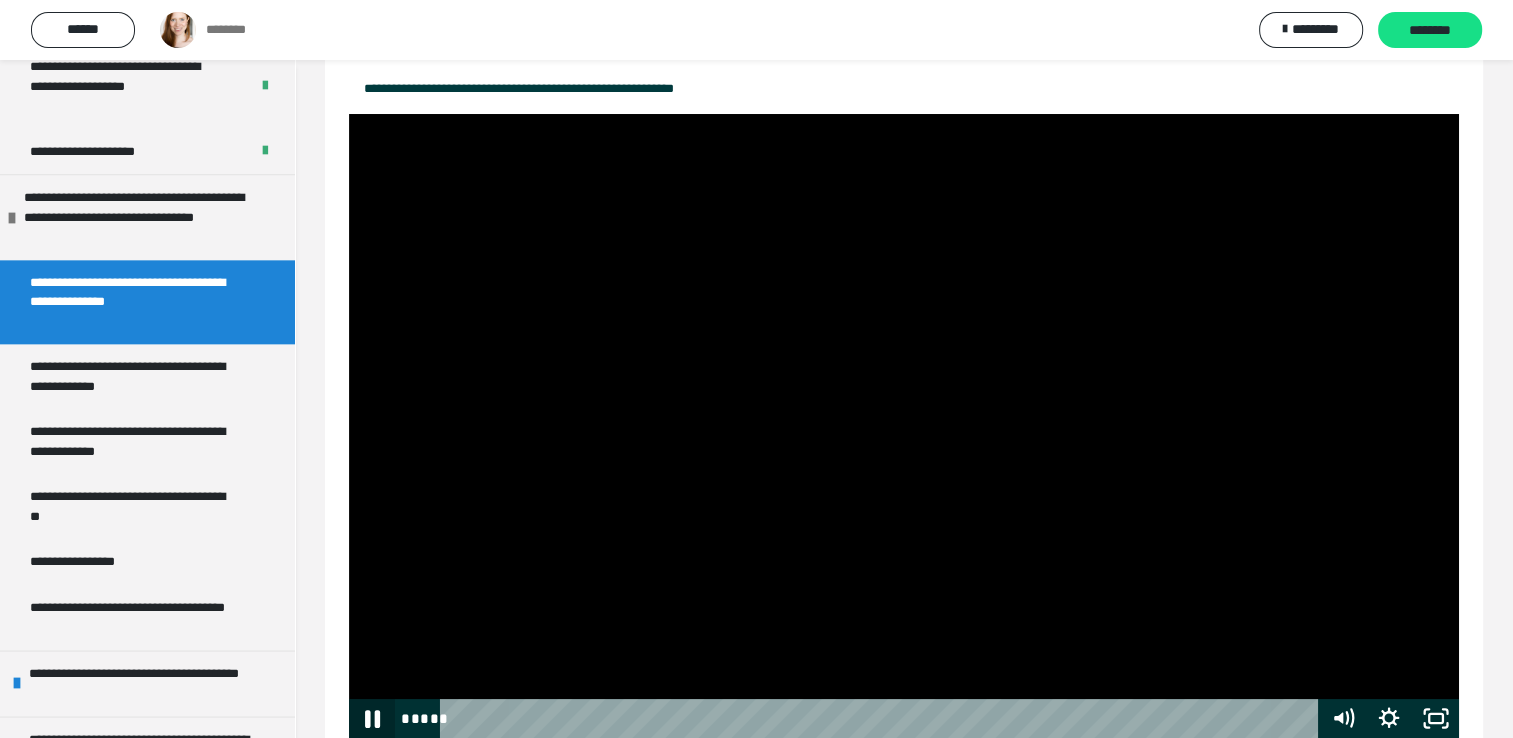 click 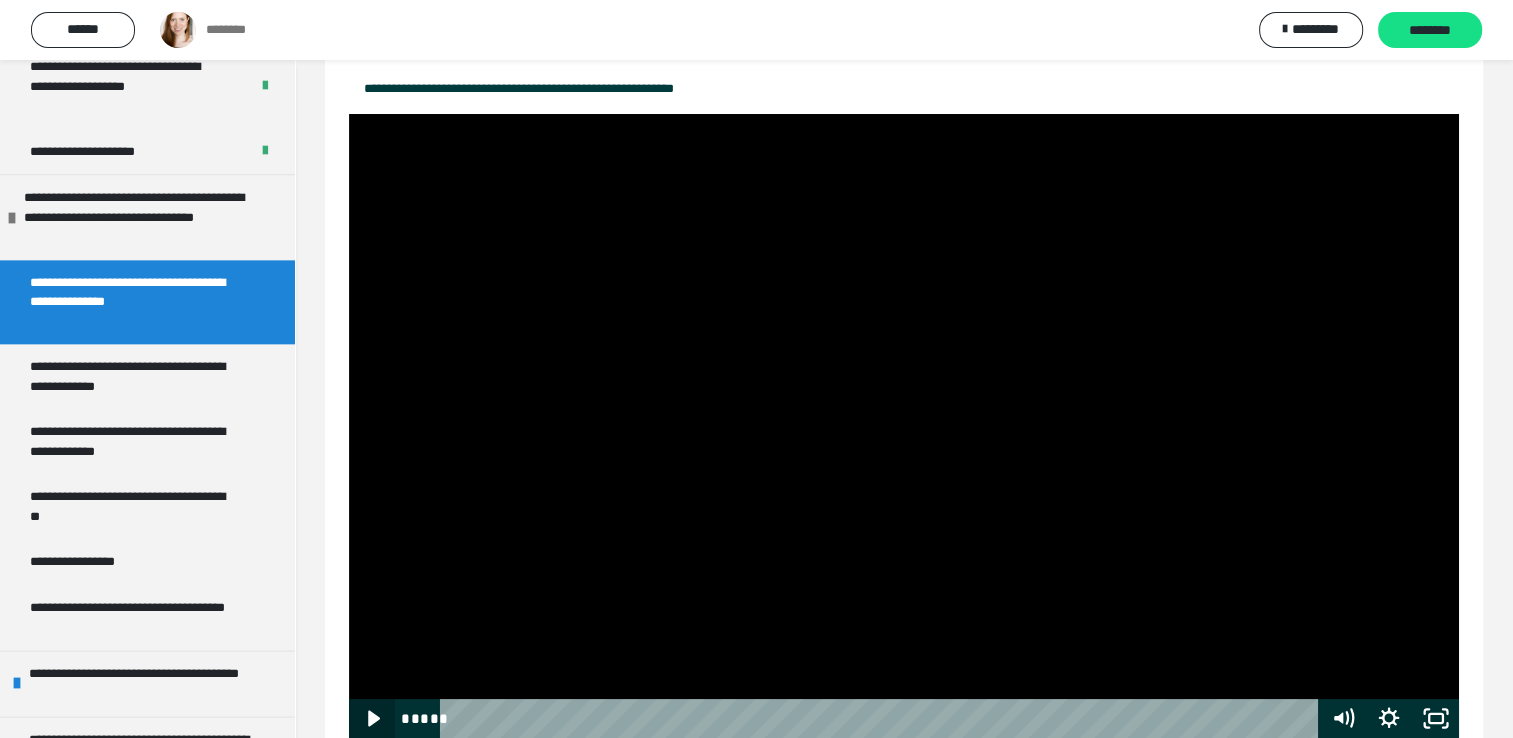 click 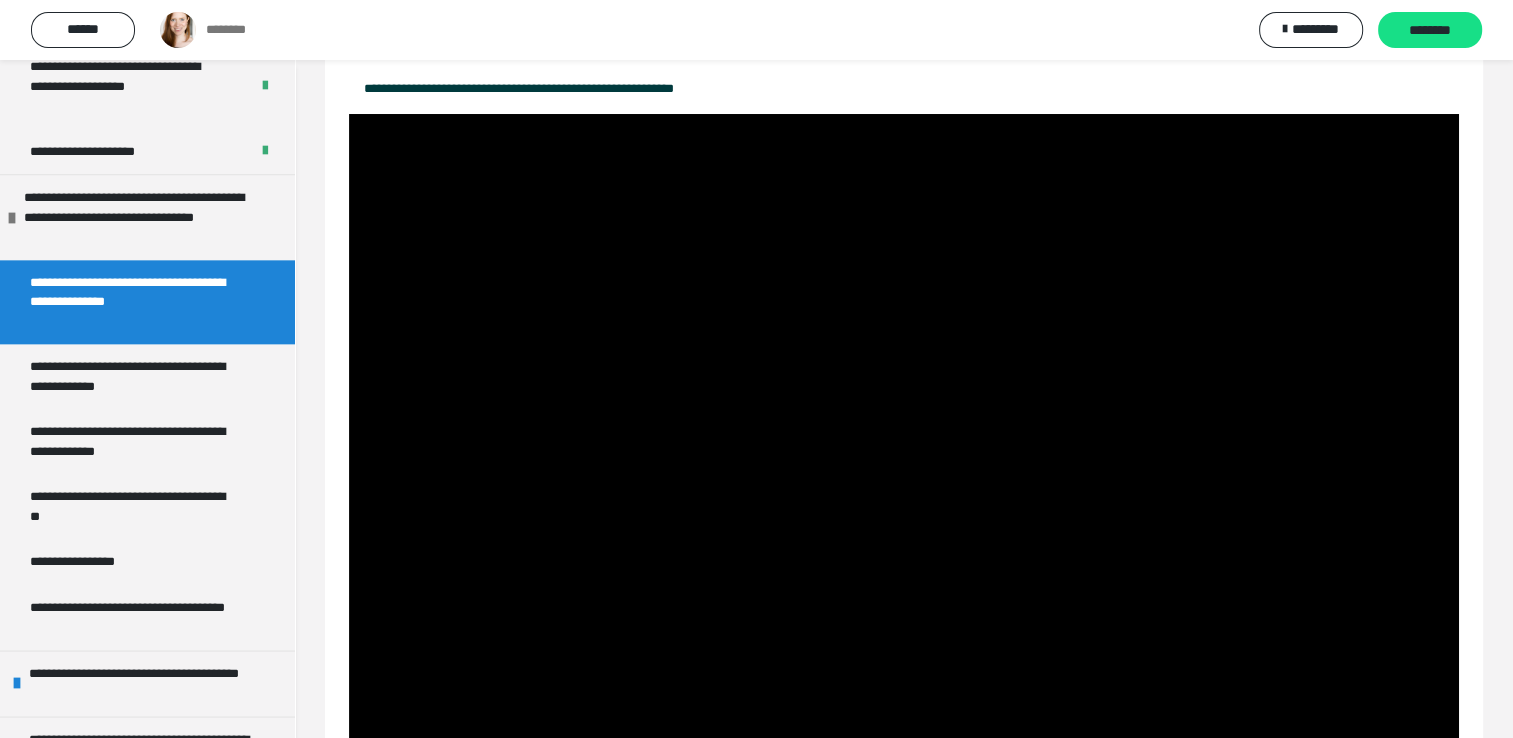 click at bounding box center [904, 426] 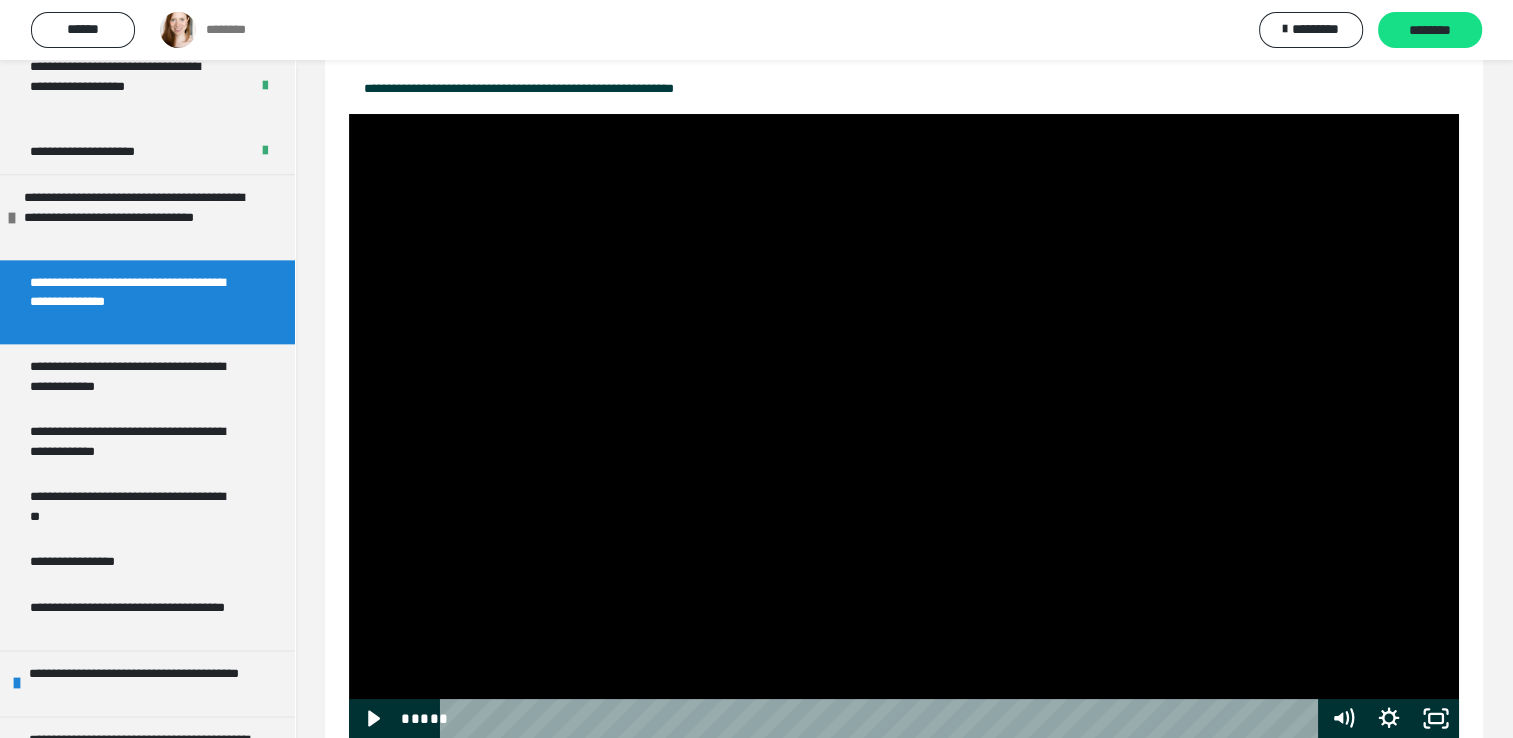 click at bounding box center [904, 426] 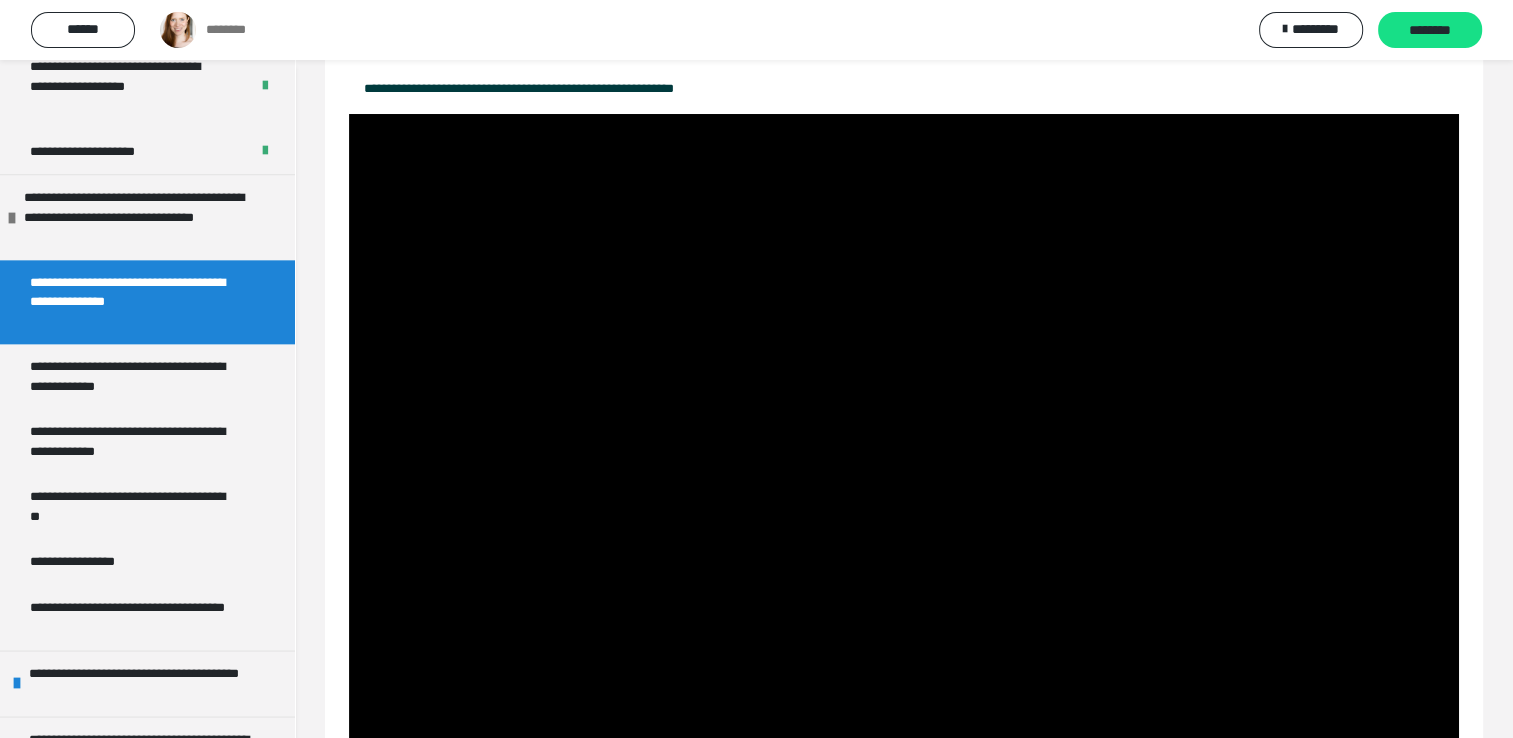click at bounding box center (904, 426) 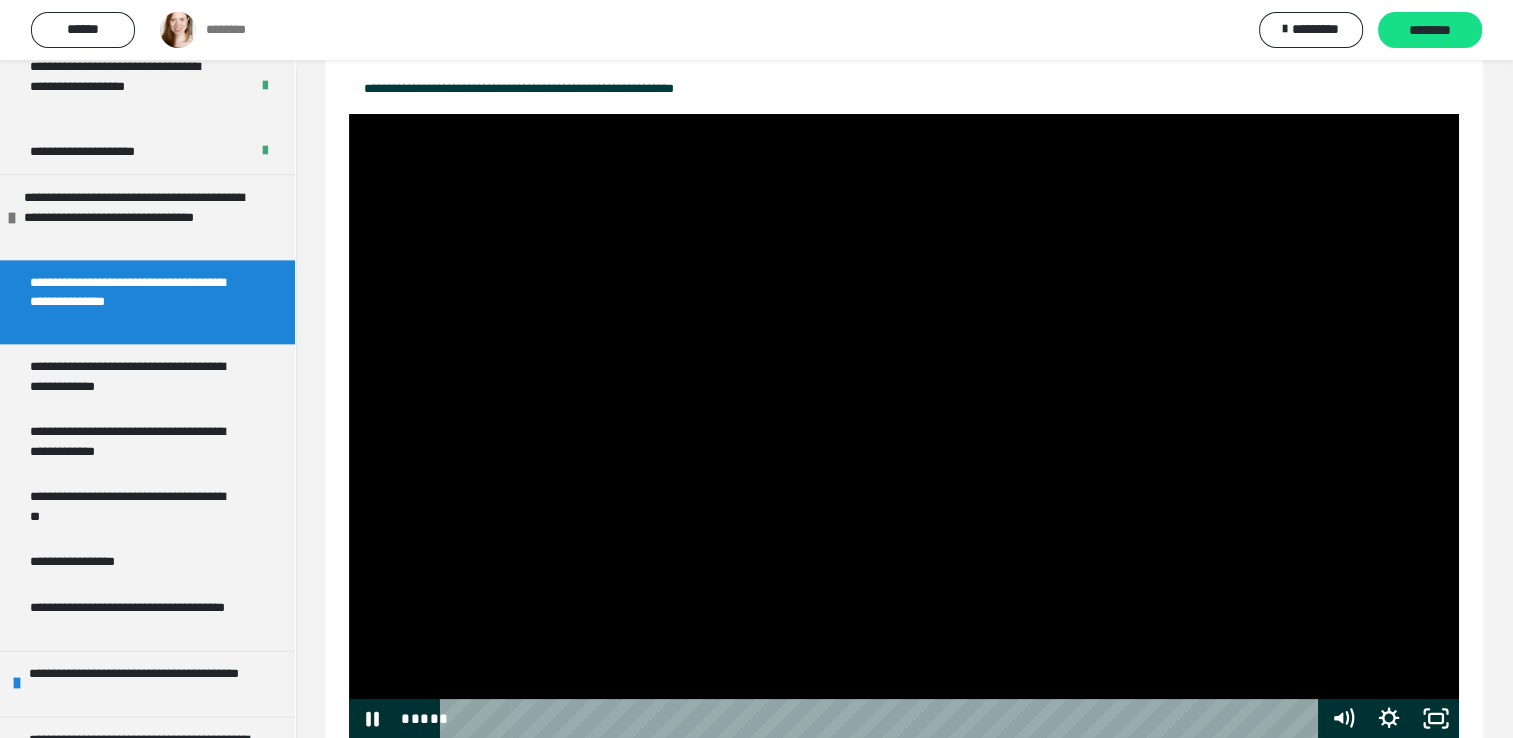 click at bounding box center (904, 426) 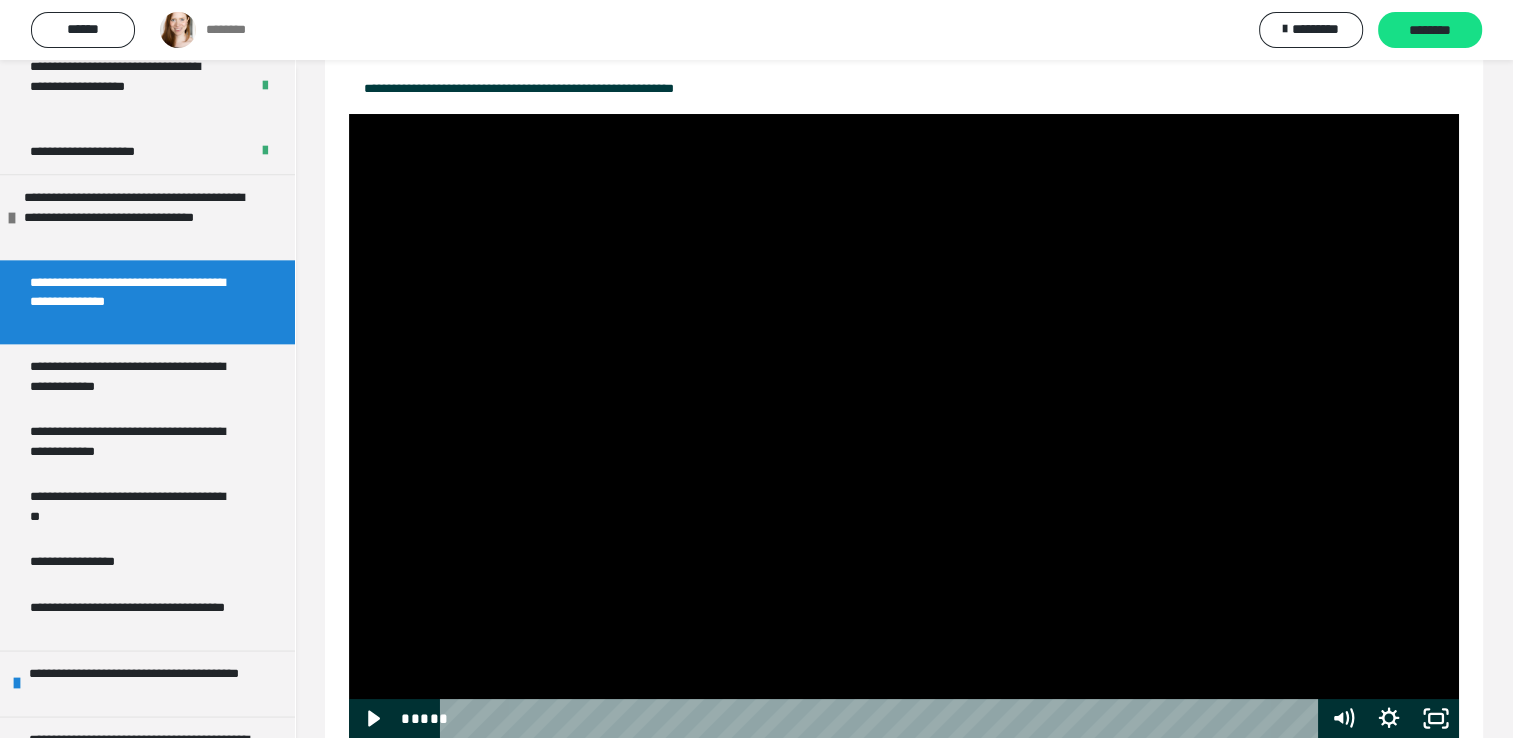 click at bounding box center (904, 426) 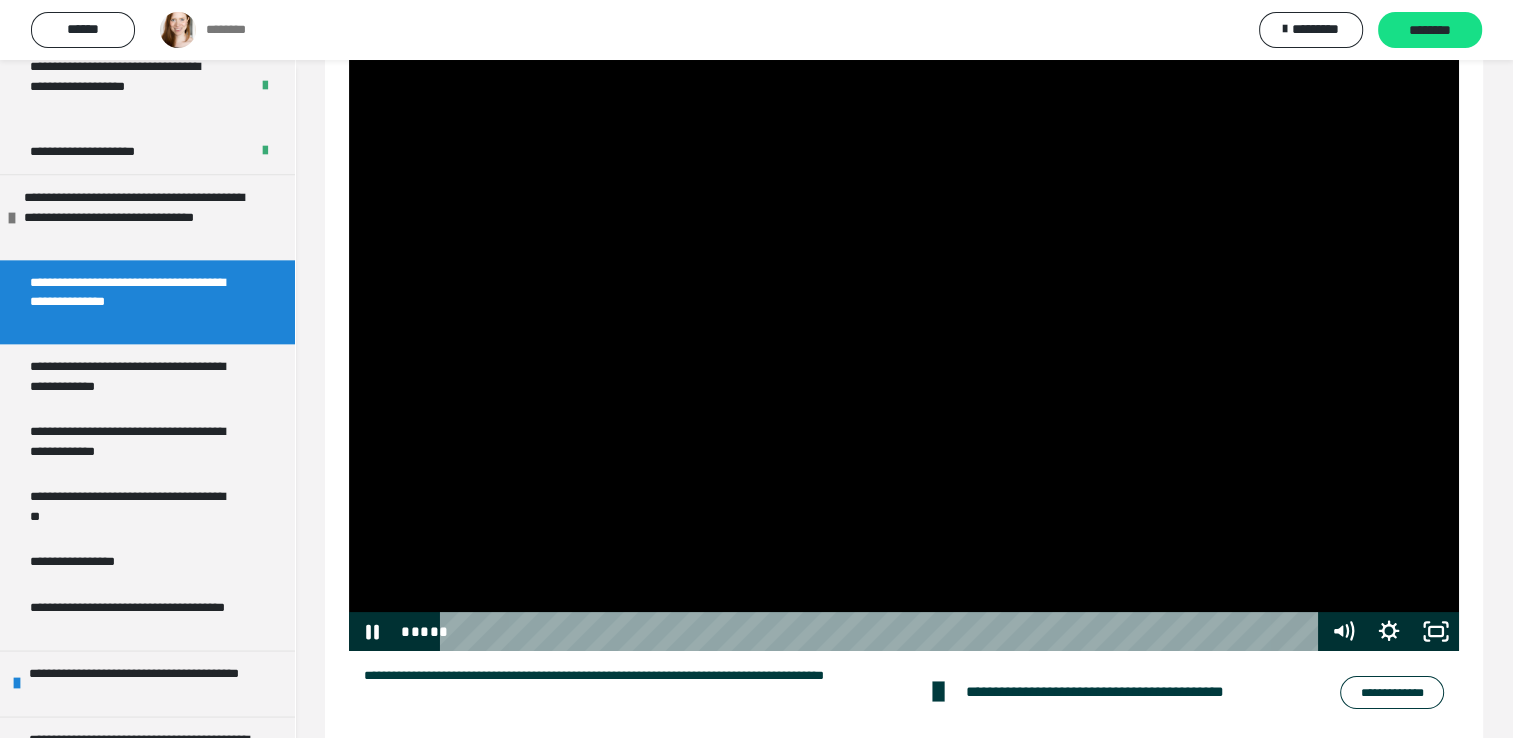 scroll, scrollTop: 266, scrollLeft: 0, axis: vertical 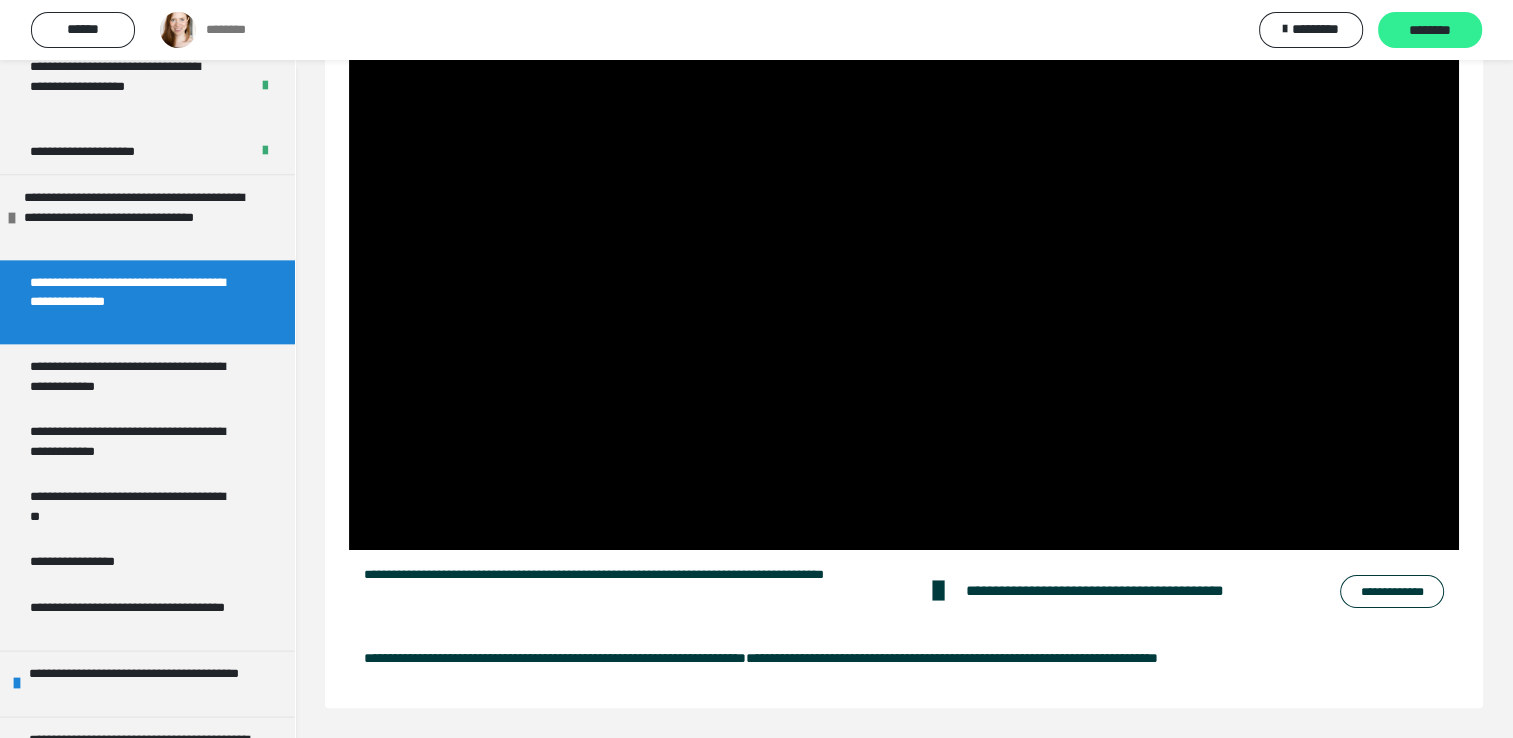 click on "********" at bounding box center [1430, 31] 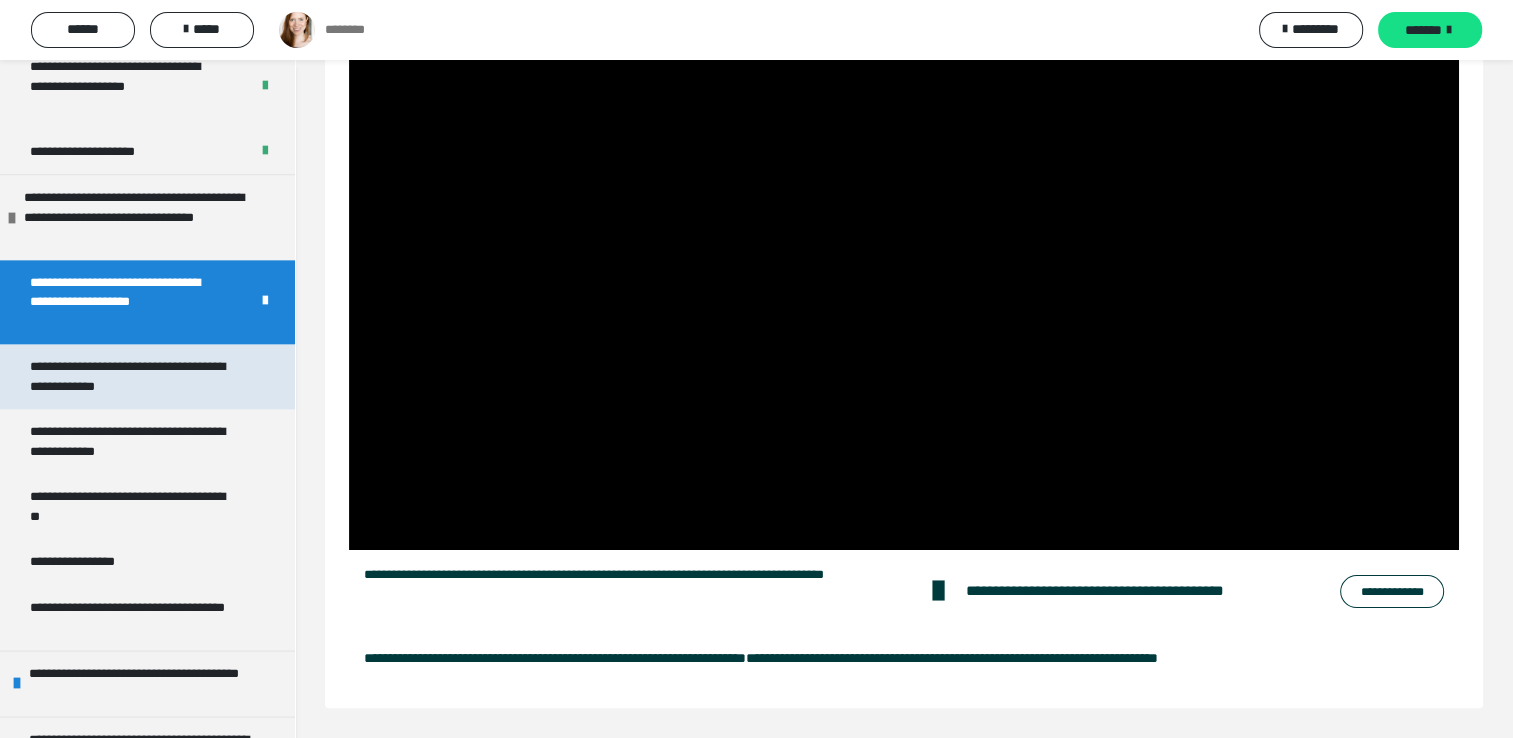 click on "**********" at bounding box center [132, 376] 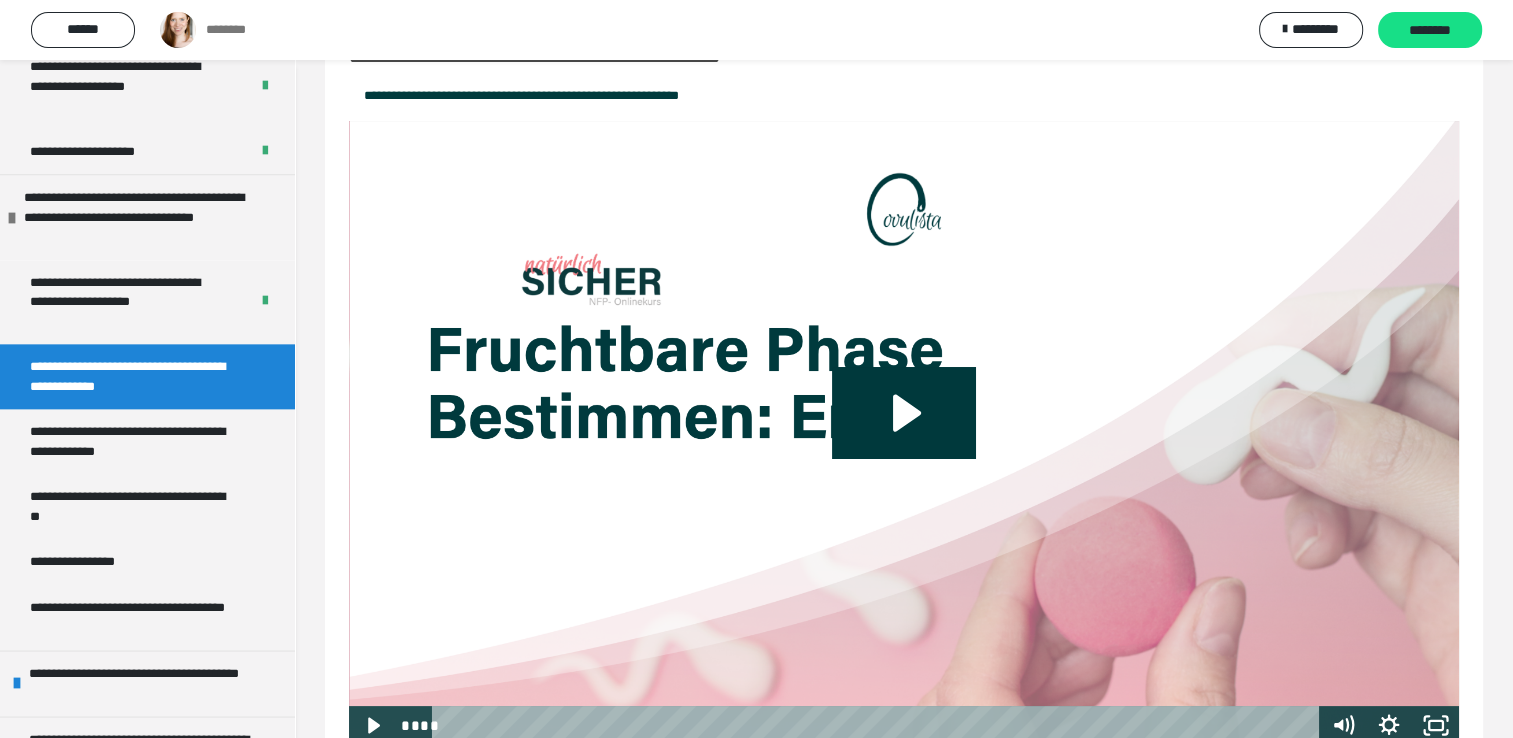 scroll, scrollTop: 66, scrollLeft: 0, axis: vertical 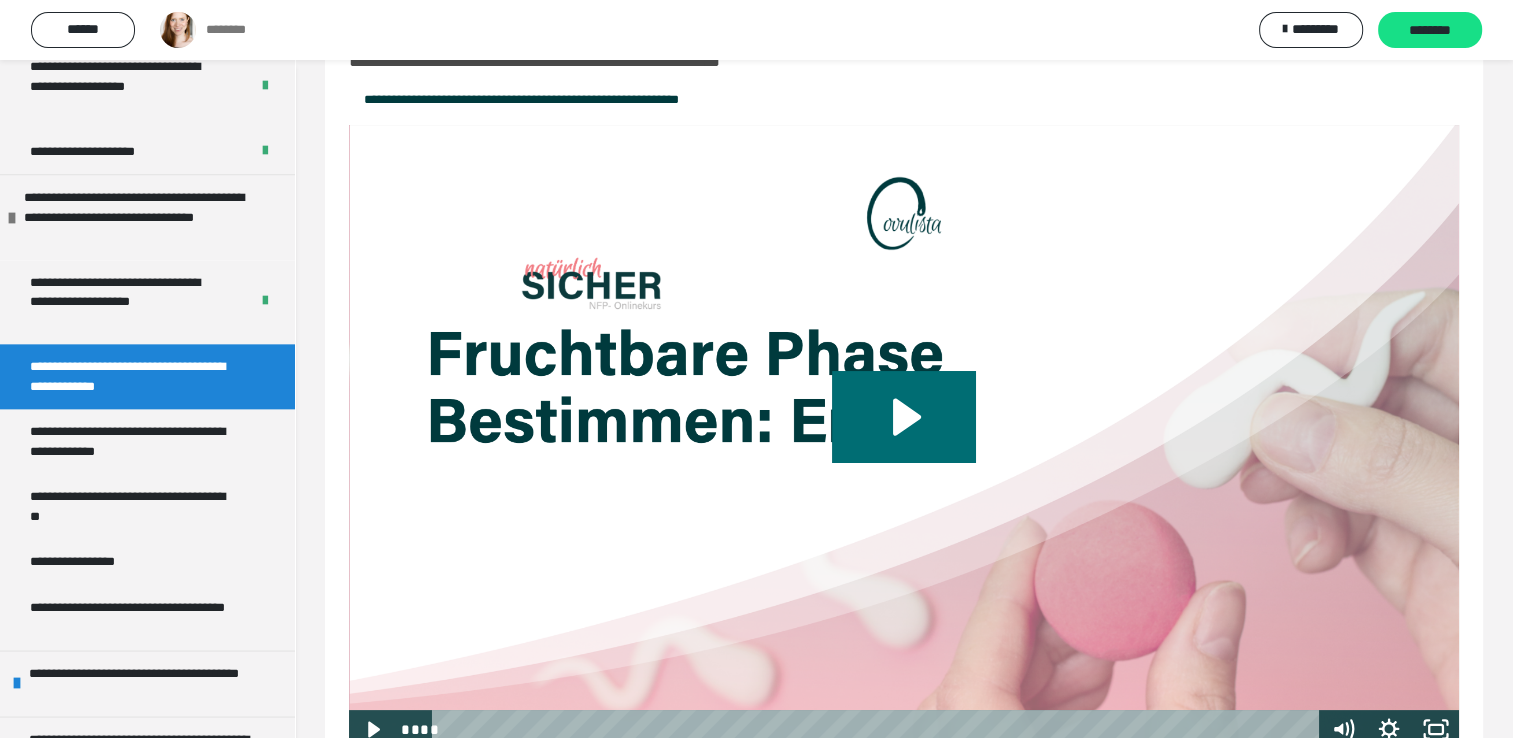 click 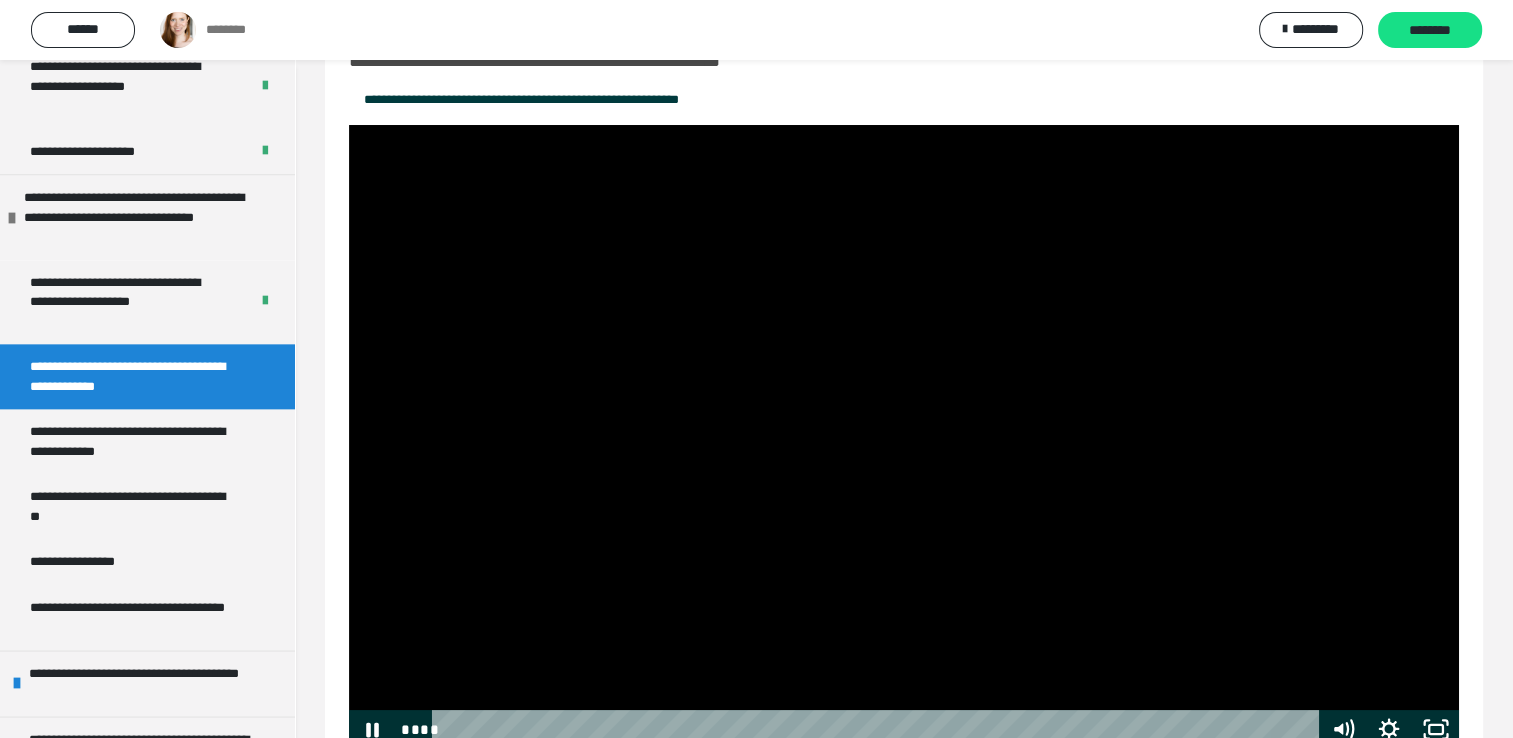 click at bounding box center [904, 437] 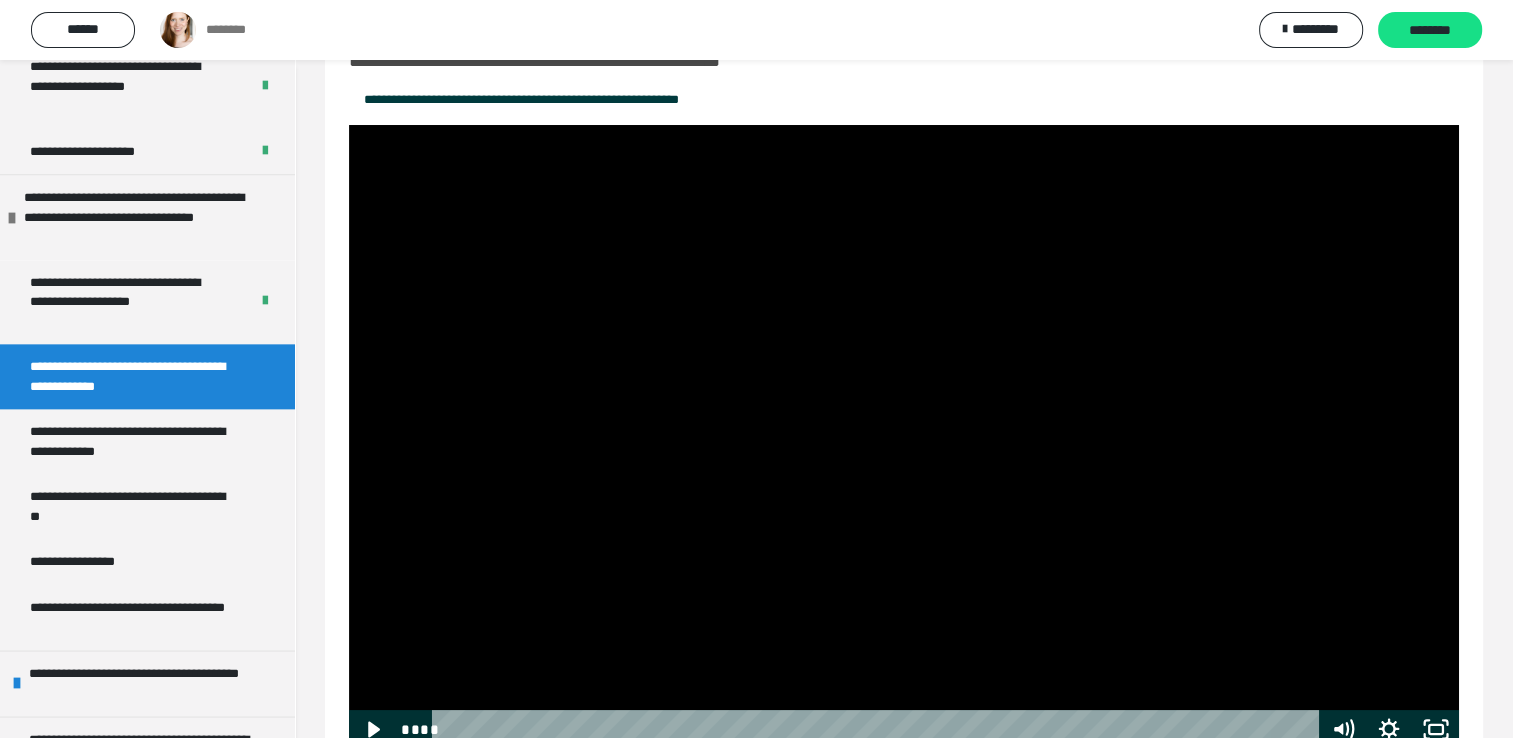 click at bounding box center [904, 437] 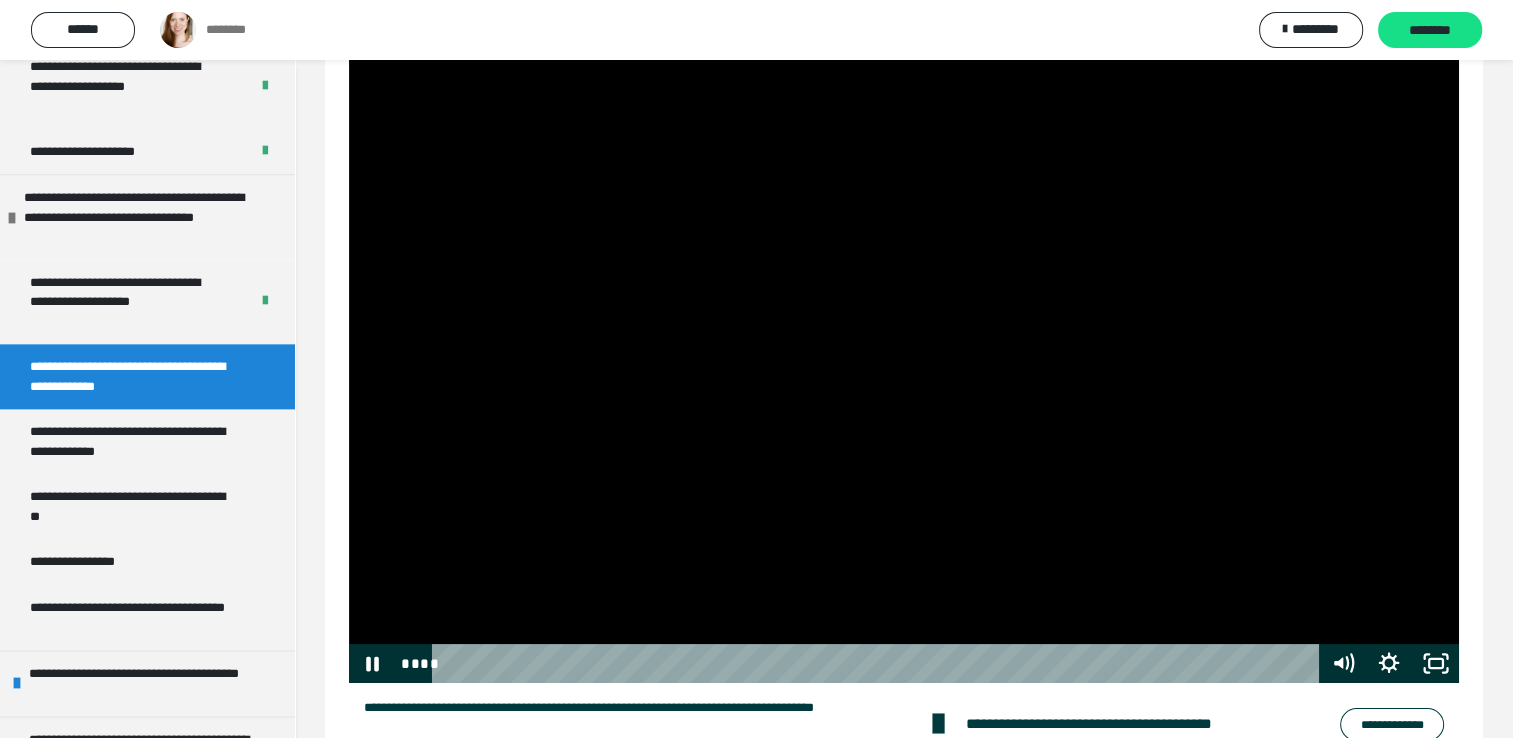scroll, scrollTop: 166, scrollLeft: 0, axis: vertical 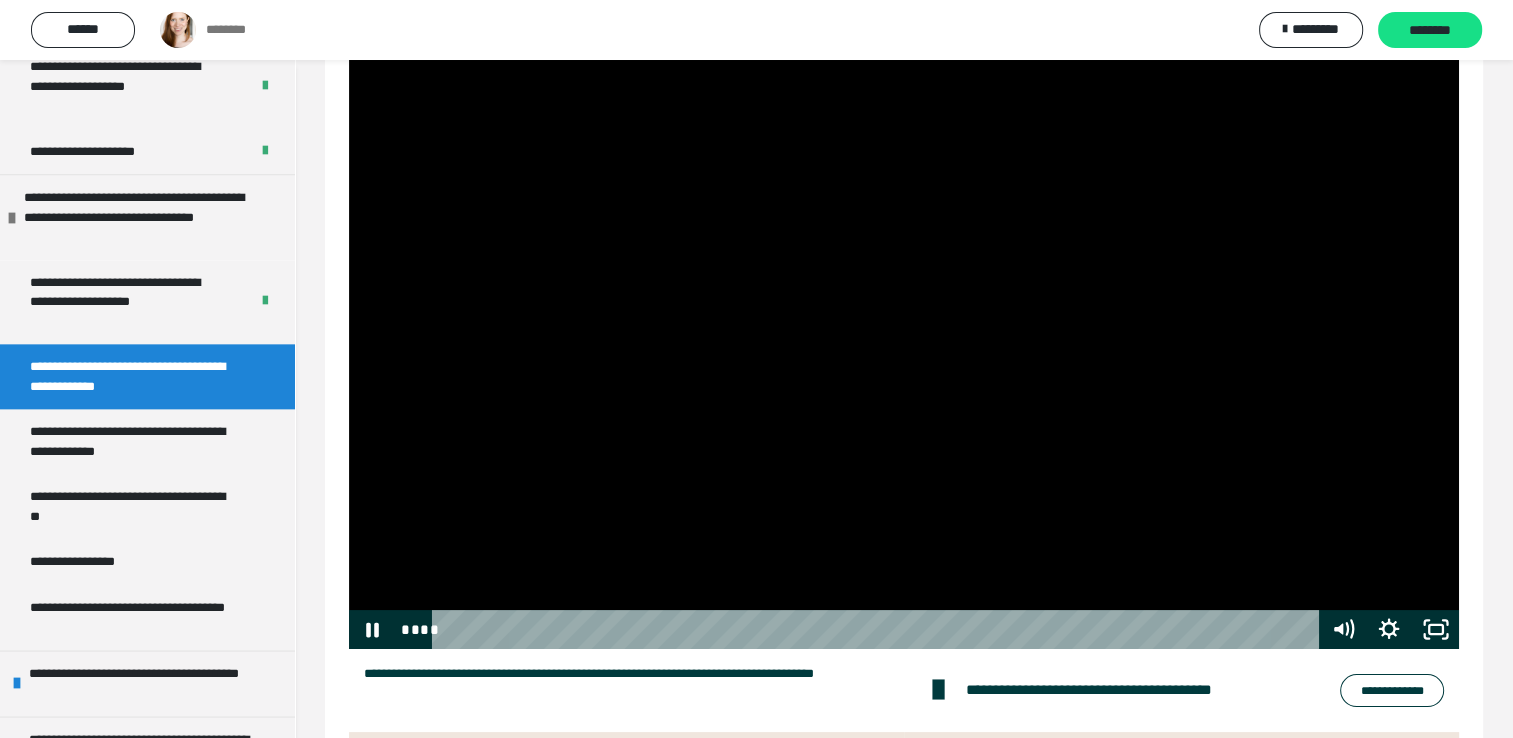 click at bounding box center [904, 337] 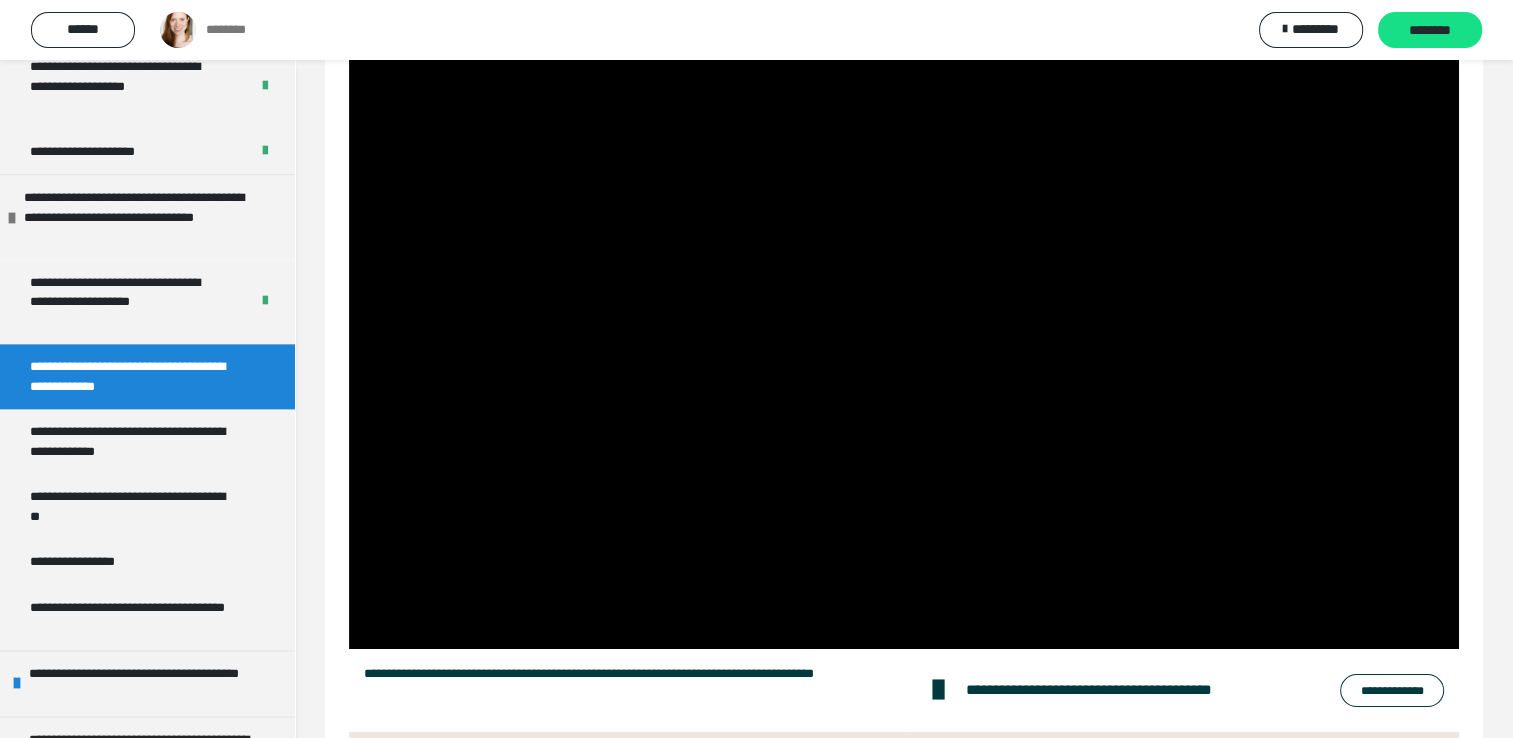 click at bounding box center (904, 337) 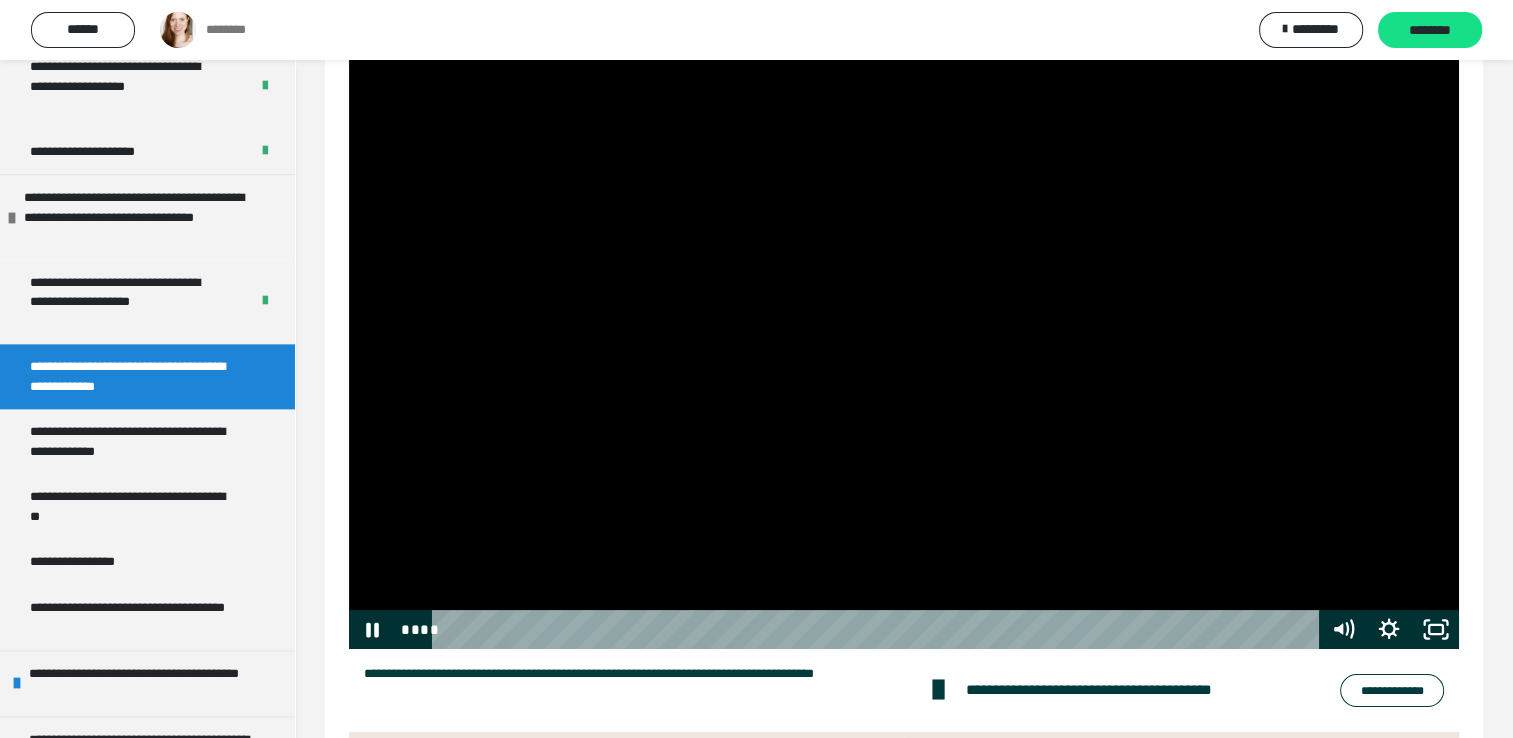 click at bounding box center (904, 337) 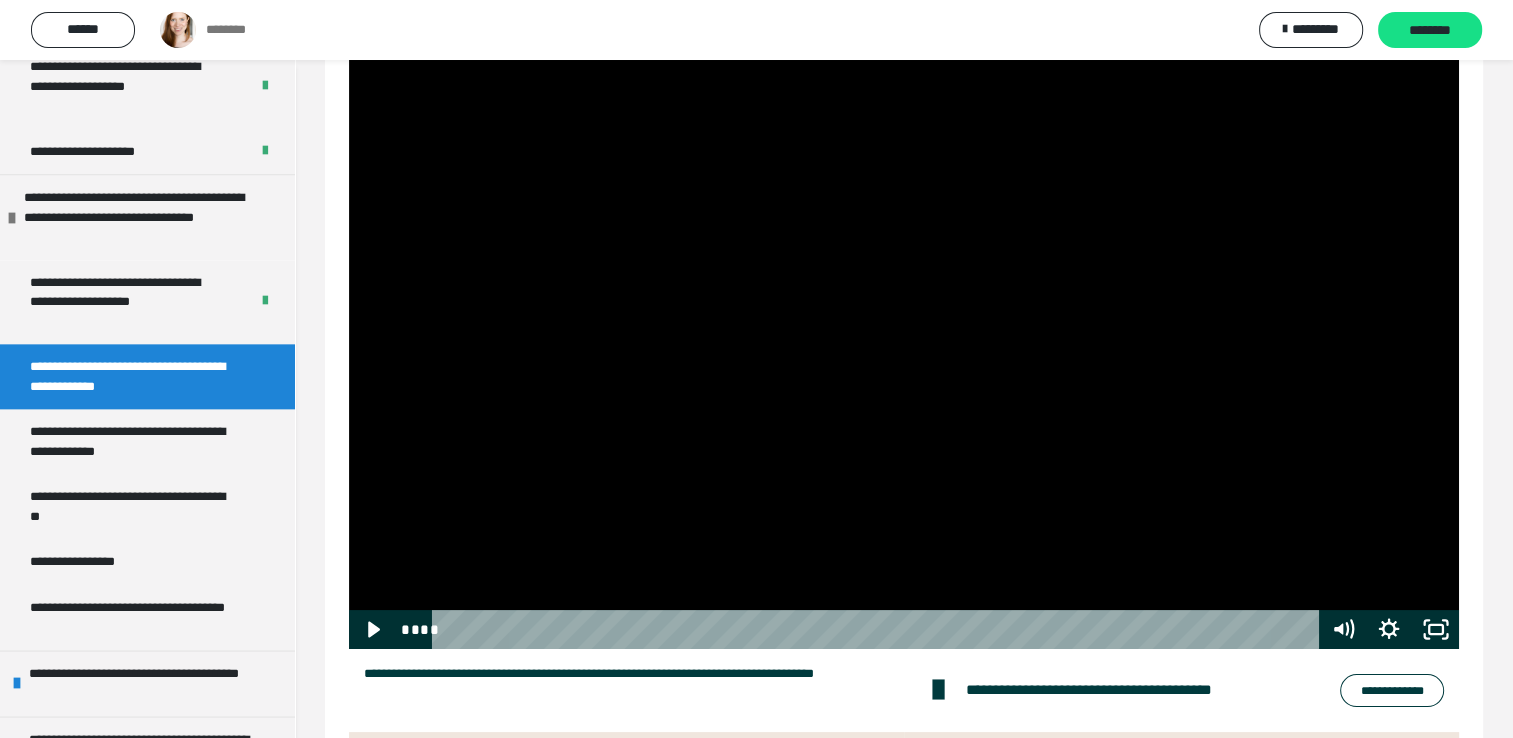 click at bounding box center (904, 337) 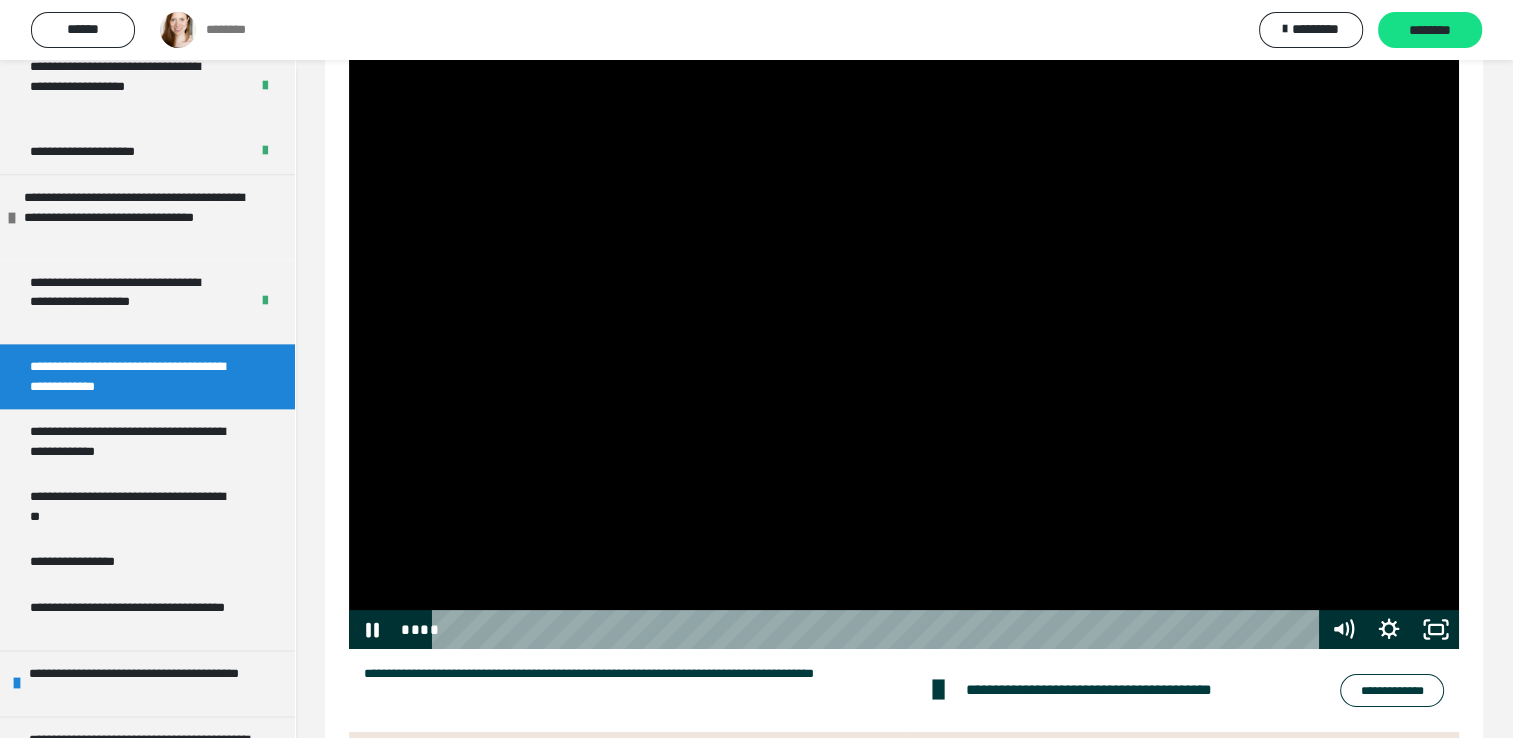 click at bounding box center [904, 337] 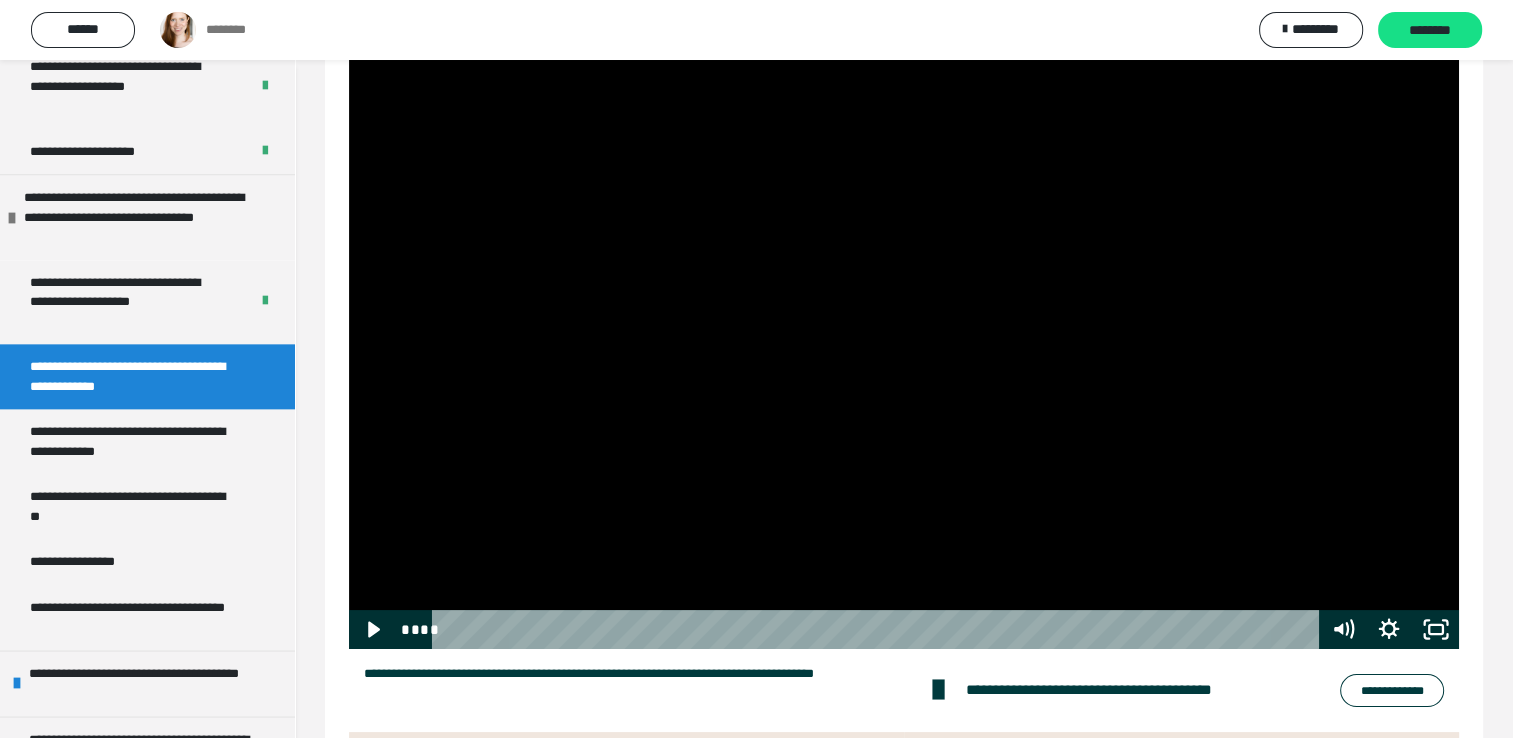 click at bounding box center (904, 337) 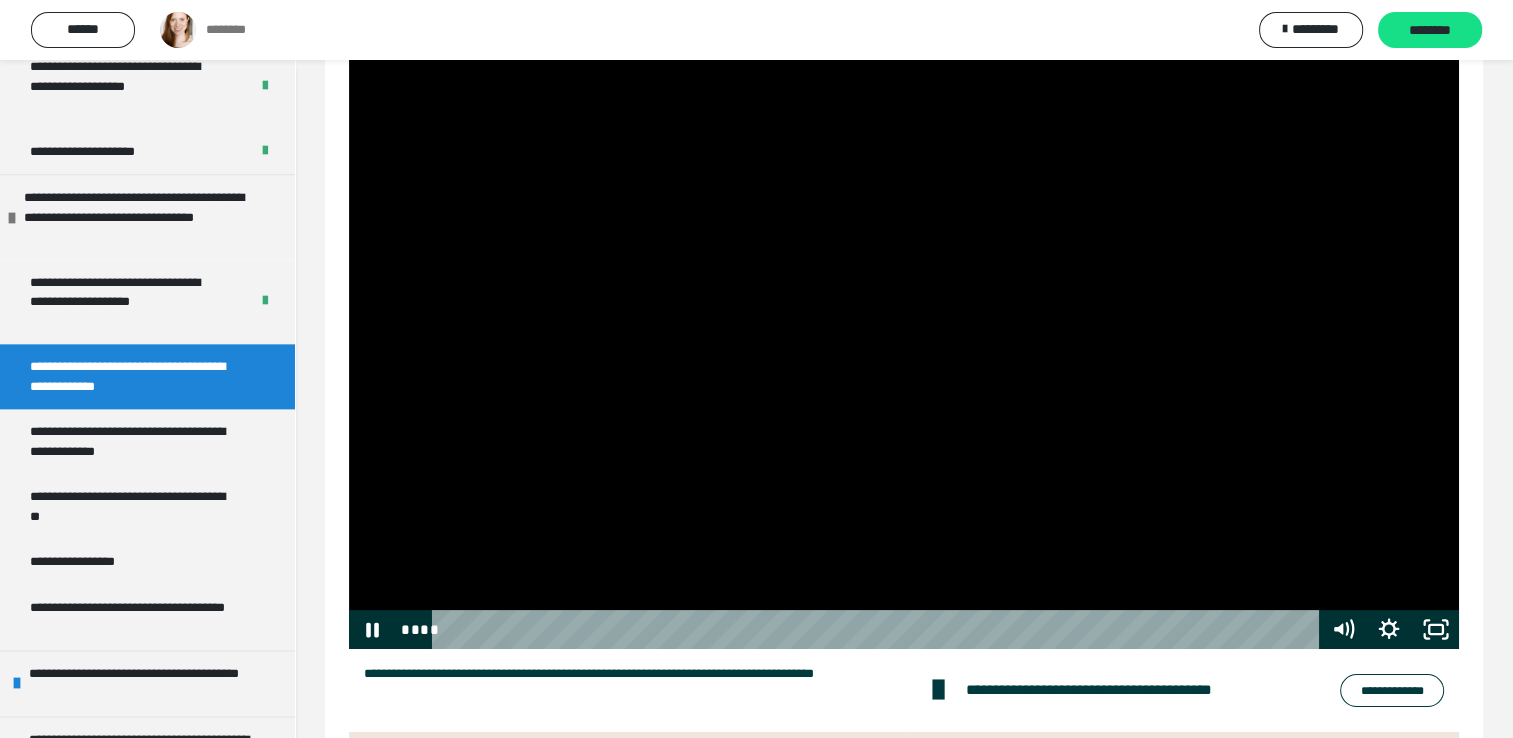 click at bounding box center [904, 337] 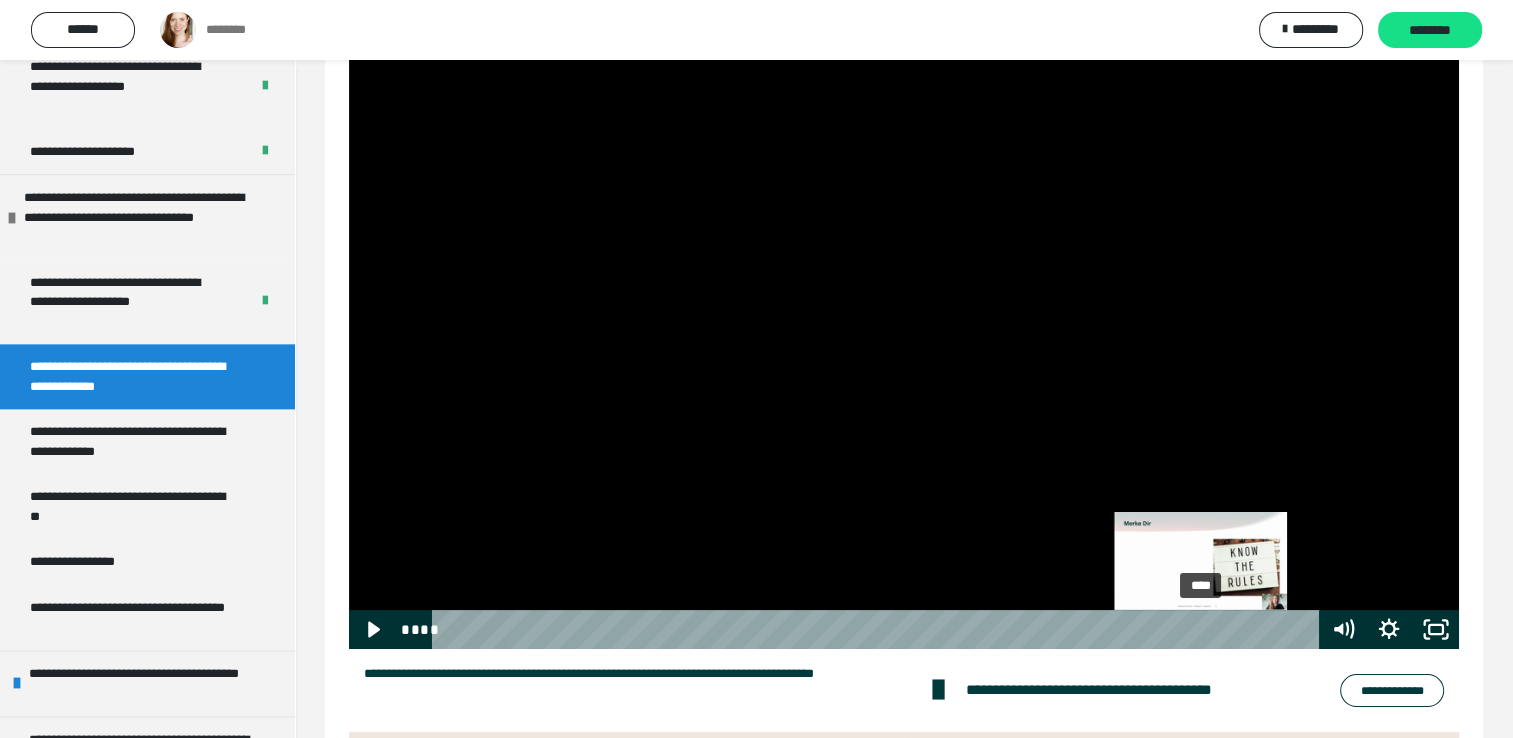 click on "****" at bounding box center (878, 629) 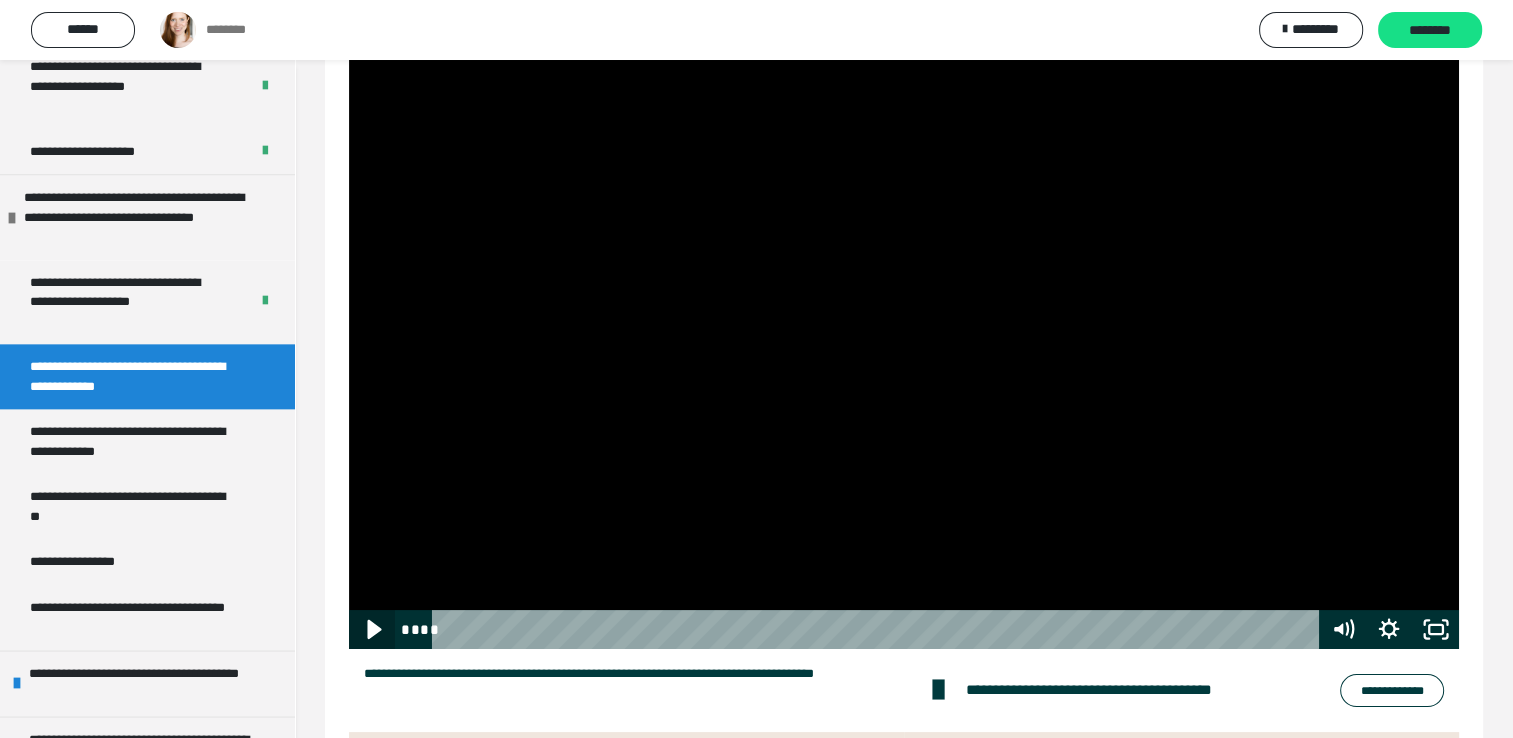 click 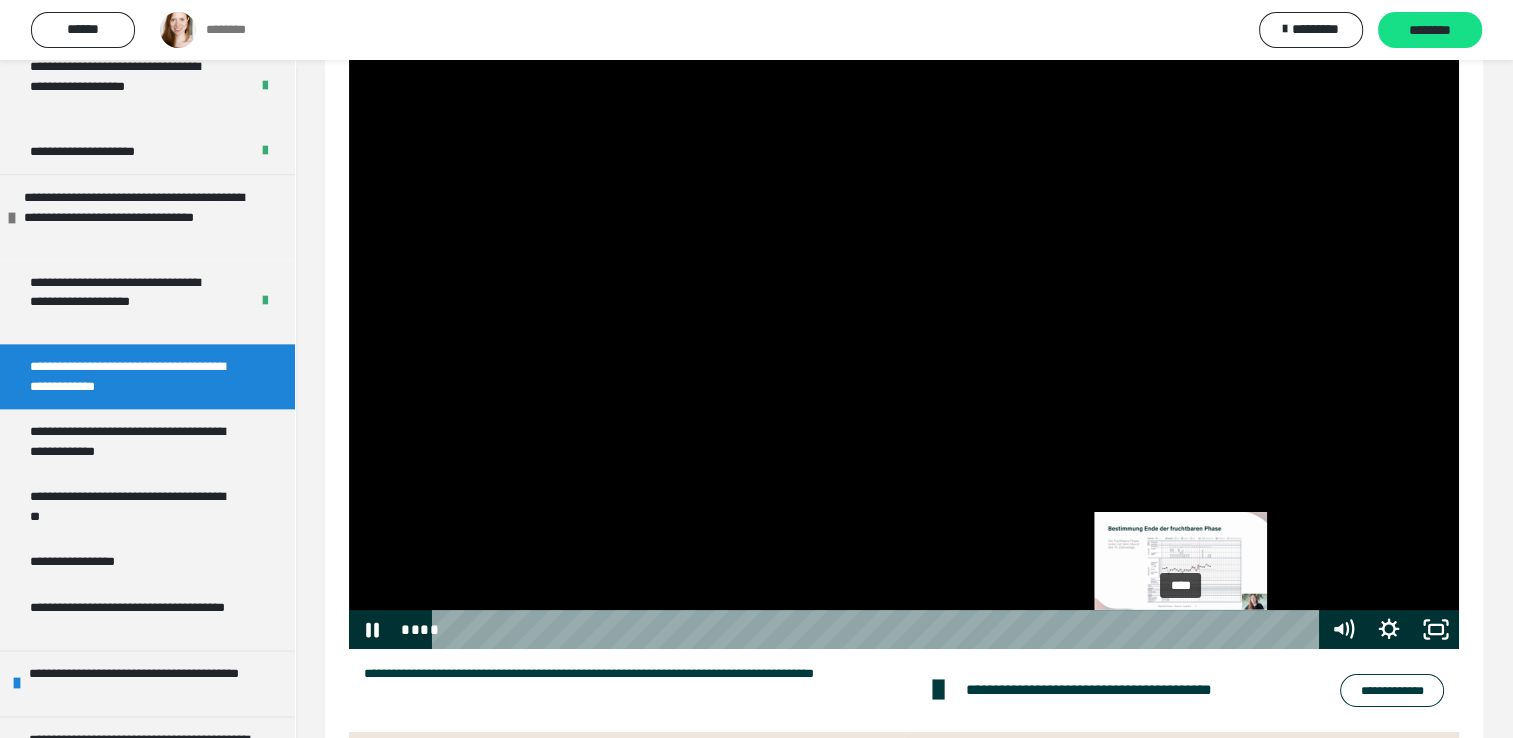 click on "****" at bounding box center [878, 629] 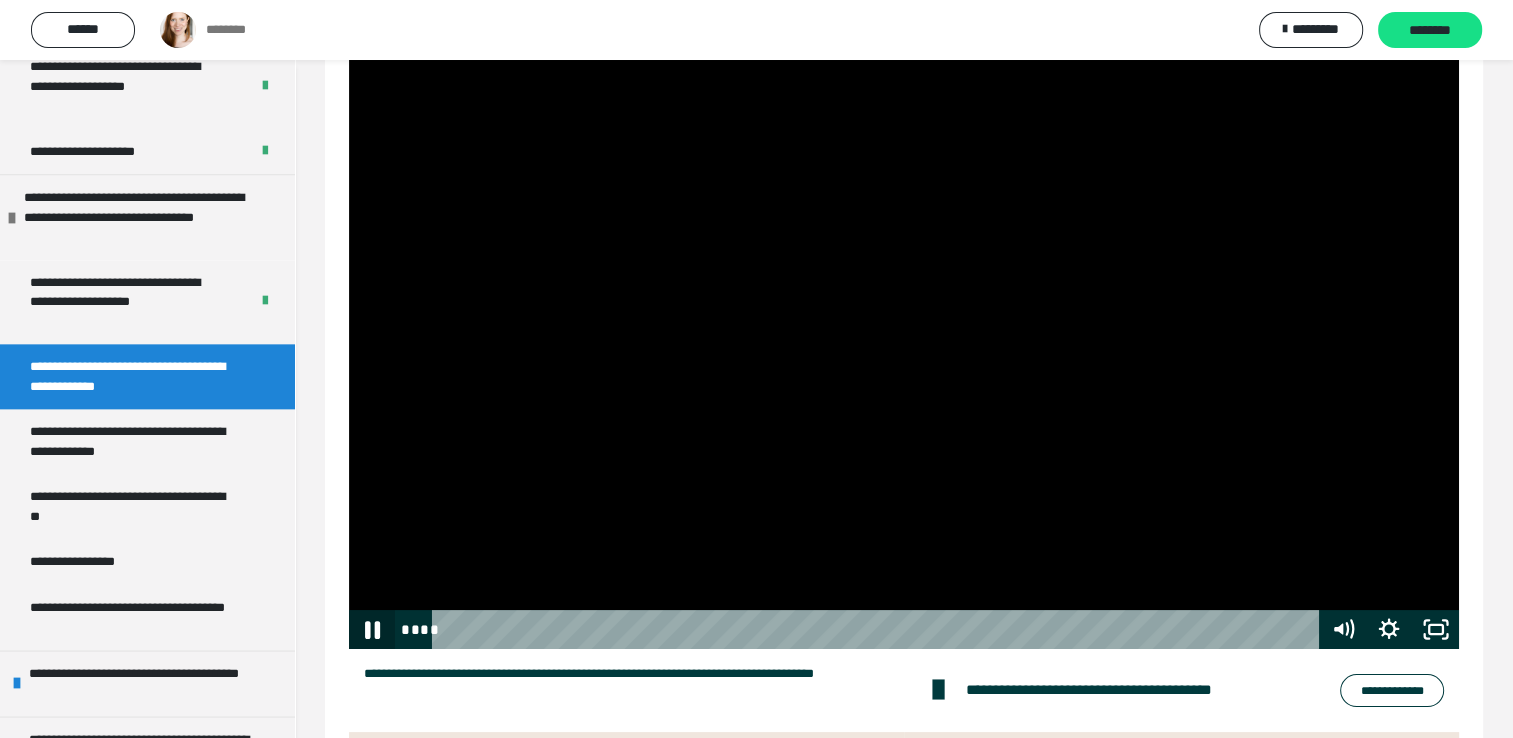 click 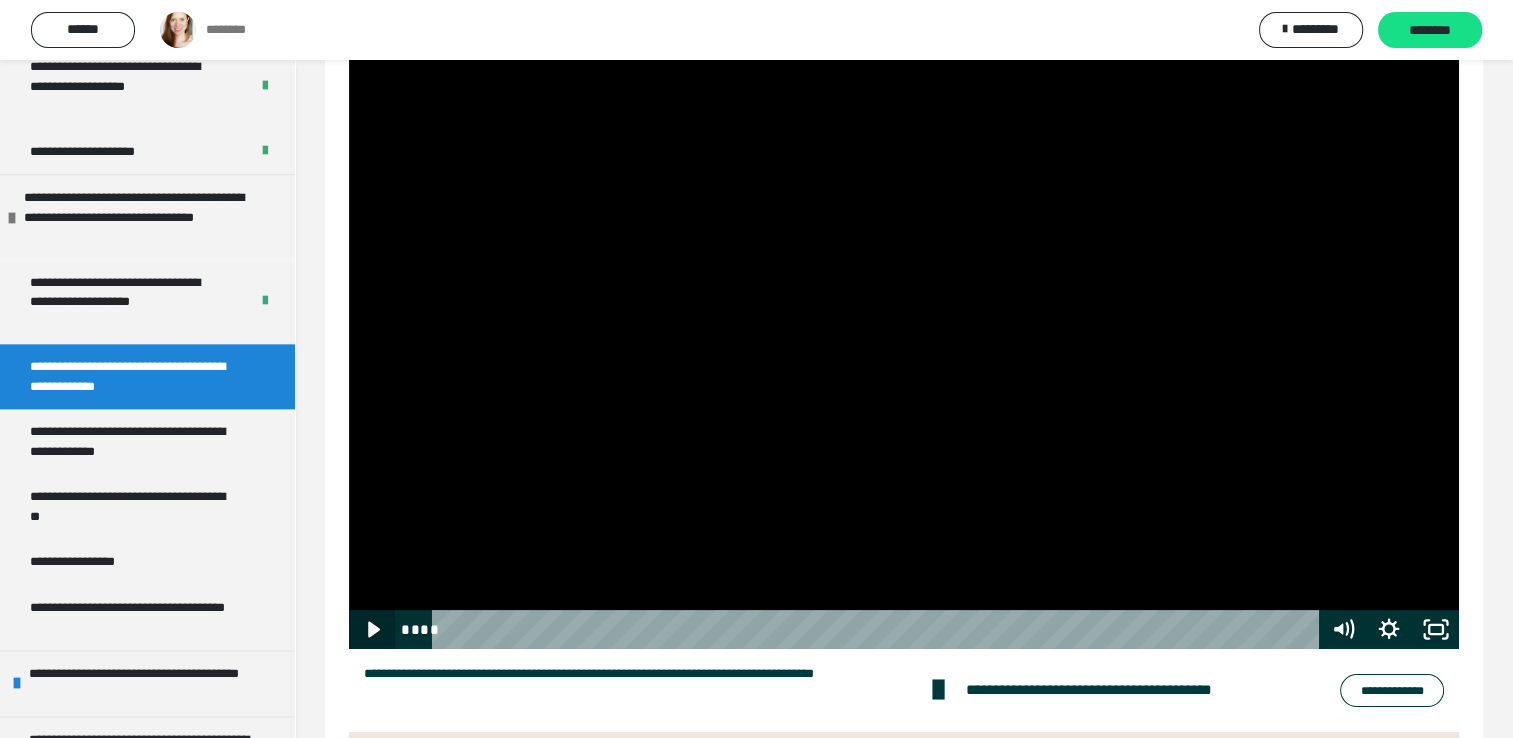 click 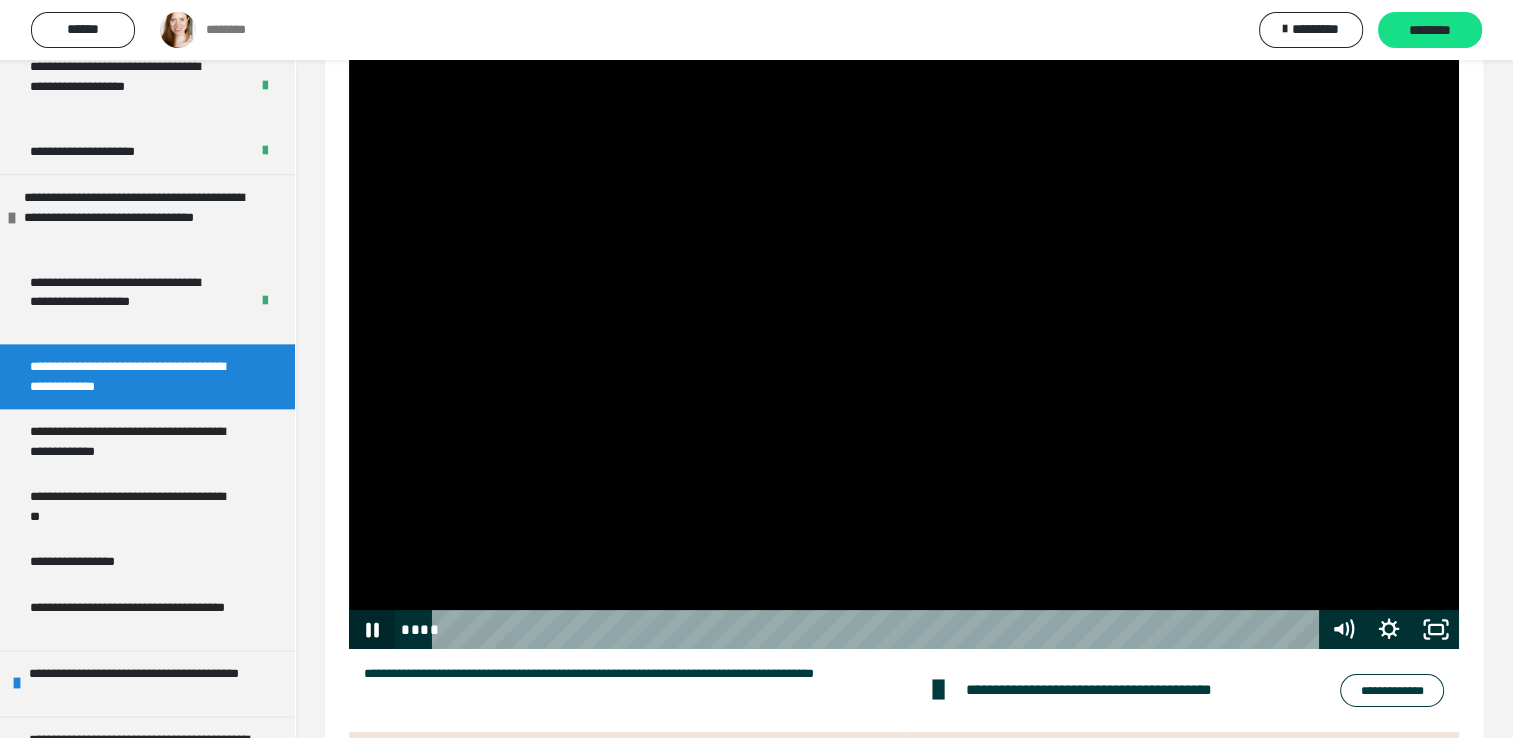 click 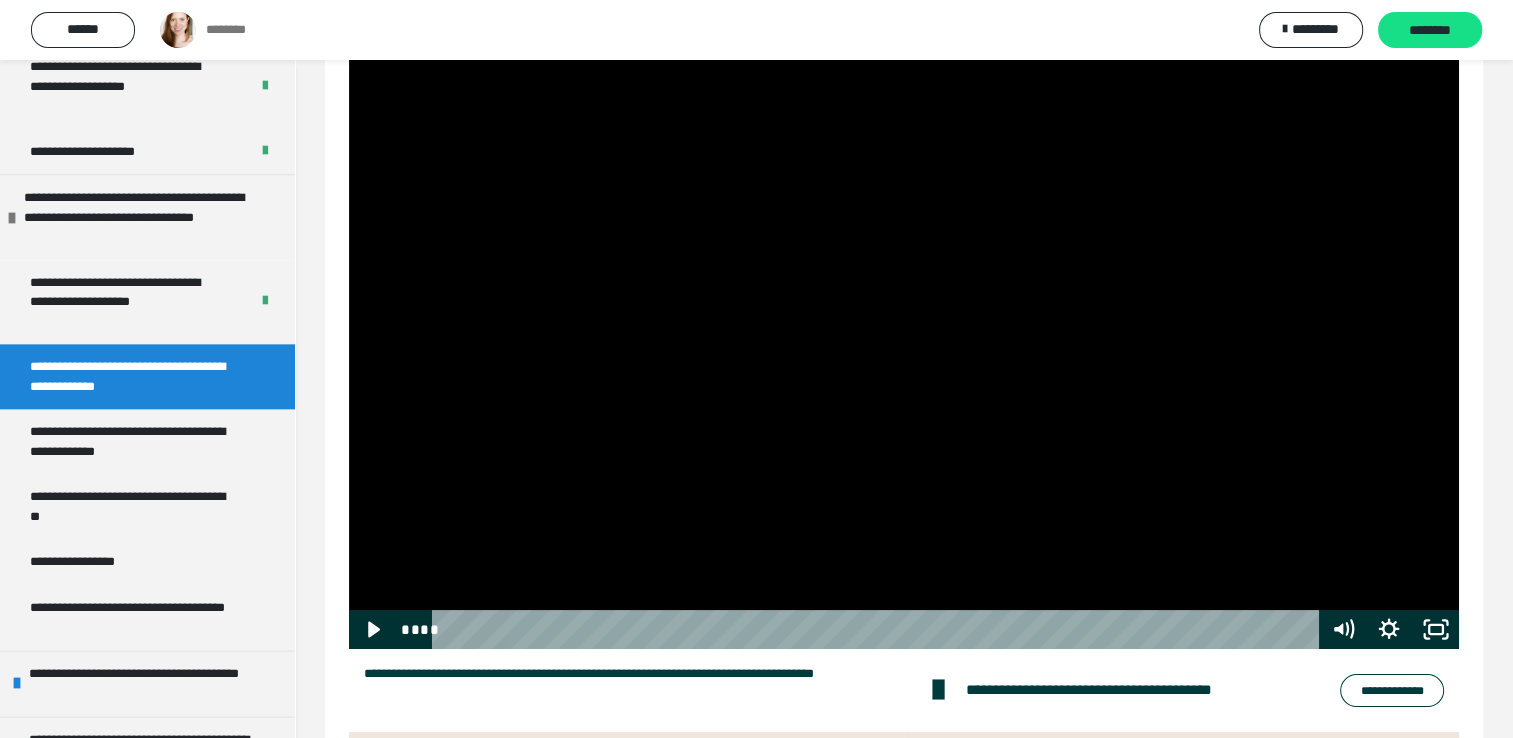 click at bounding box center (904, 337) 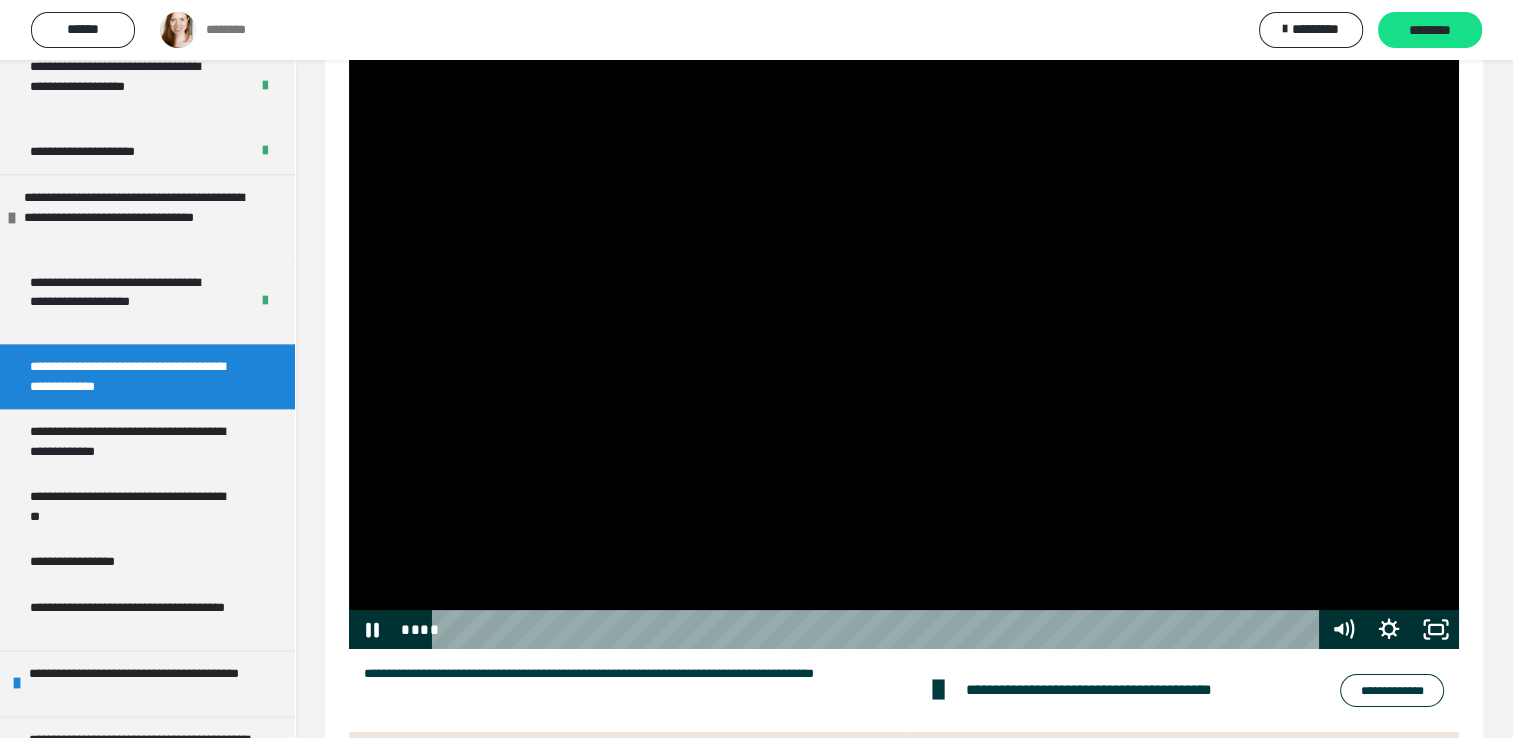 click at bounding box center (904, 337) 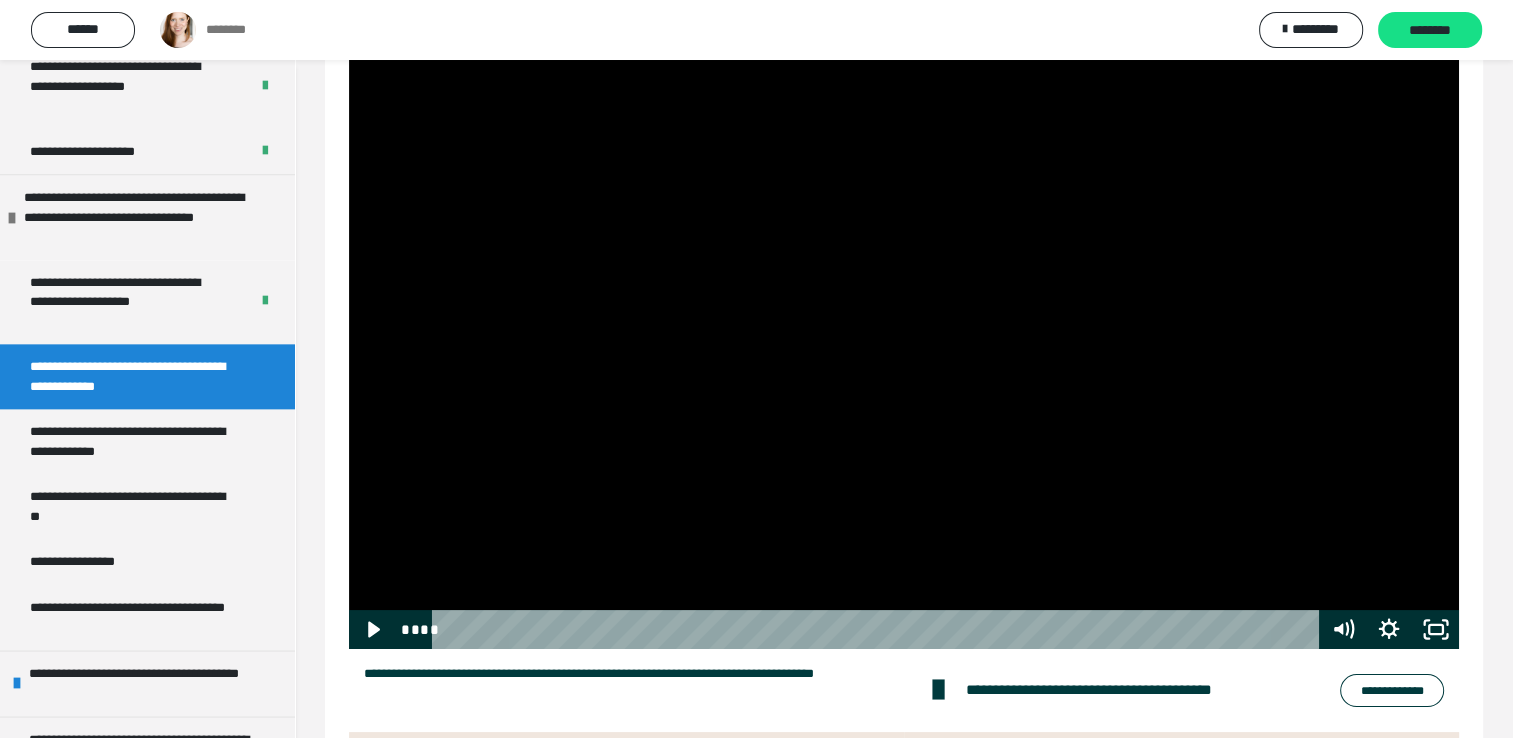 click at bounding box center [904, 337] 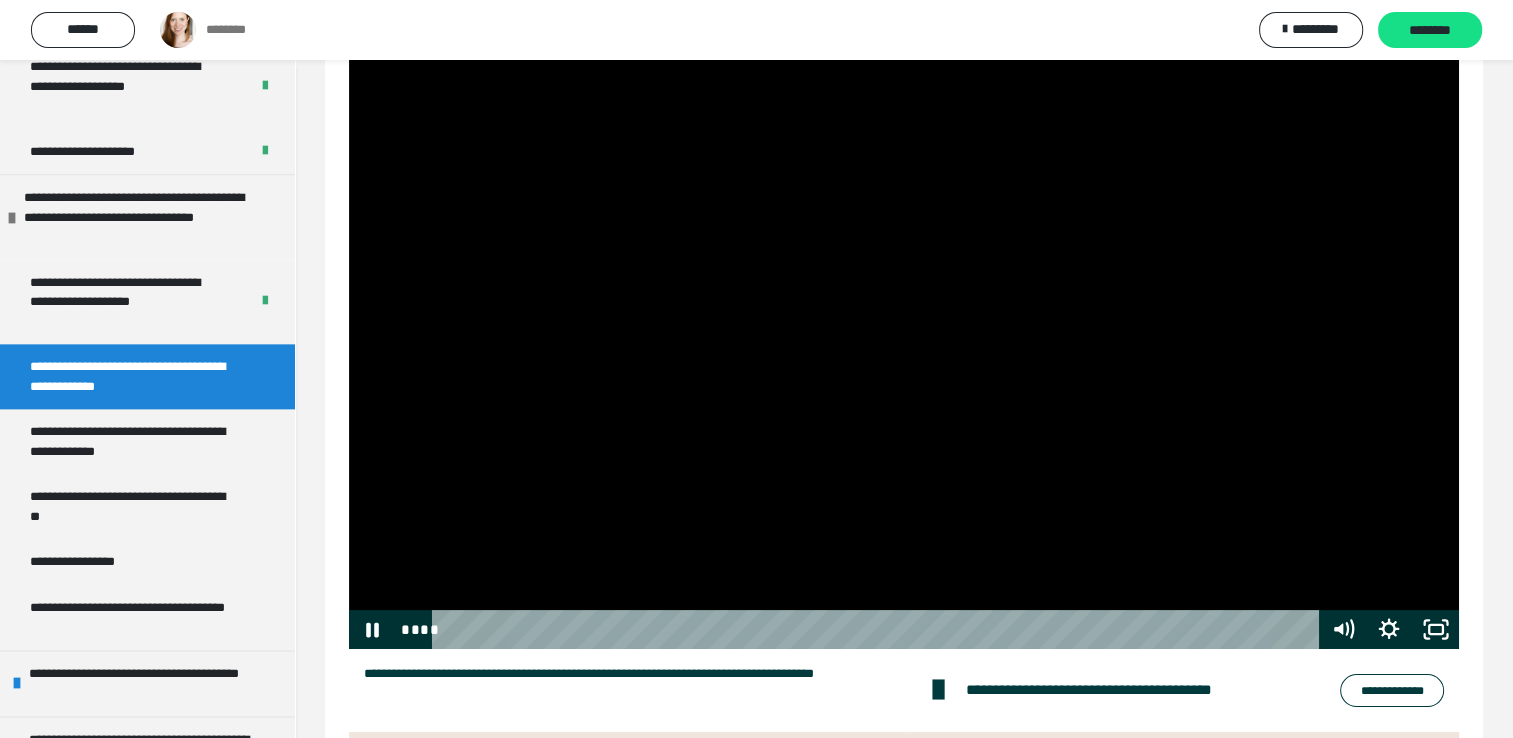 click at bounding box center (904, 337) 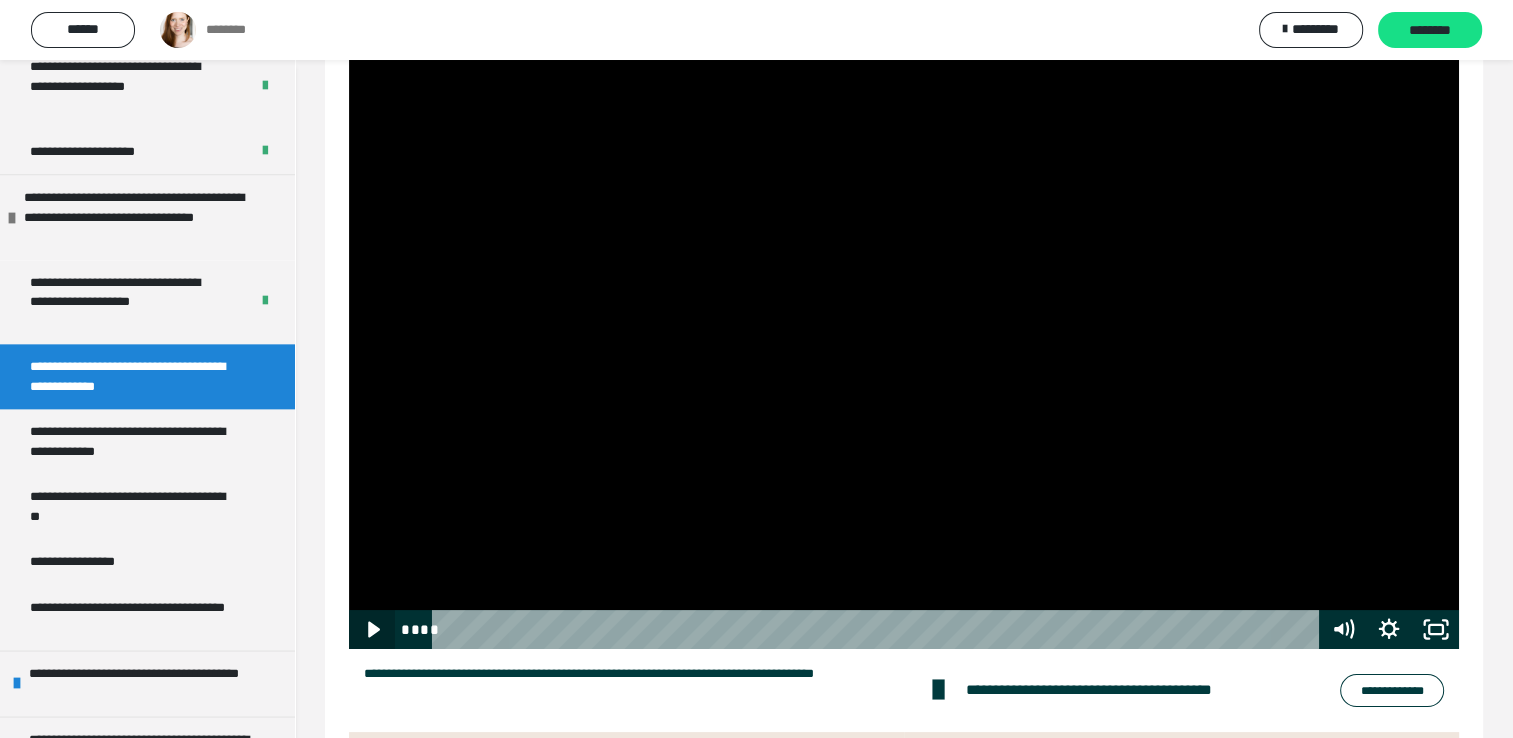 click 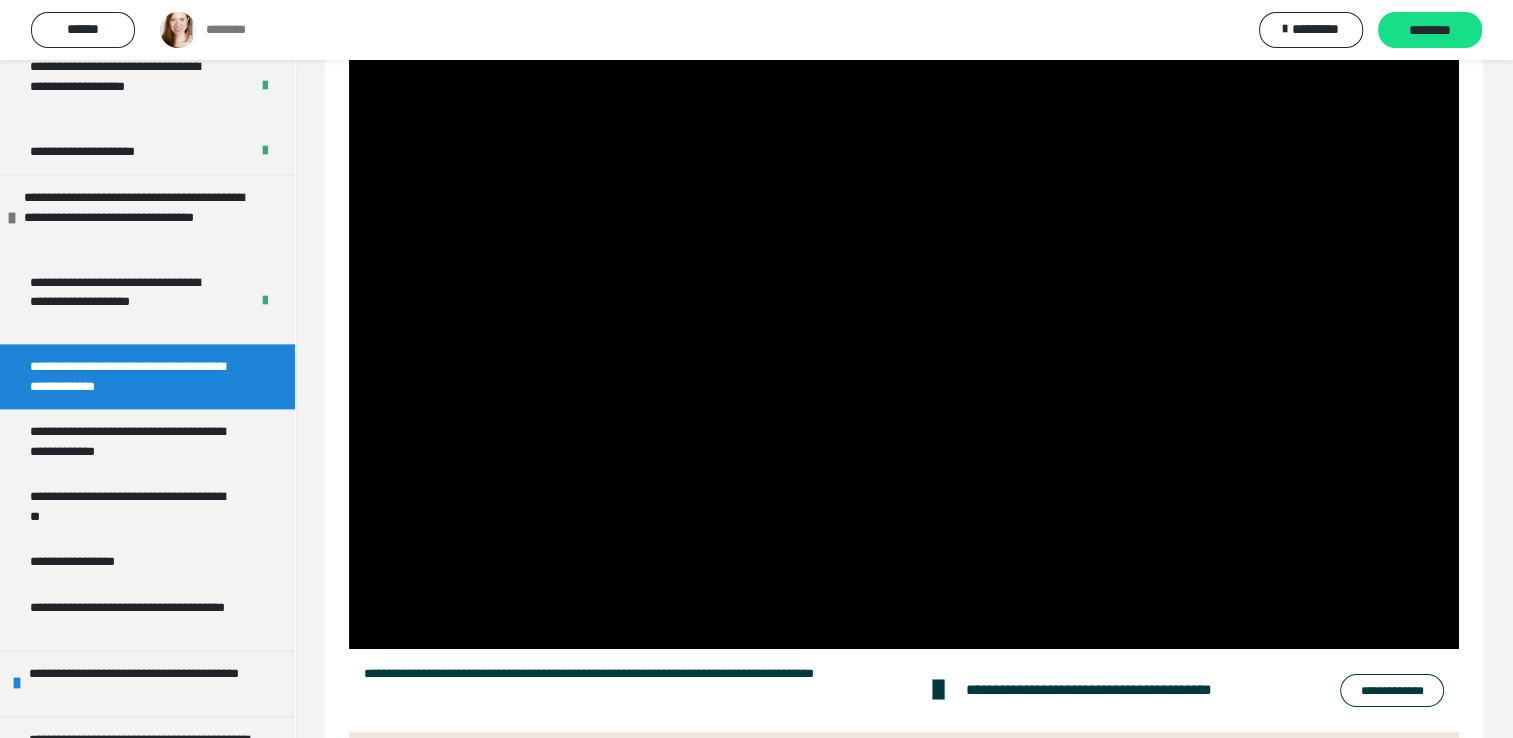 click at bounding box center [904, 337] 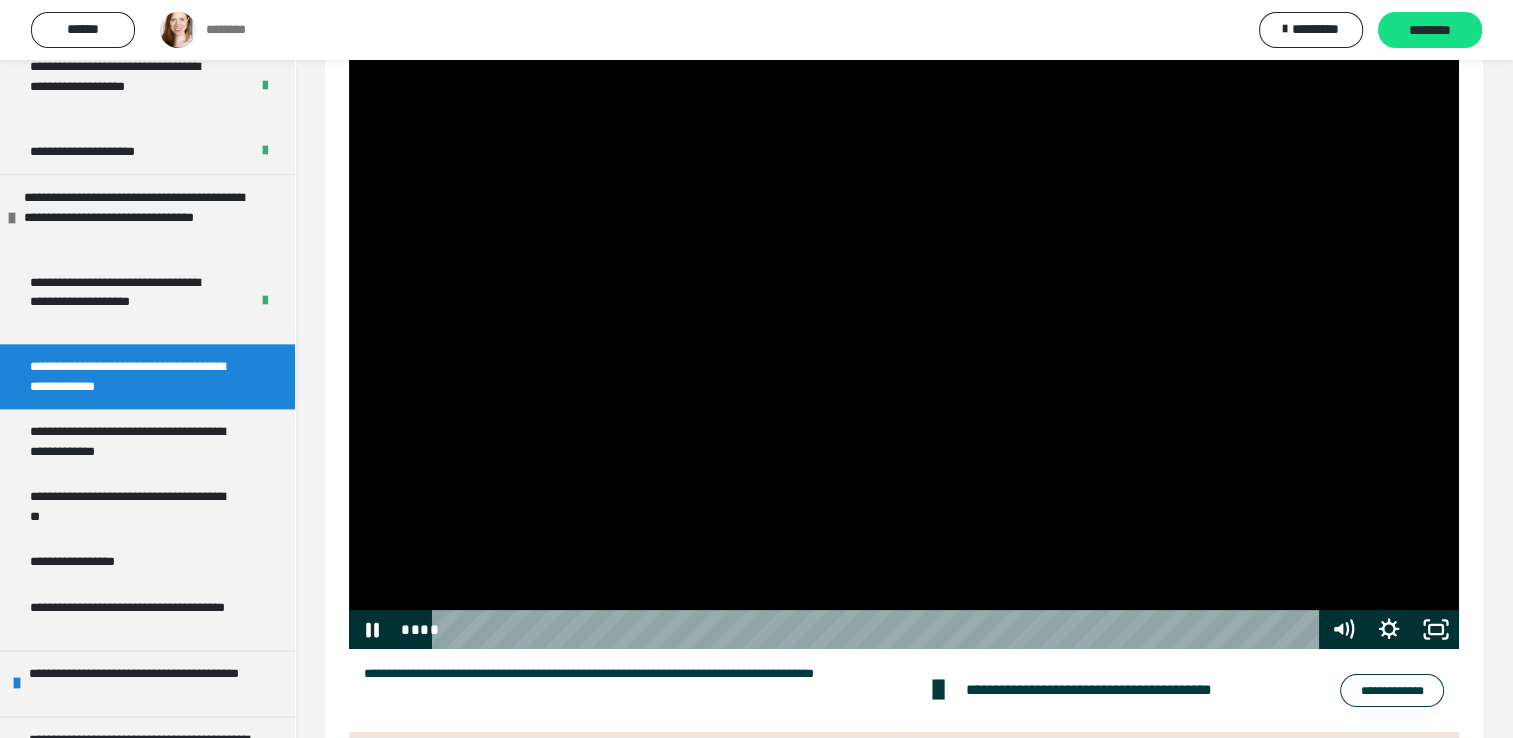 click at bounding box center [904, 337] 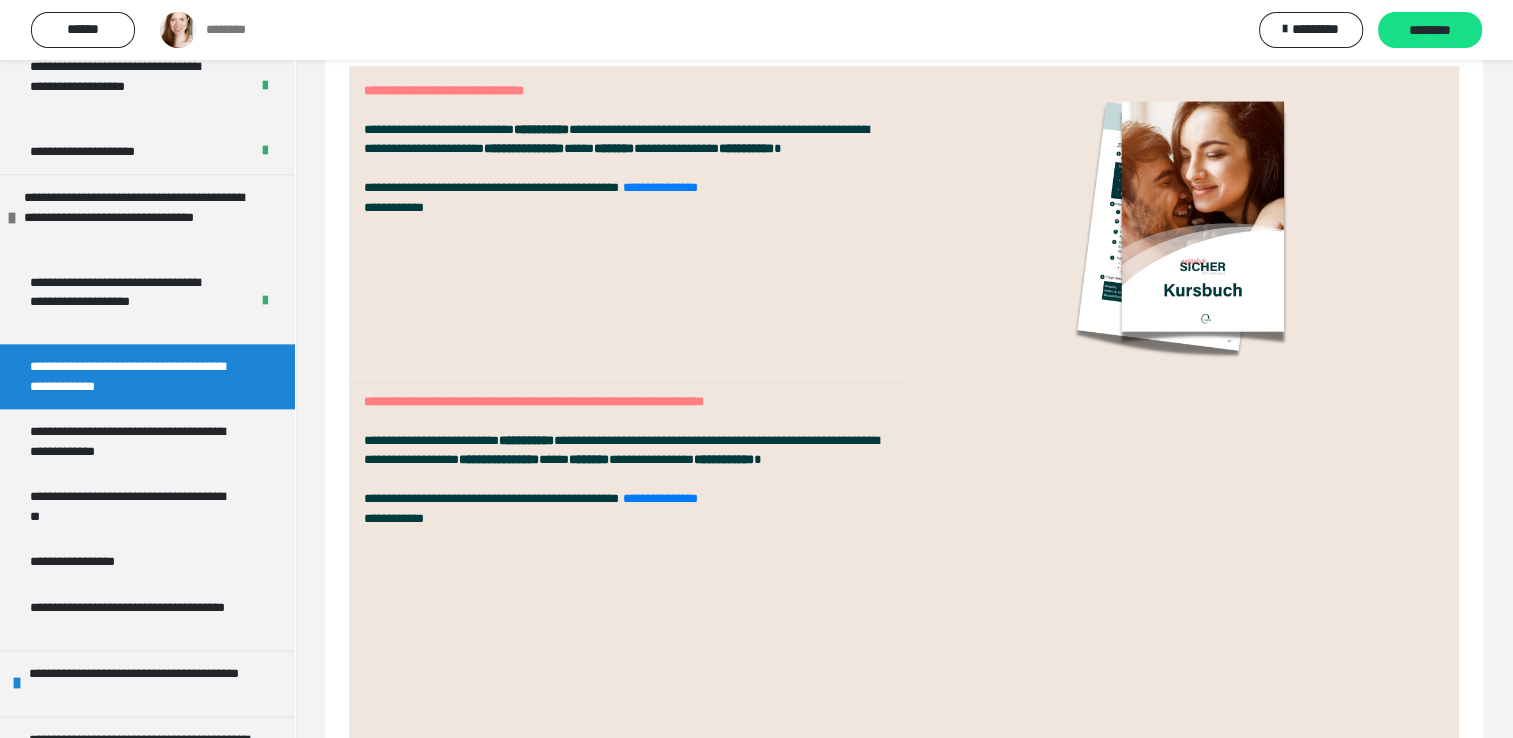 scroll, scrollTop: 866, scrollLeft: 0, axis: vertical 